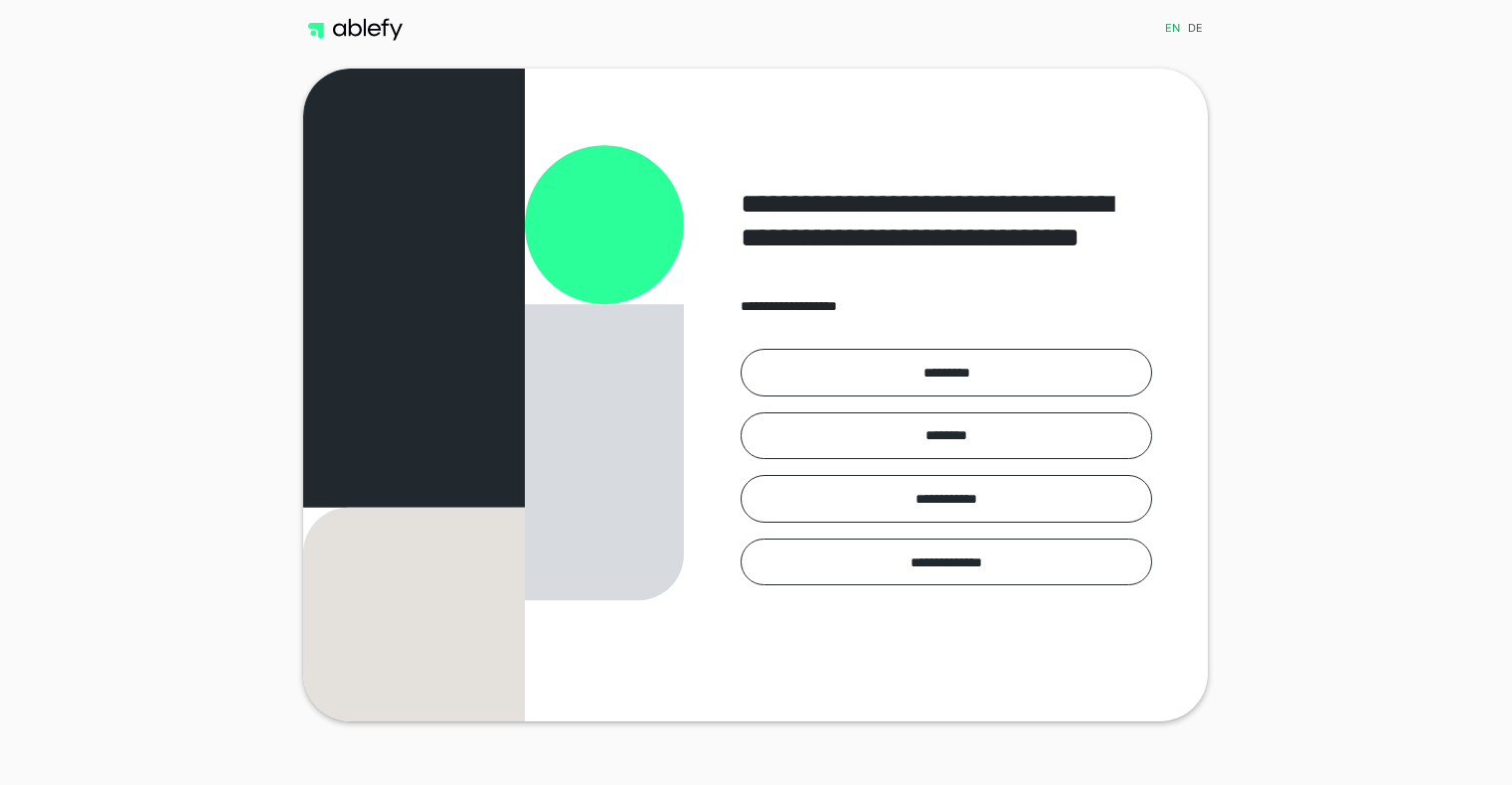 scroll, scrollTop: 0, scrollLeft: 0, axis: both 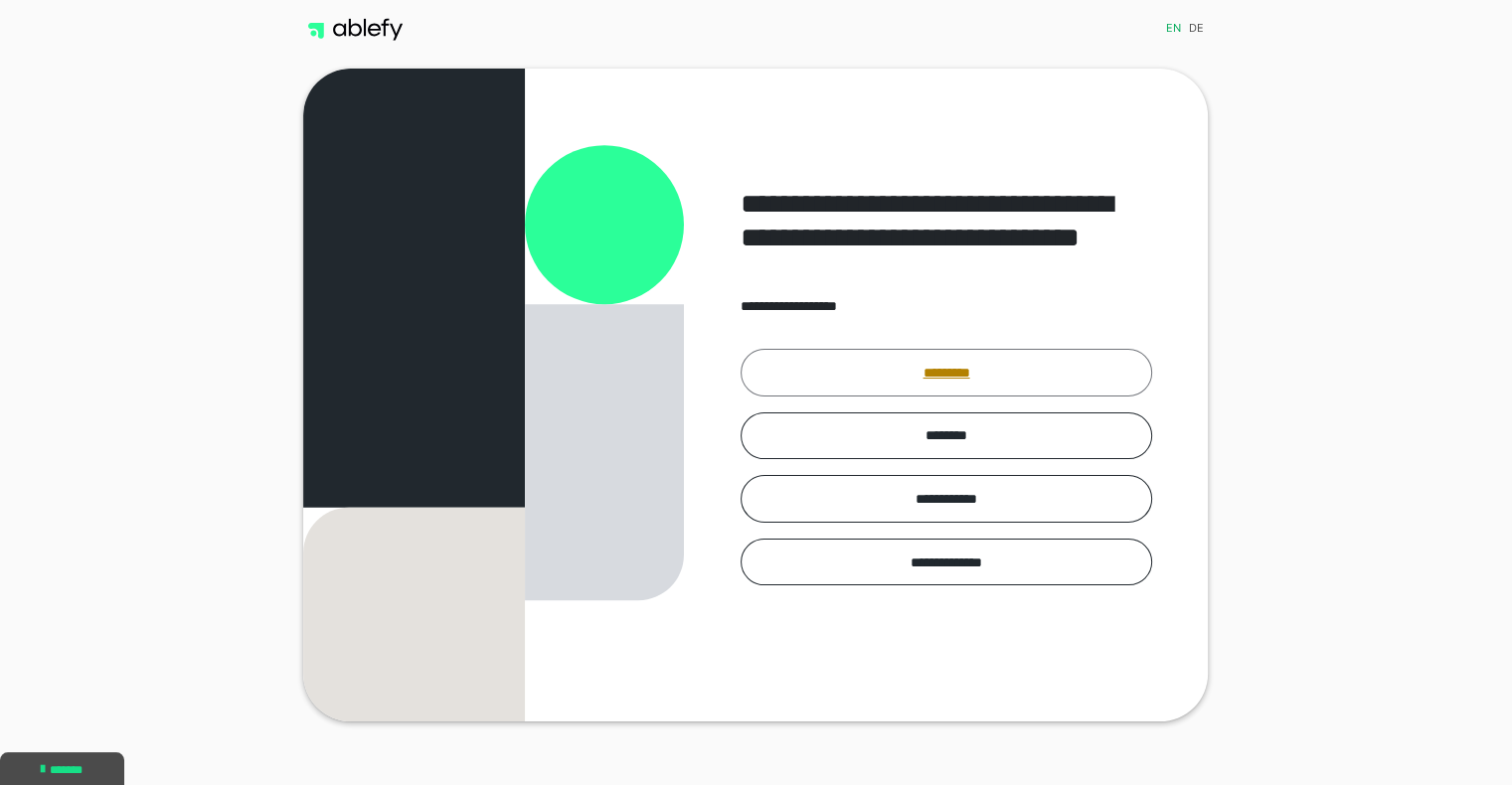 click on "*********" at bounding box center [946, 373] 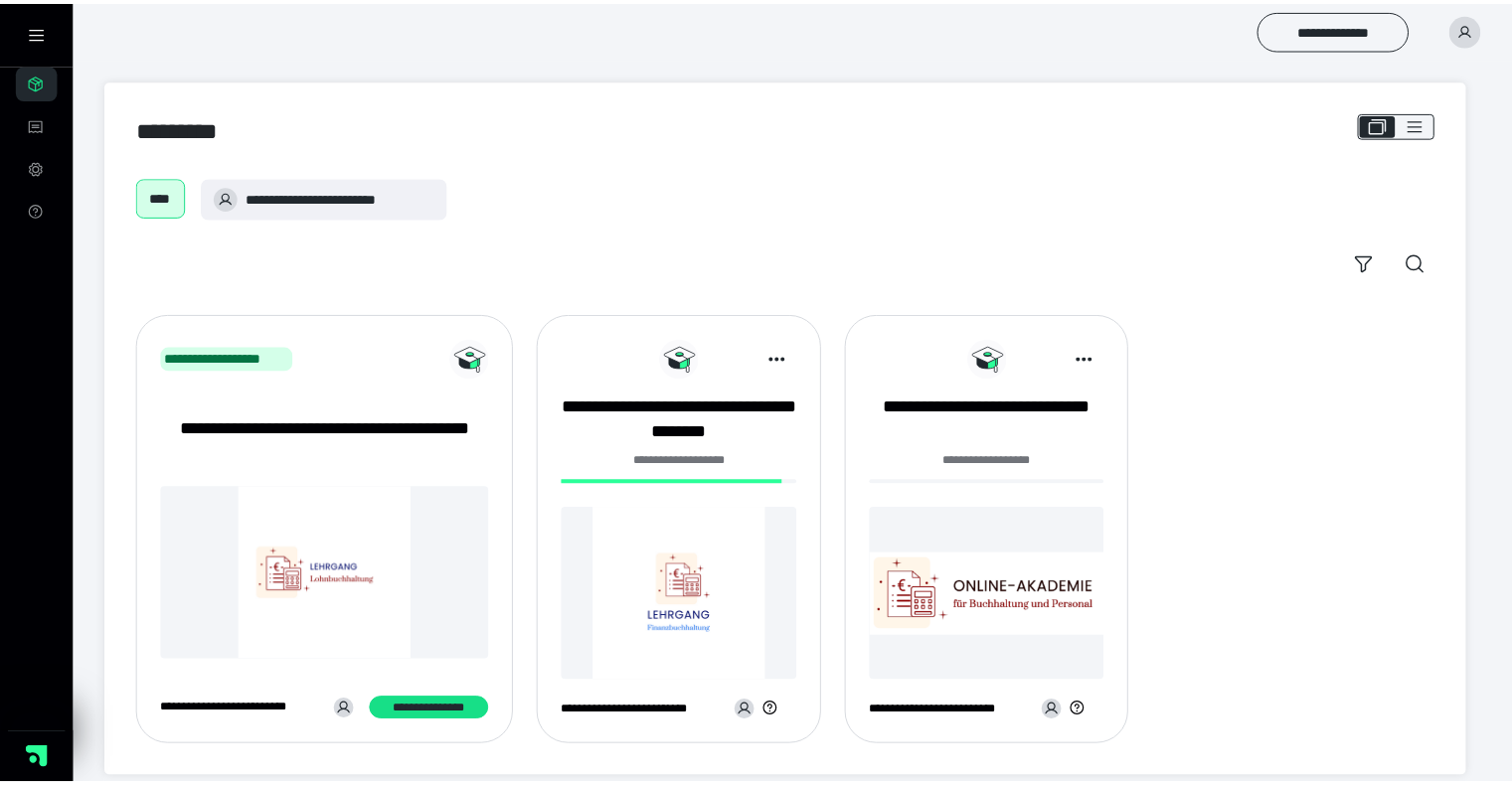 scroll, scrollTop: 0, scrollLeft: 0, axis: both 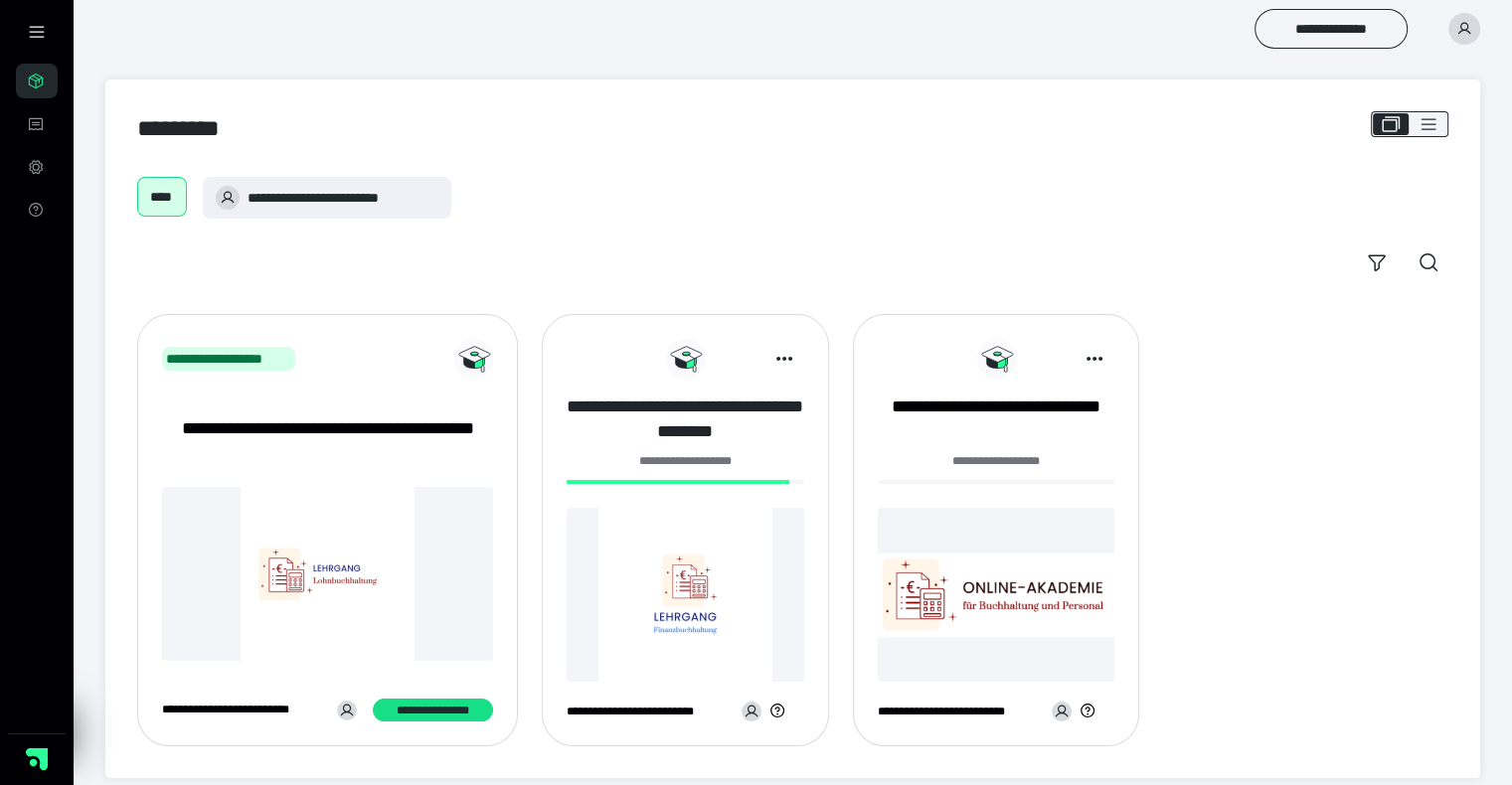 click on "**********" at bounding box center (685, 419) 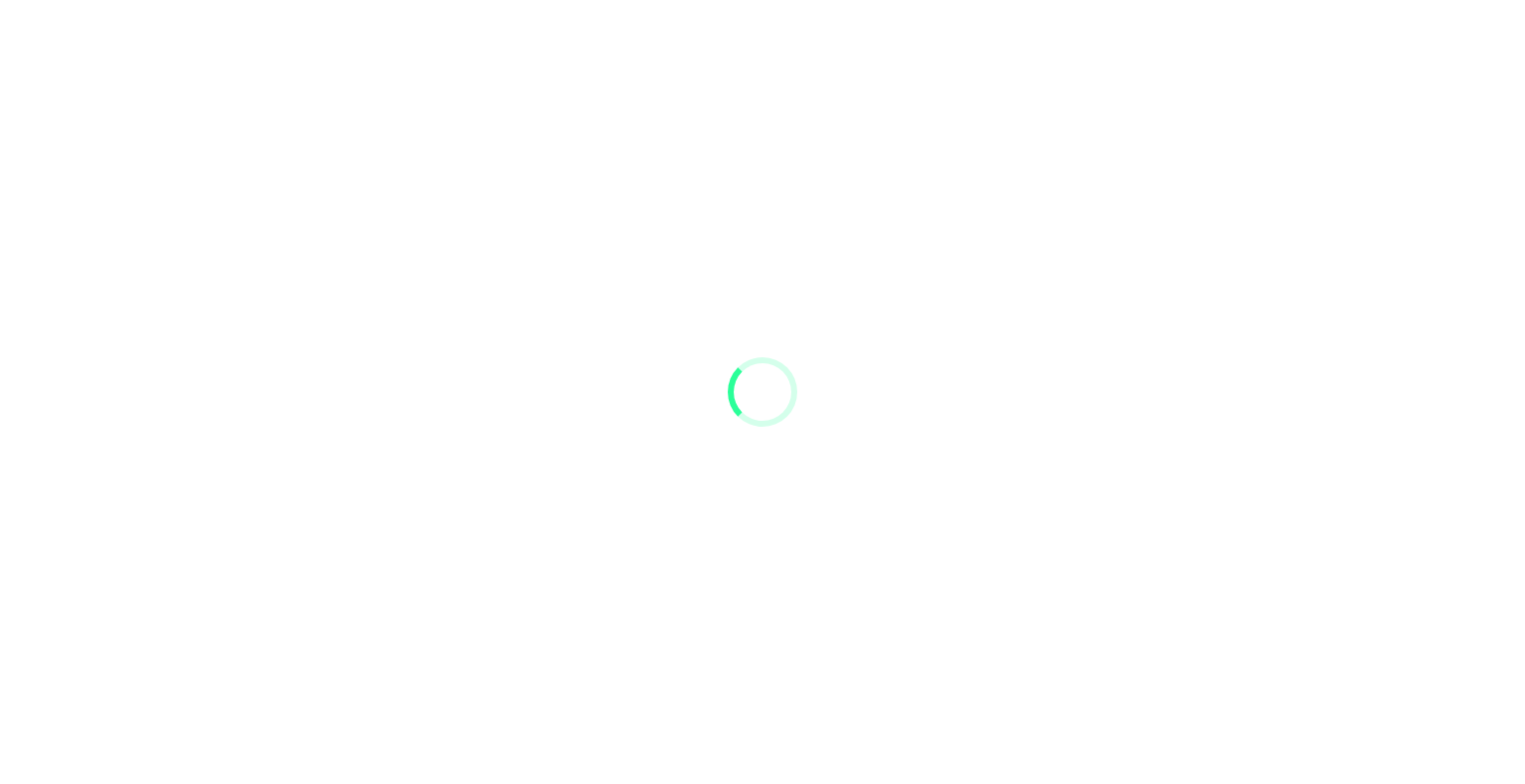 scroll, scrollTop: 0, scrollLeft: 0, axis: both 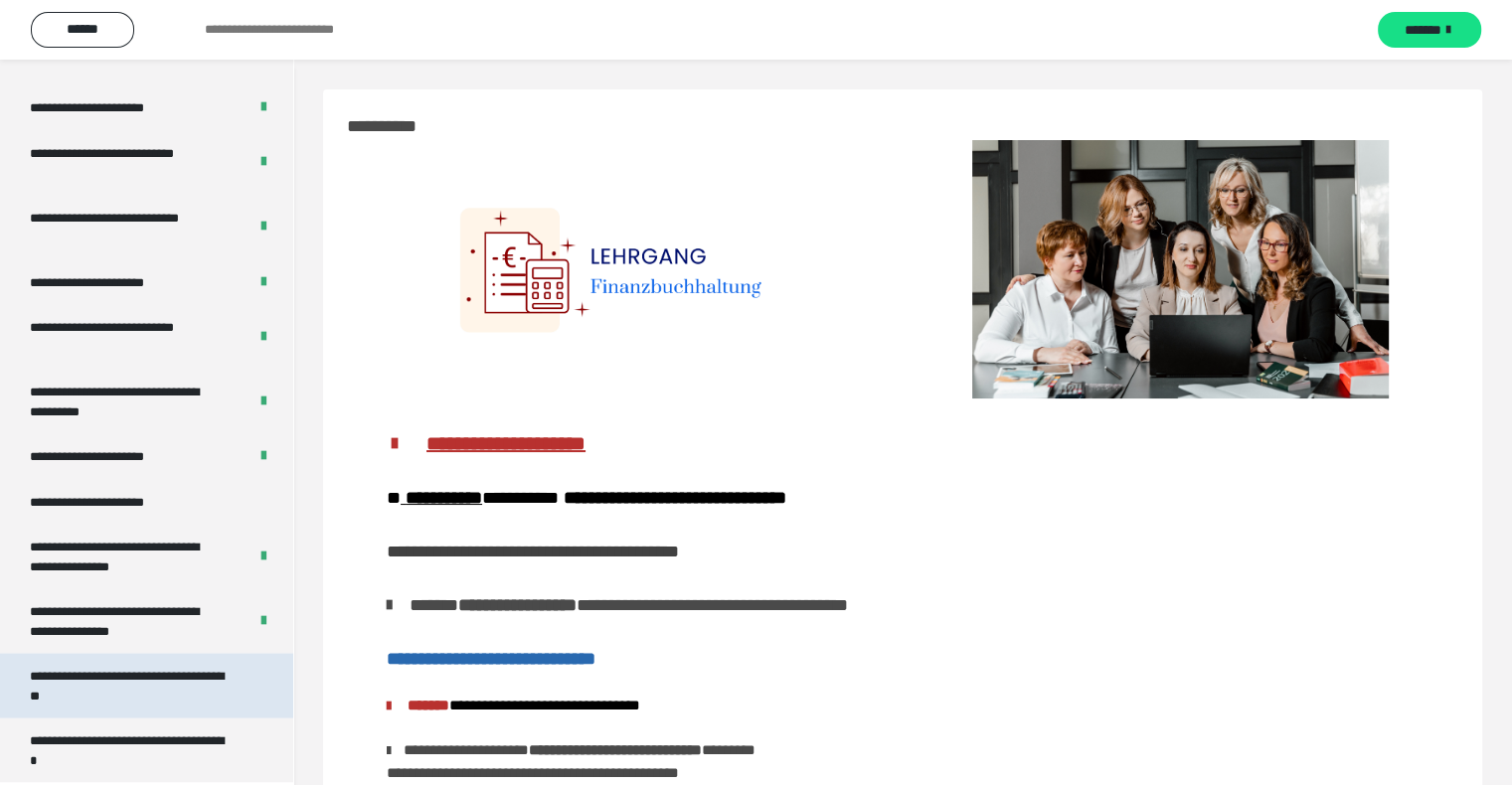click on "**********" at bounding box center (131, 686) 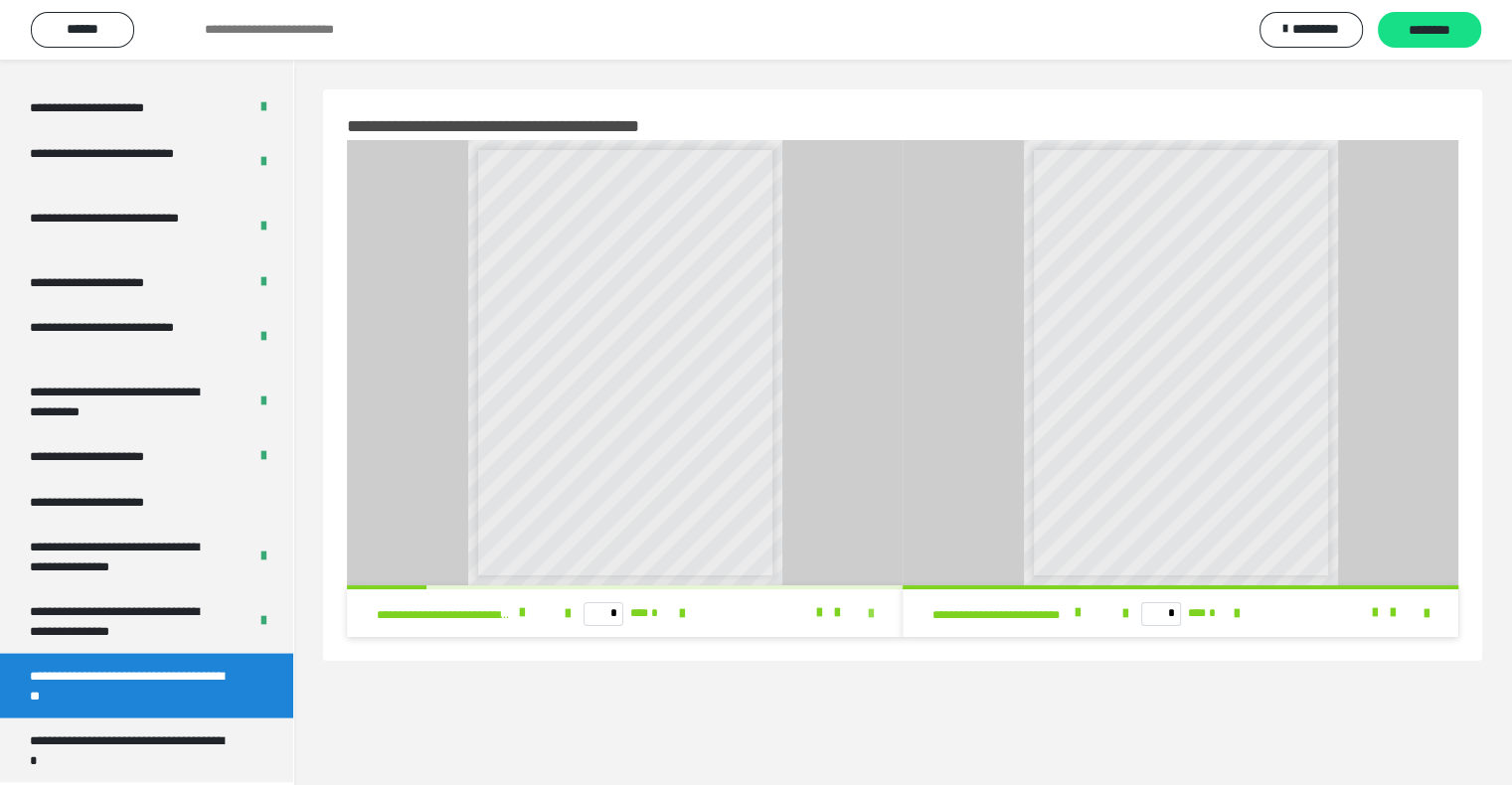 click at bounding box center (871, 614) 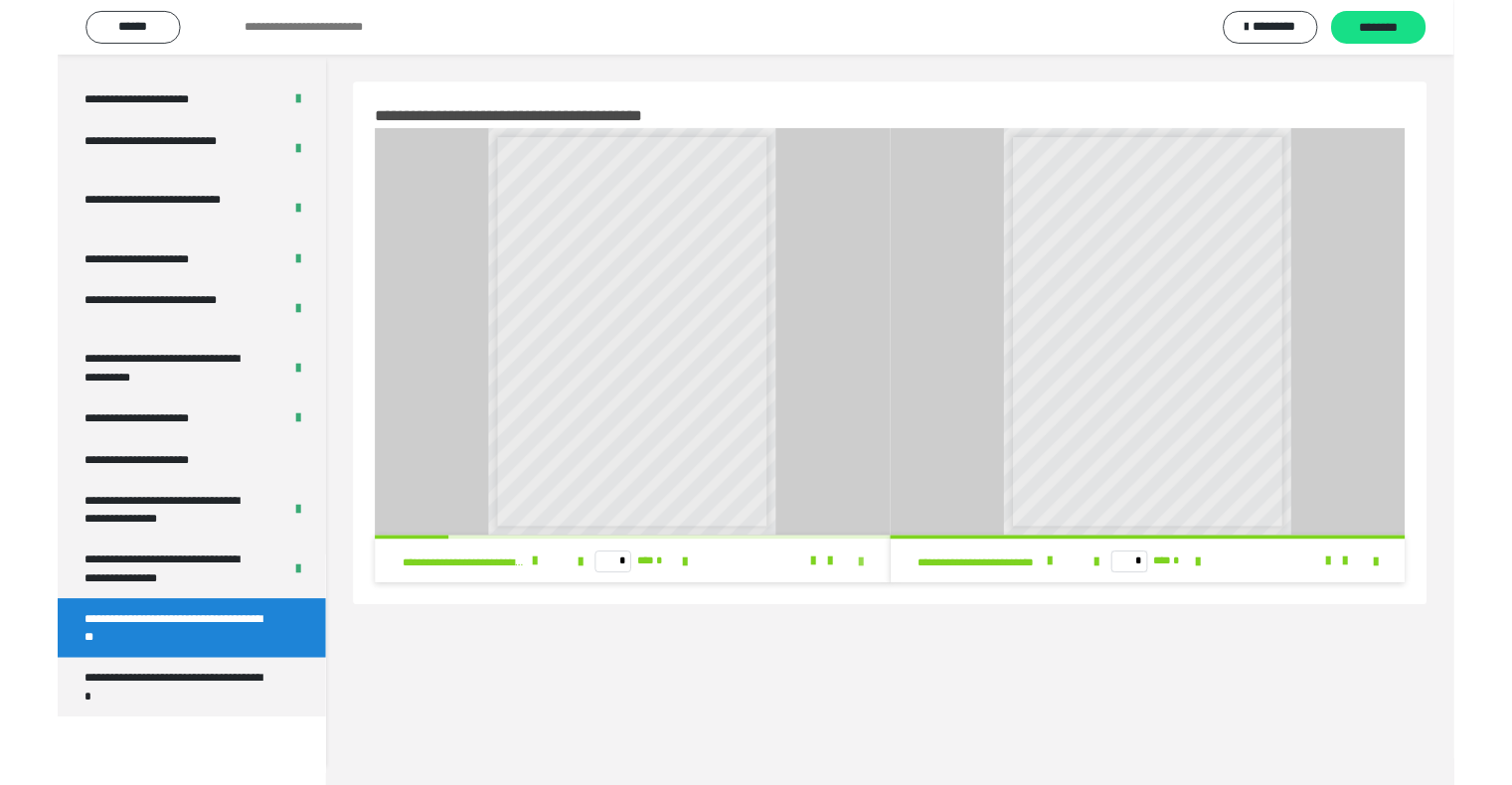 scroll, scrollTop: 3799, scrollLeft: 0, axis: vertical 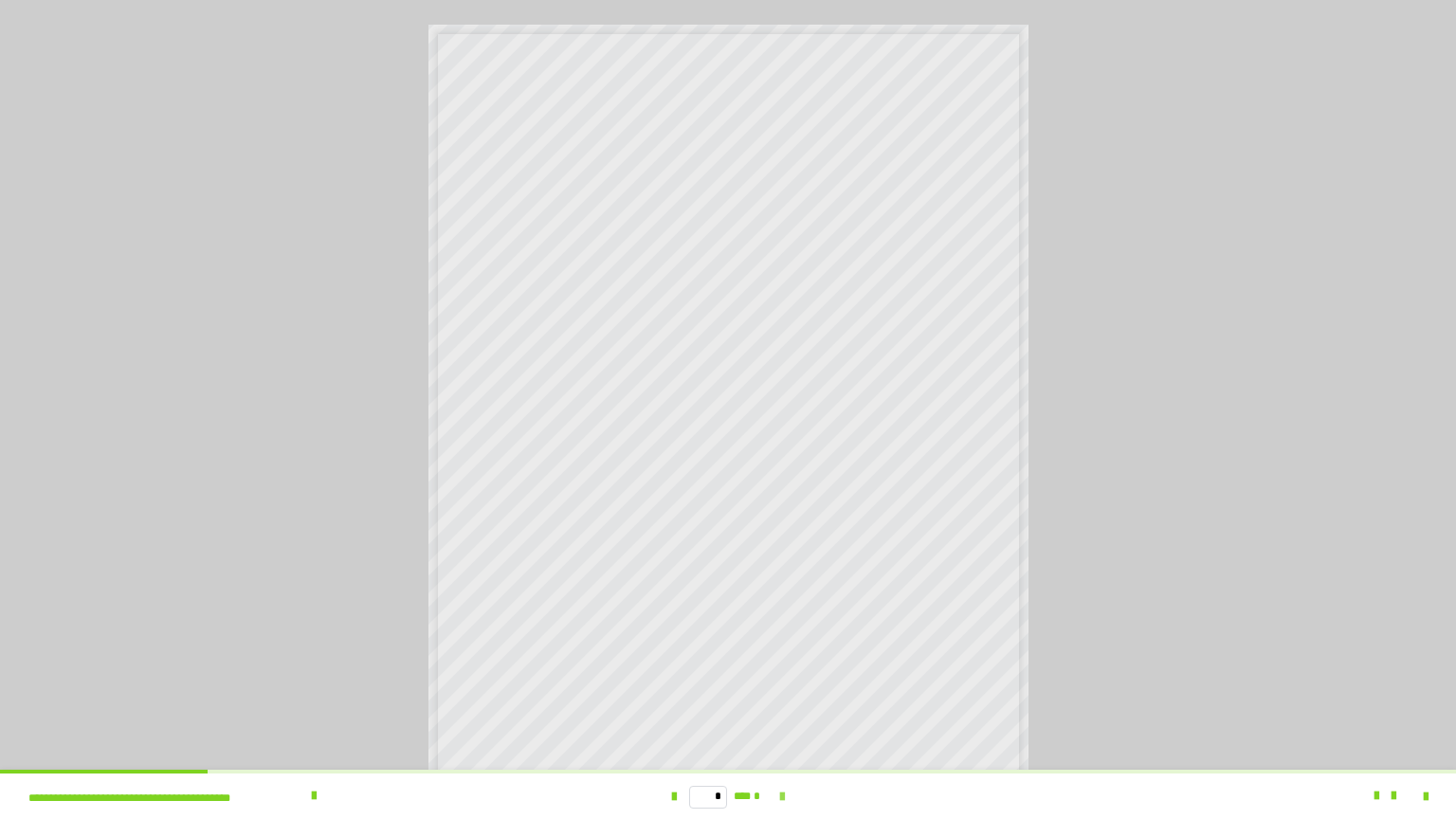 click at bounding box center [782, 797] 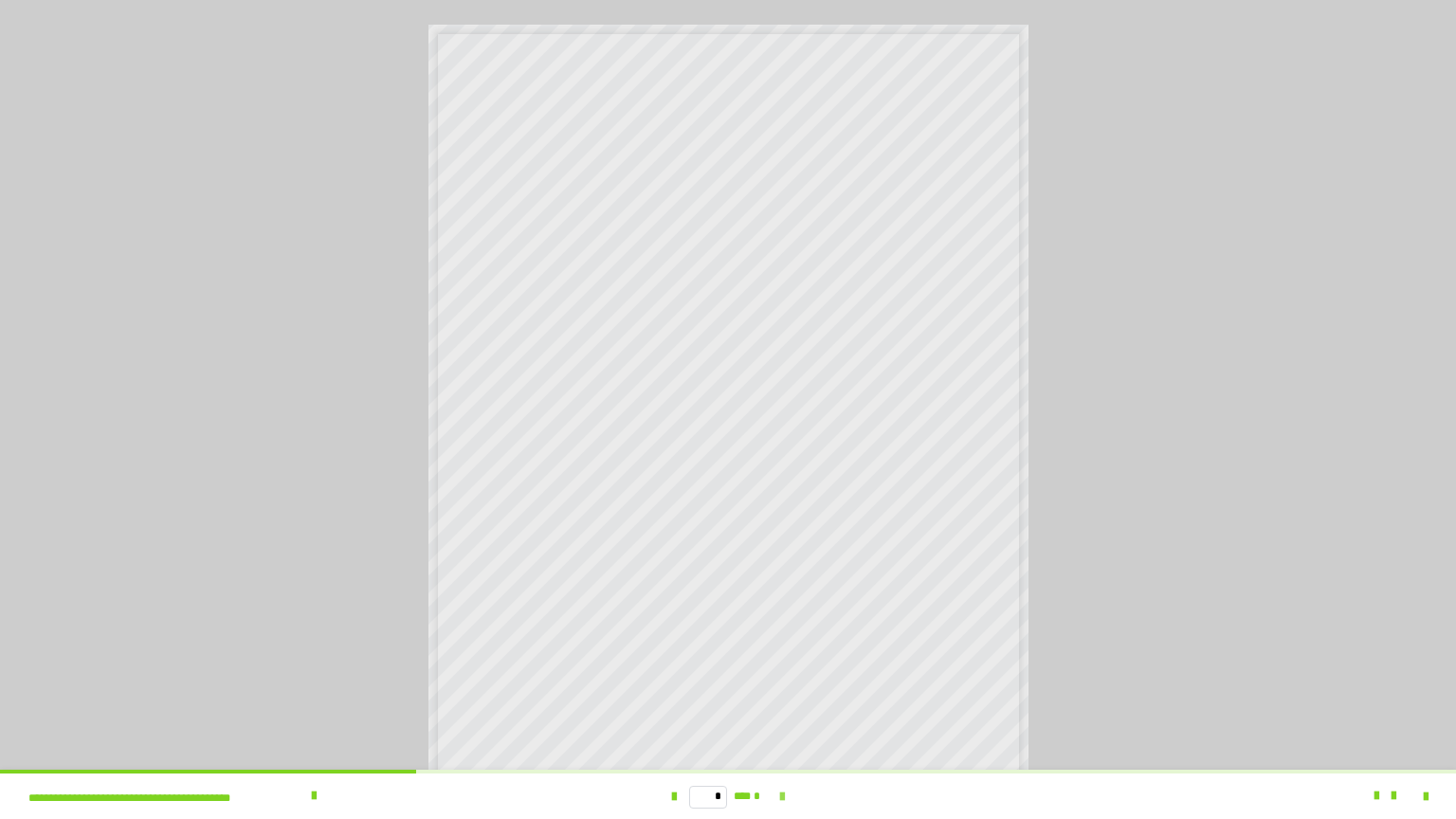 click at bounding box center (782, 797) 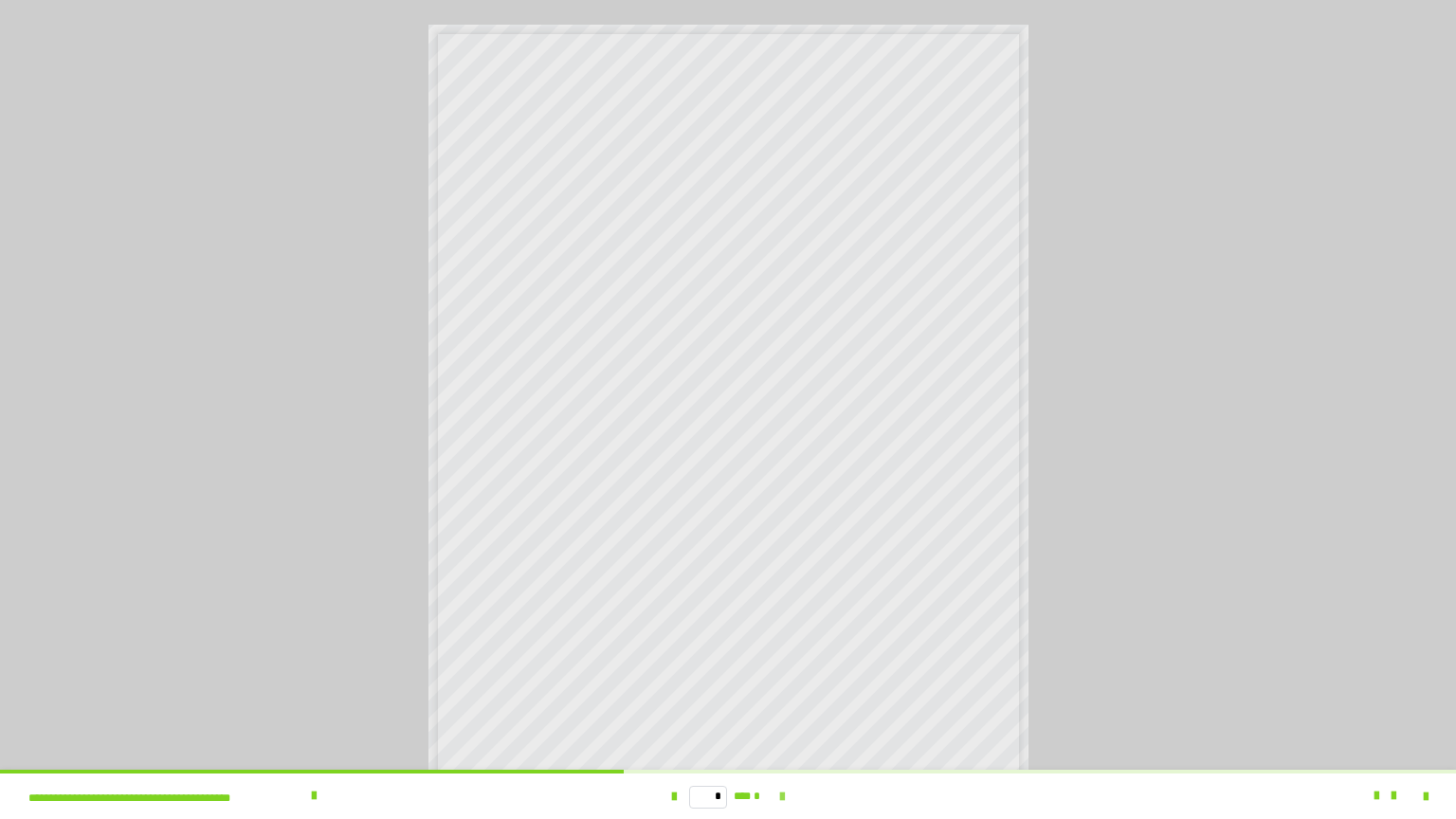 click at bounding box center [782, 797] 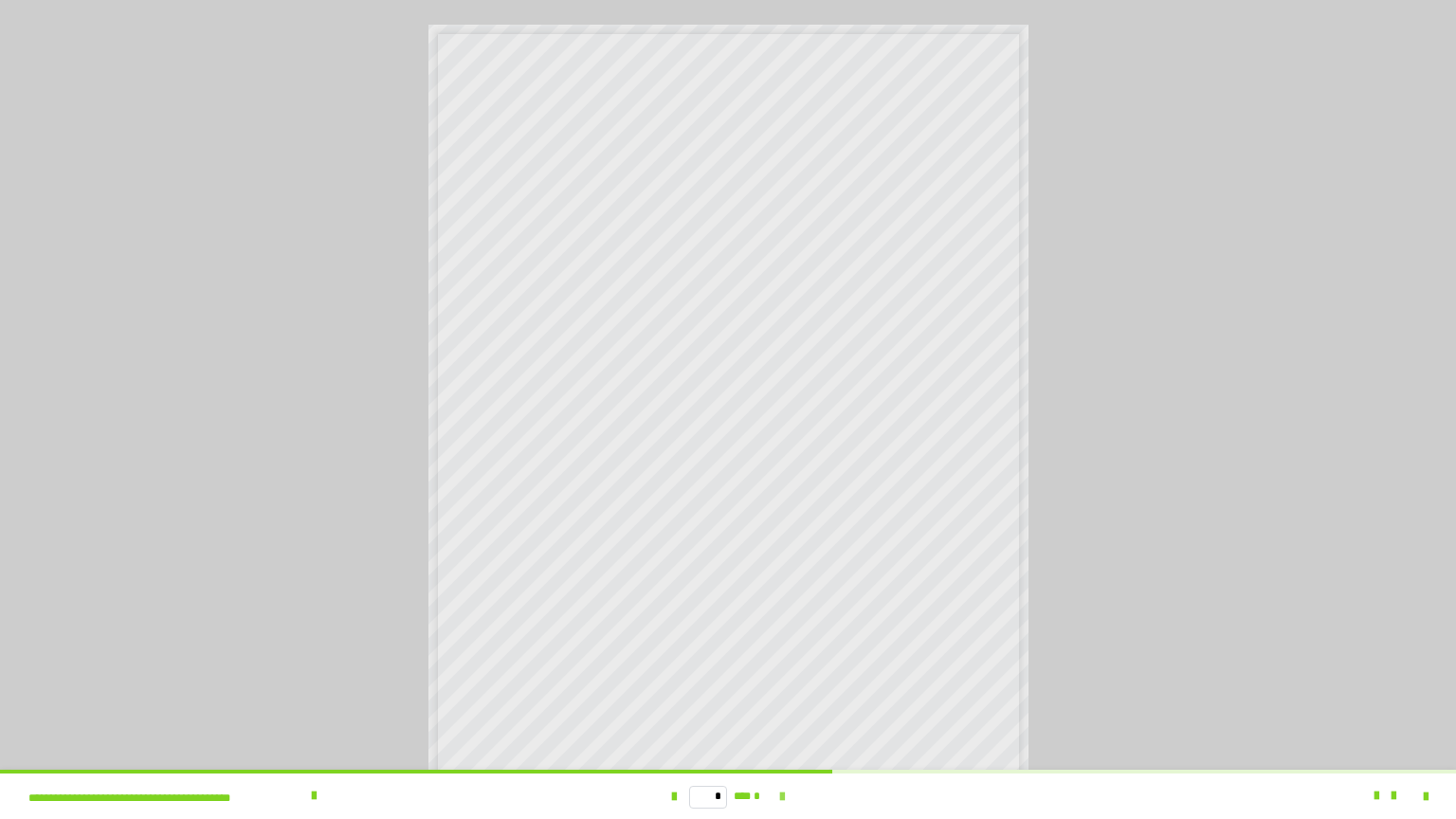 click at bounding box center [782, 797] 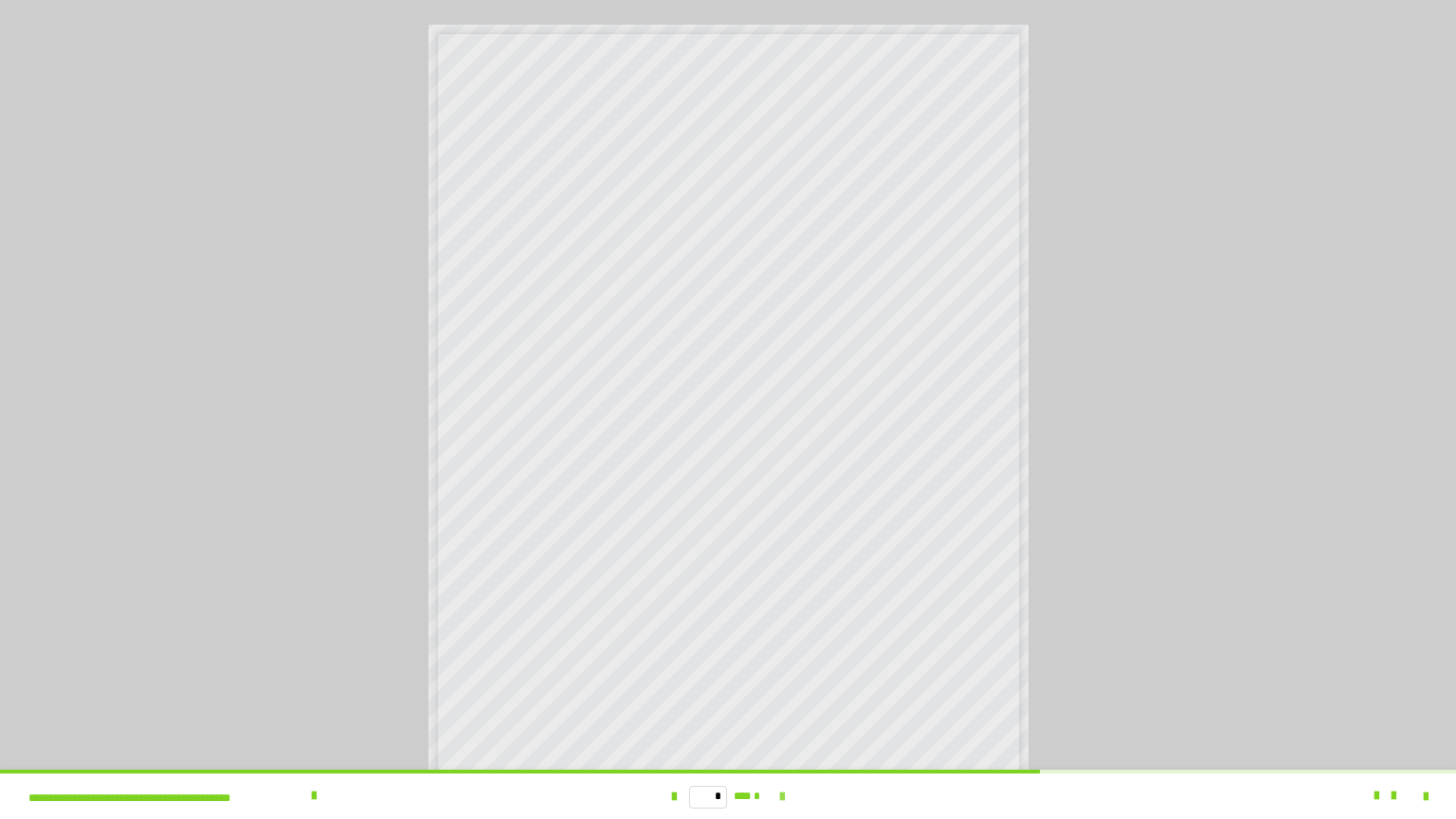 click at bounding box center [782, 797] 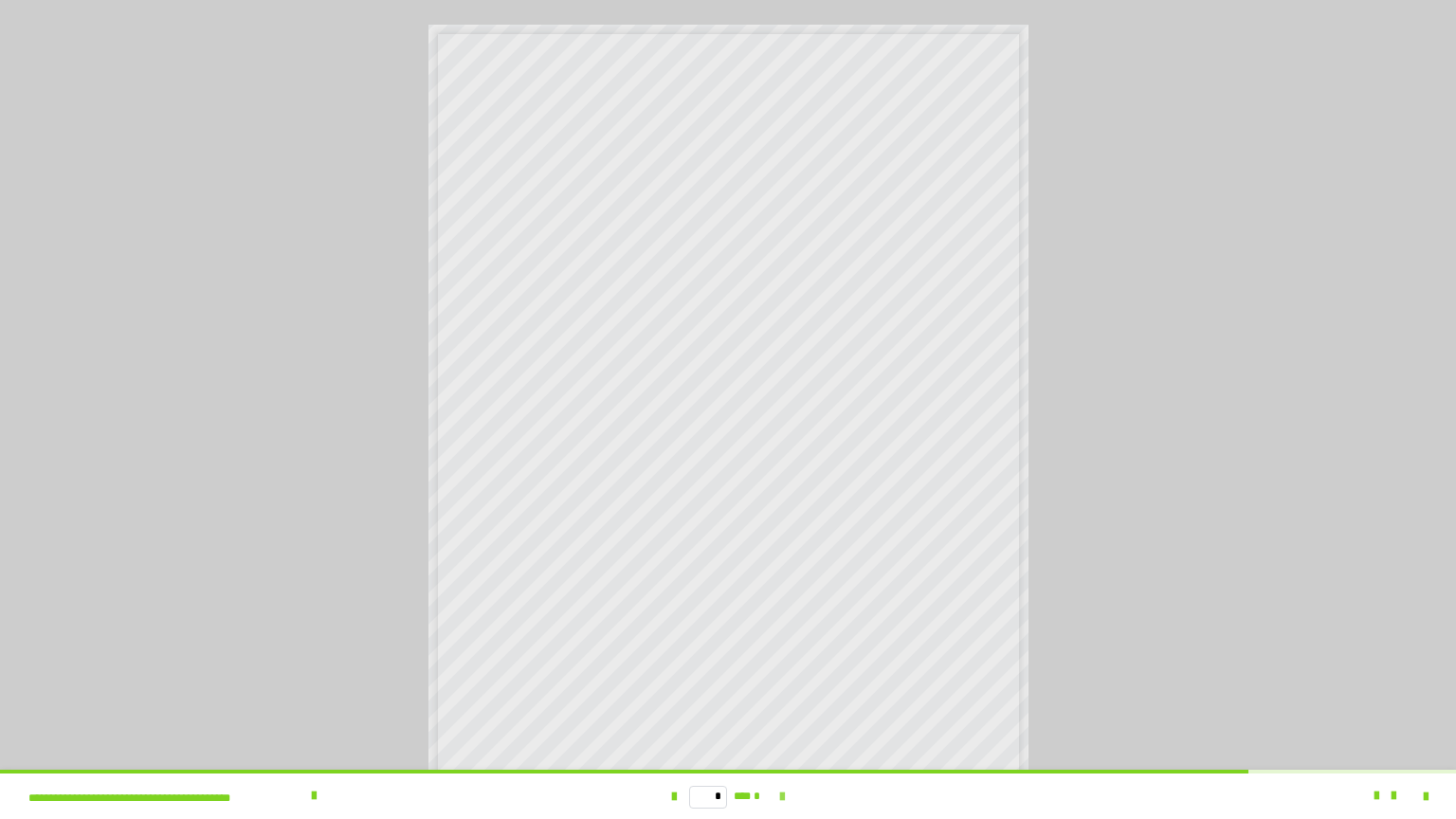 click at bounding box center (782, 797) 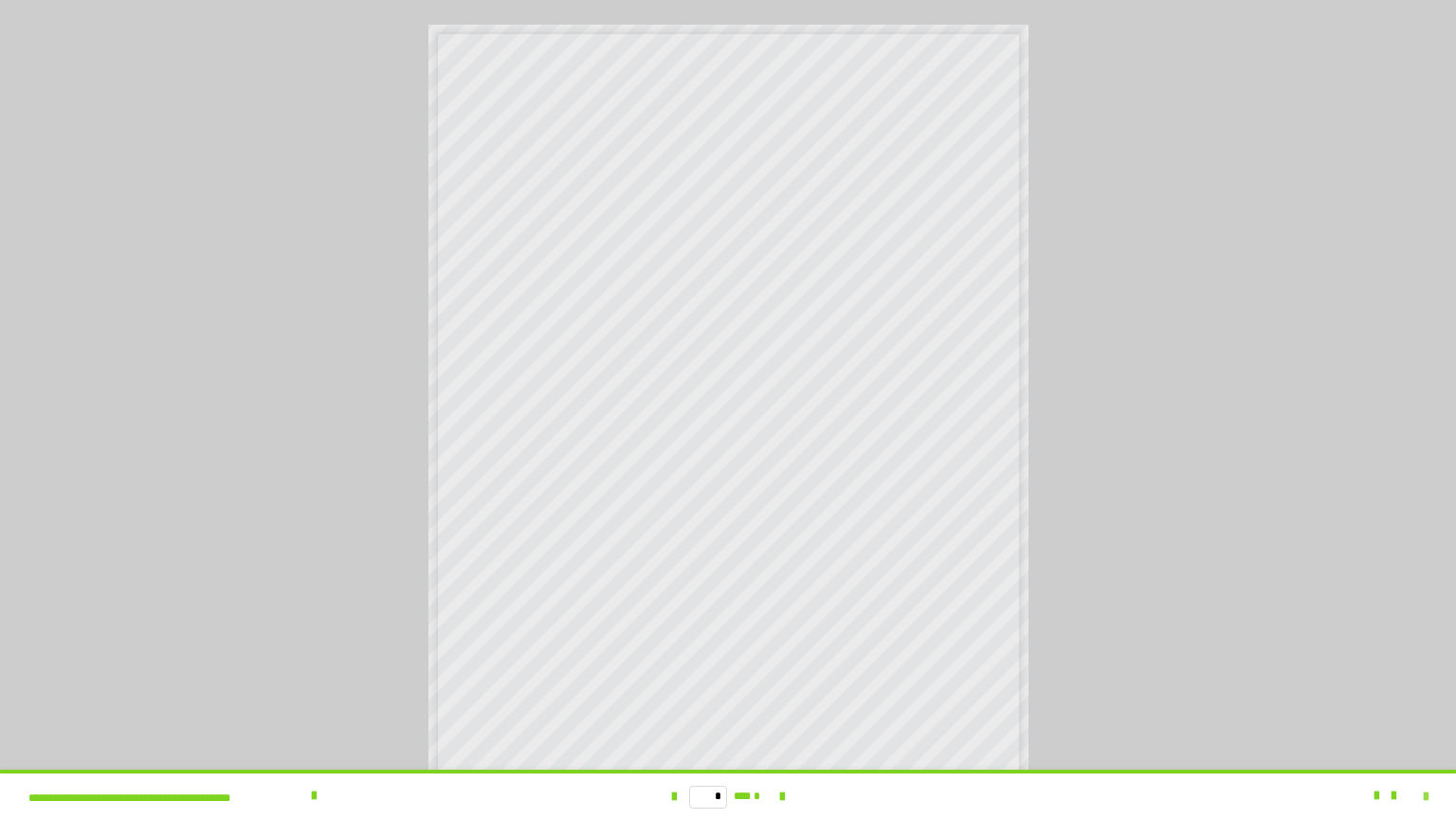 click at bounding box center [1426, 797] 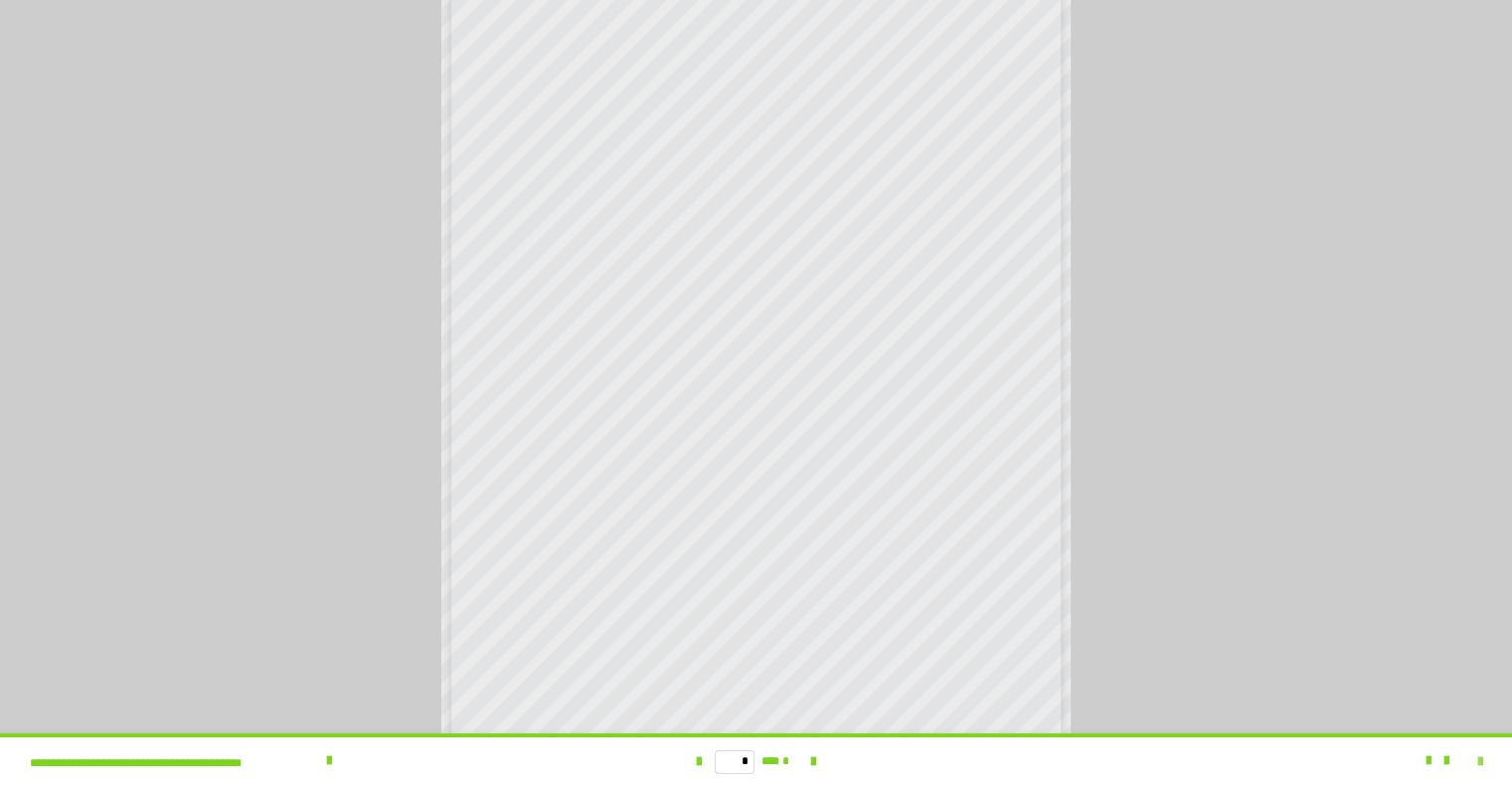 scroll, scrollTop: 3871, scrollLeft: 0, axis: vertical 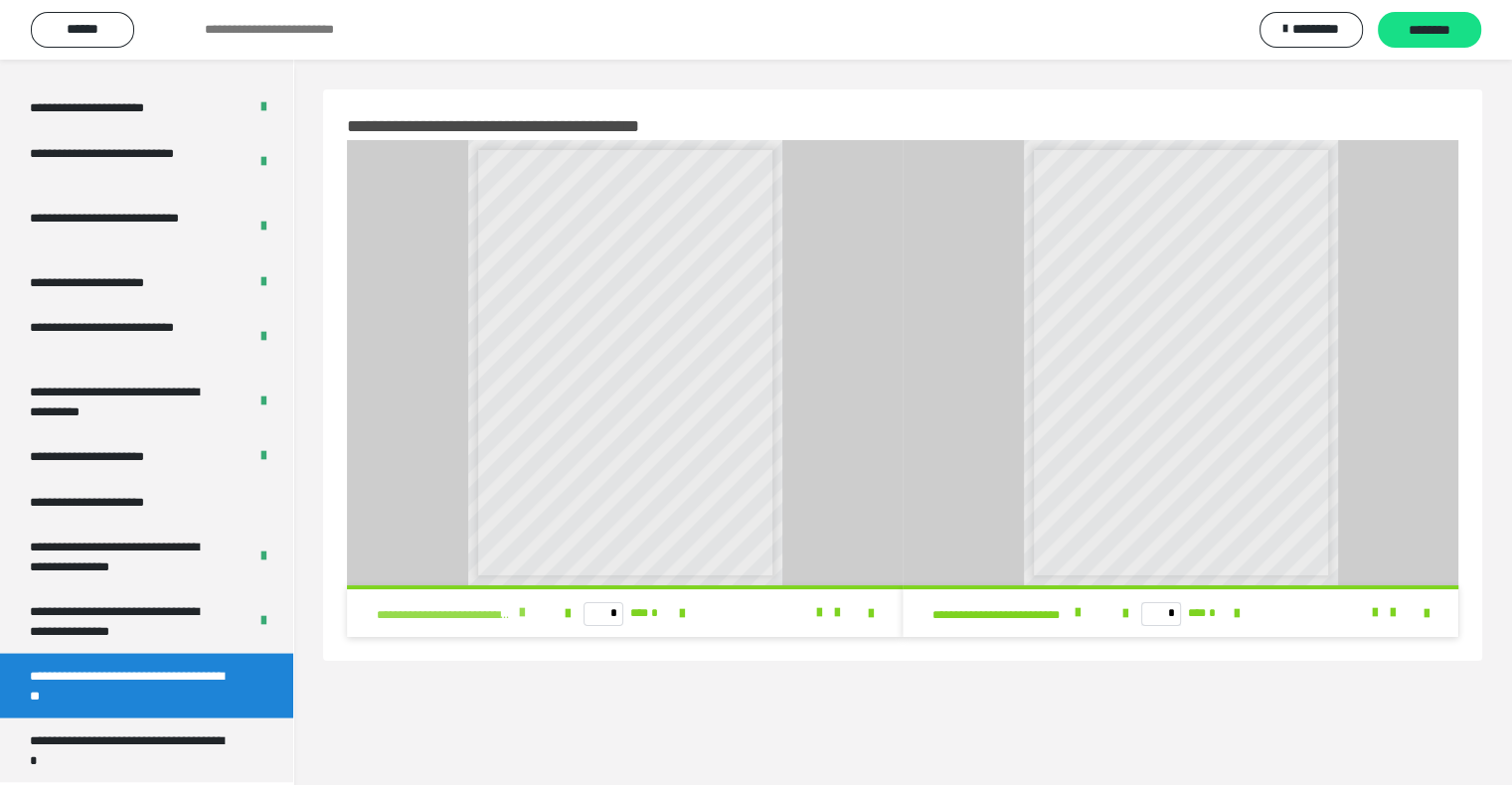 click at bounding box center (522, 613) 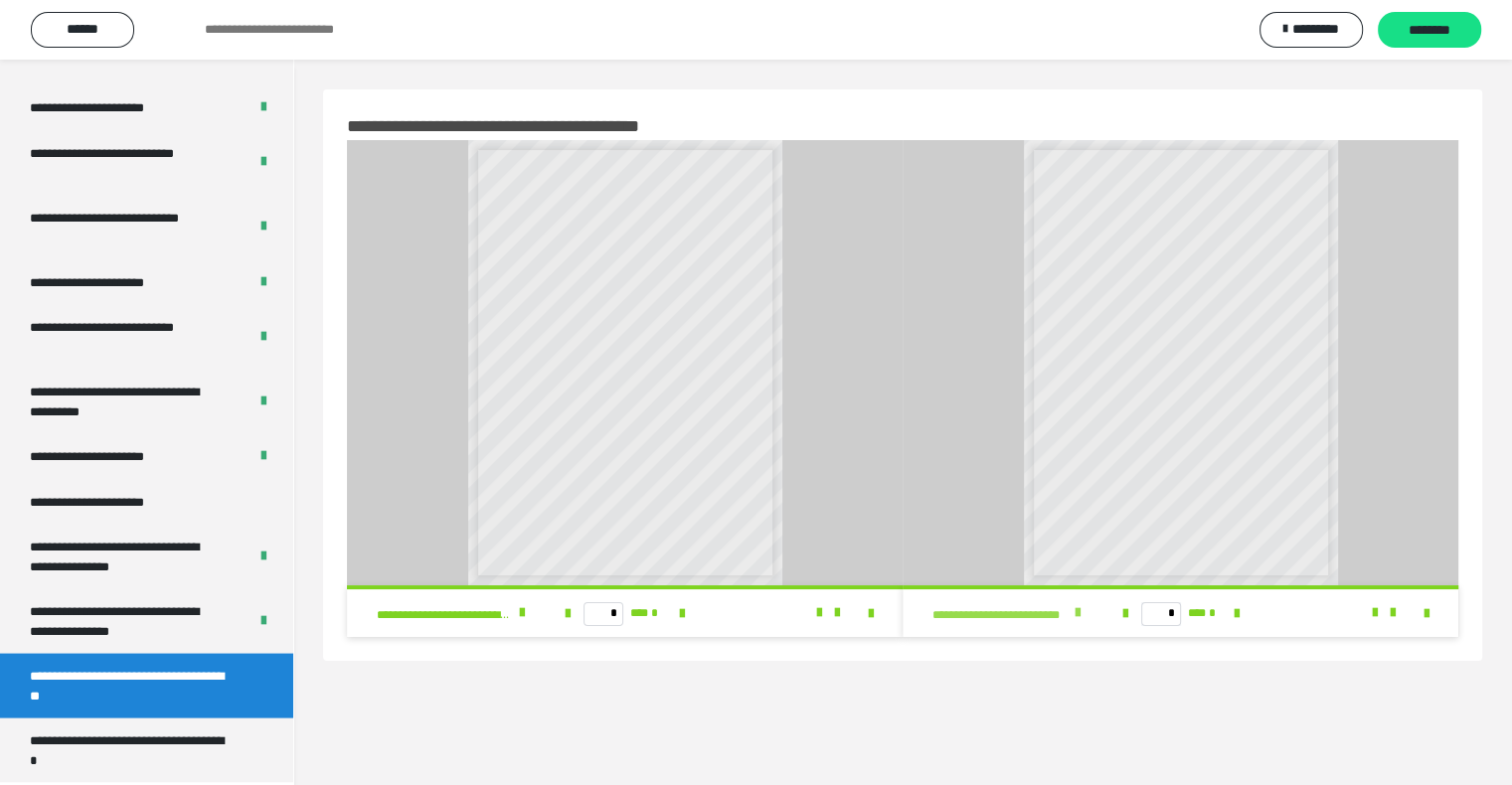 click on "**********" at bounding box center (1000, 615) 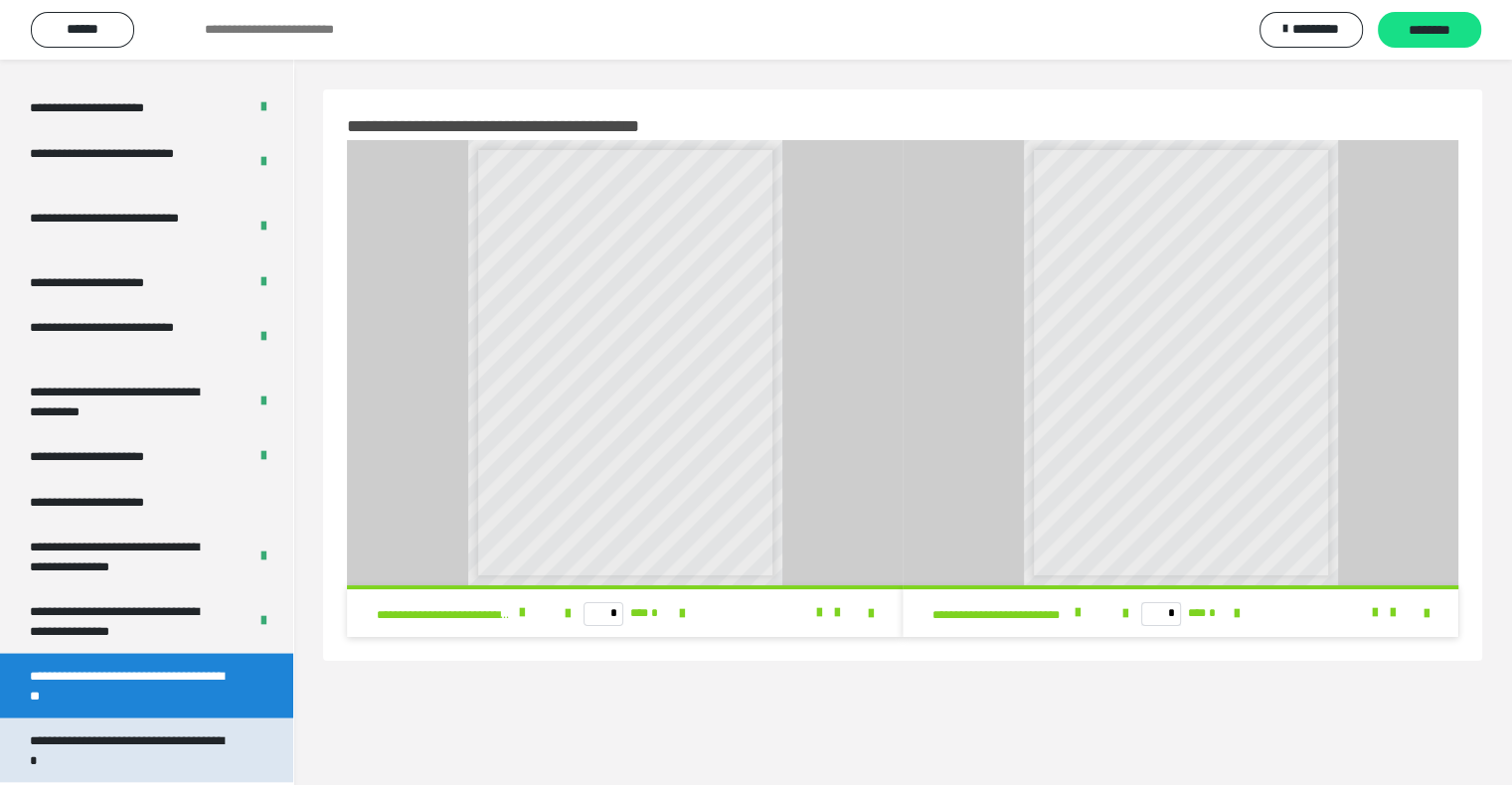 click on "**********" at bounding box center [131, 750] 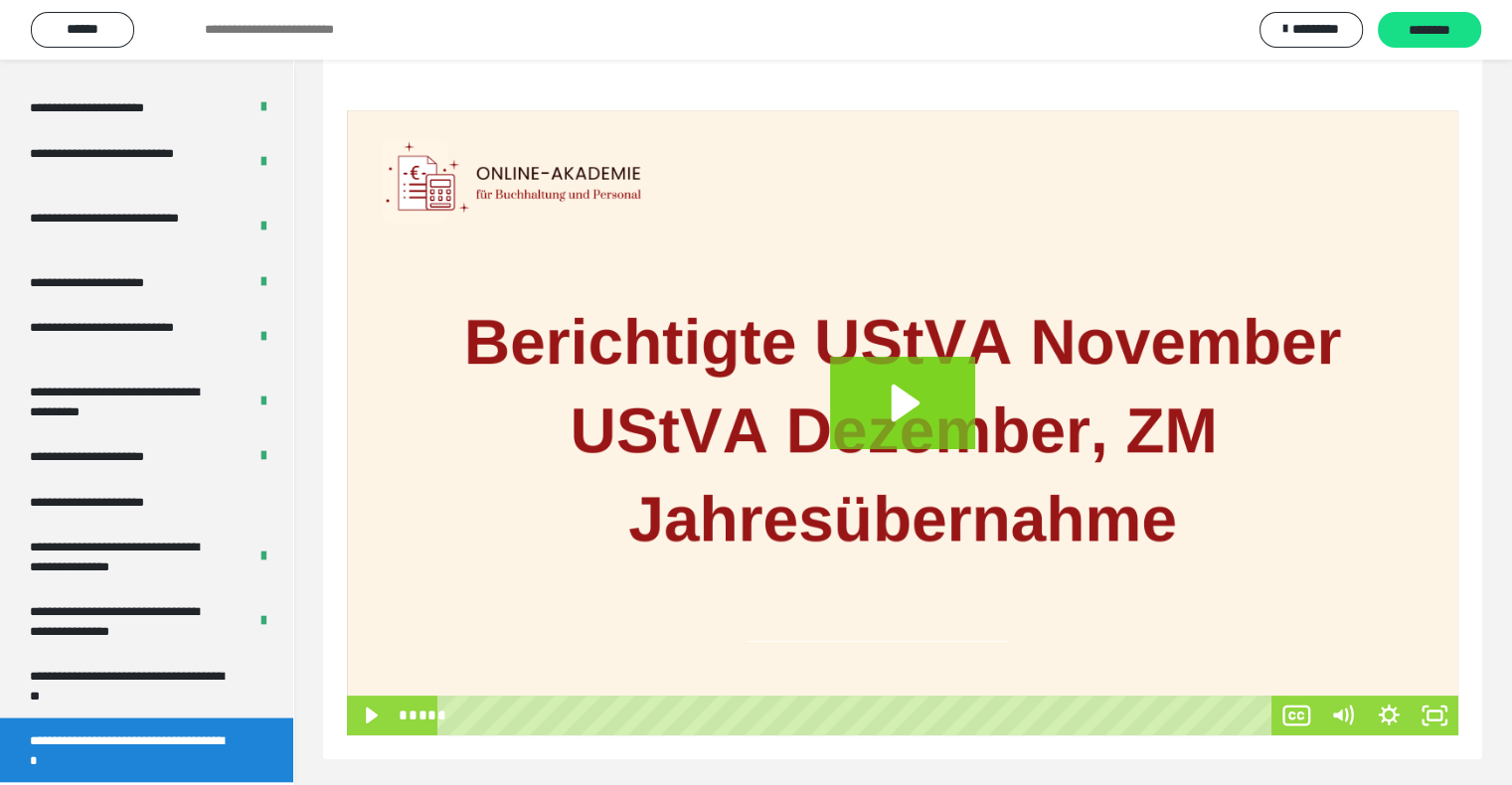 scroll, scrollTop: 249, scrollLeft: 0, axis: vertical 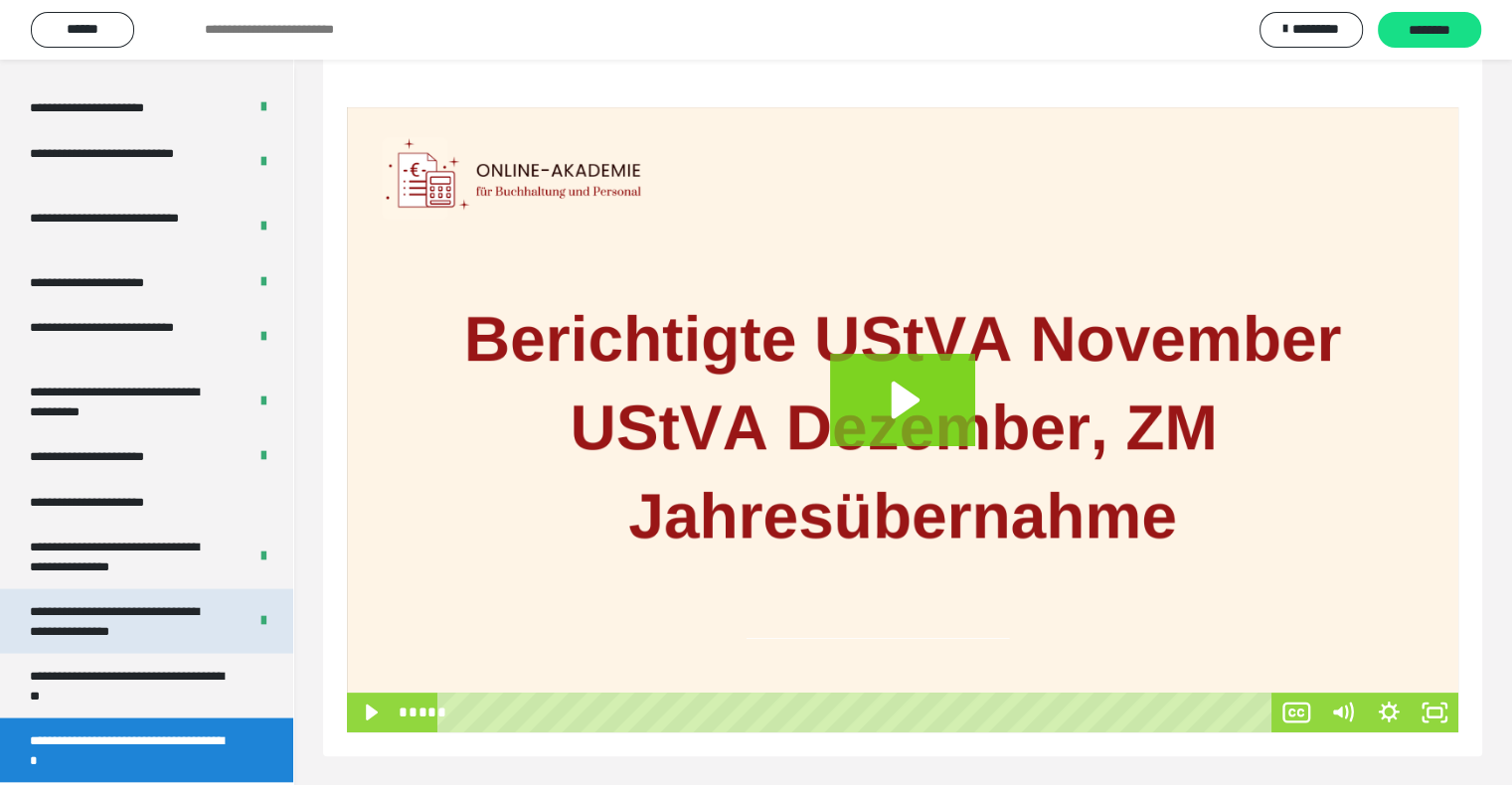click on "**********" at bounding box center [123, 621] 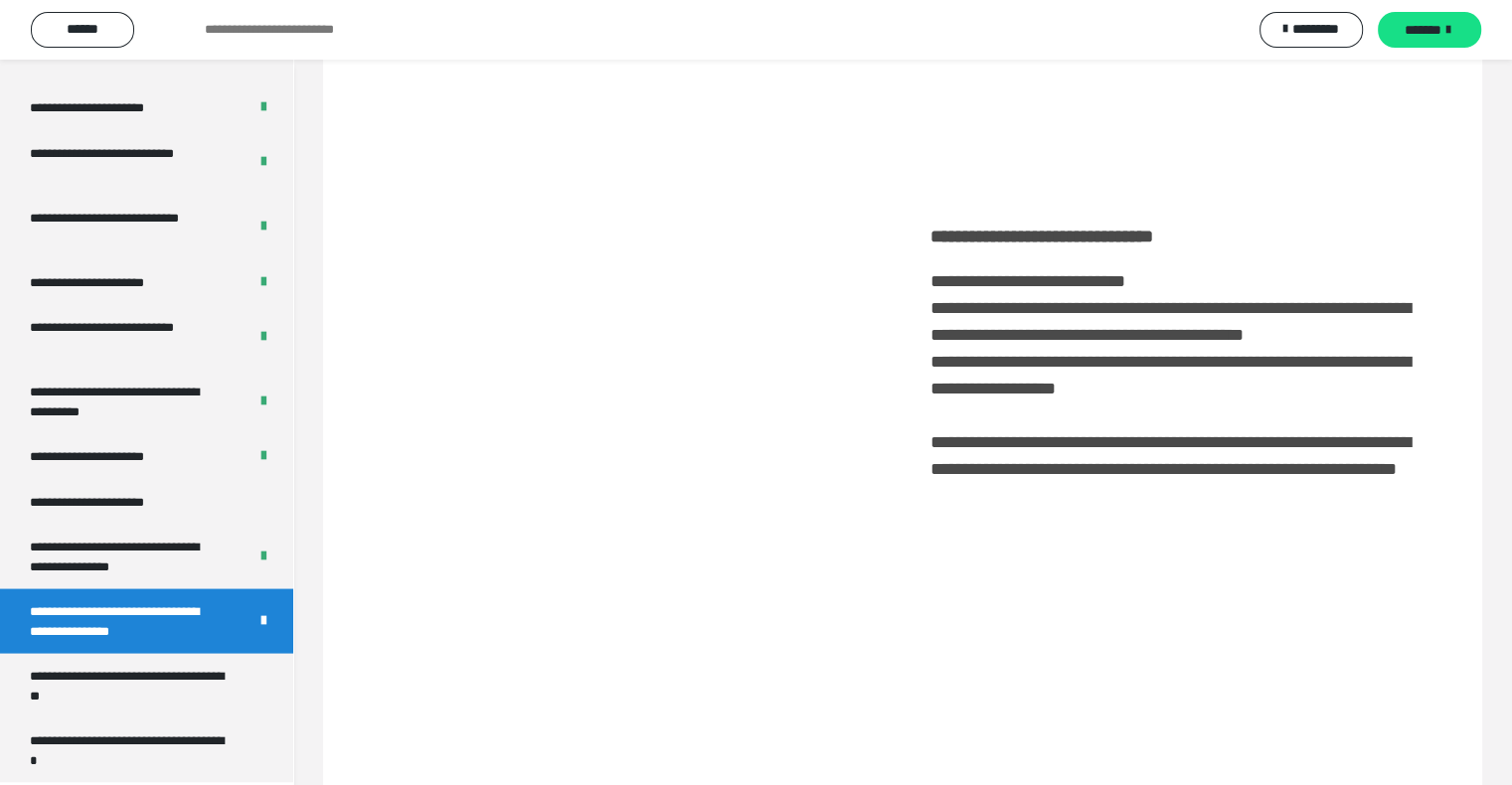 scroll, scrollTop: 60, scrollLeft: 0, axis: vertical 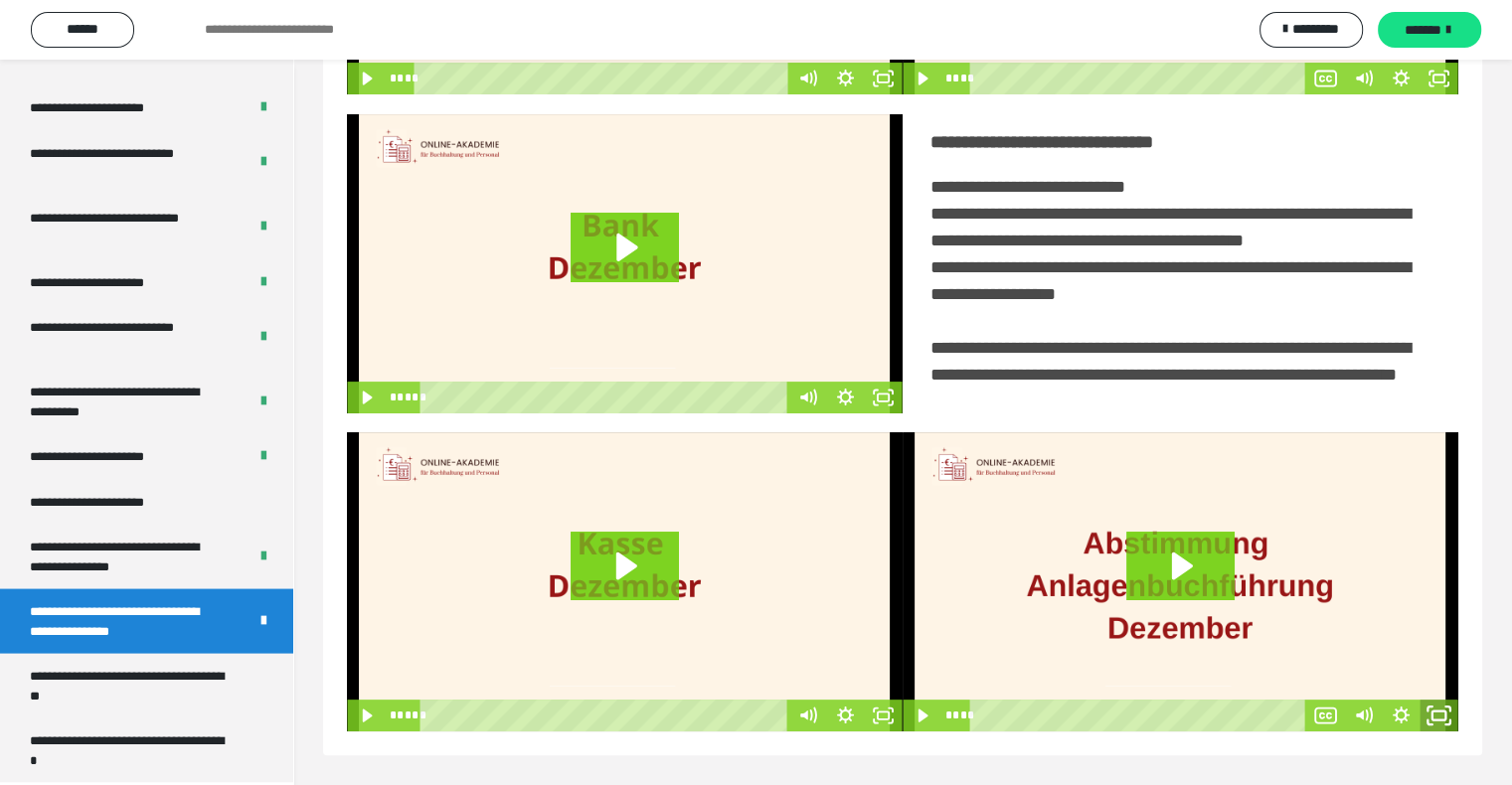 click 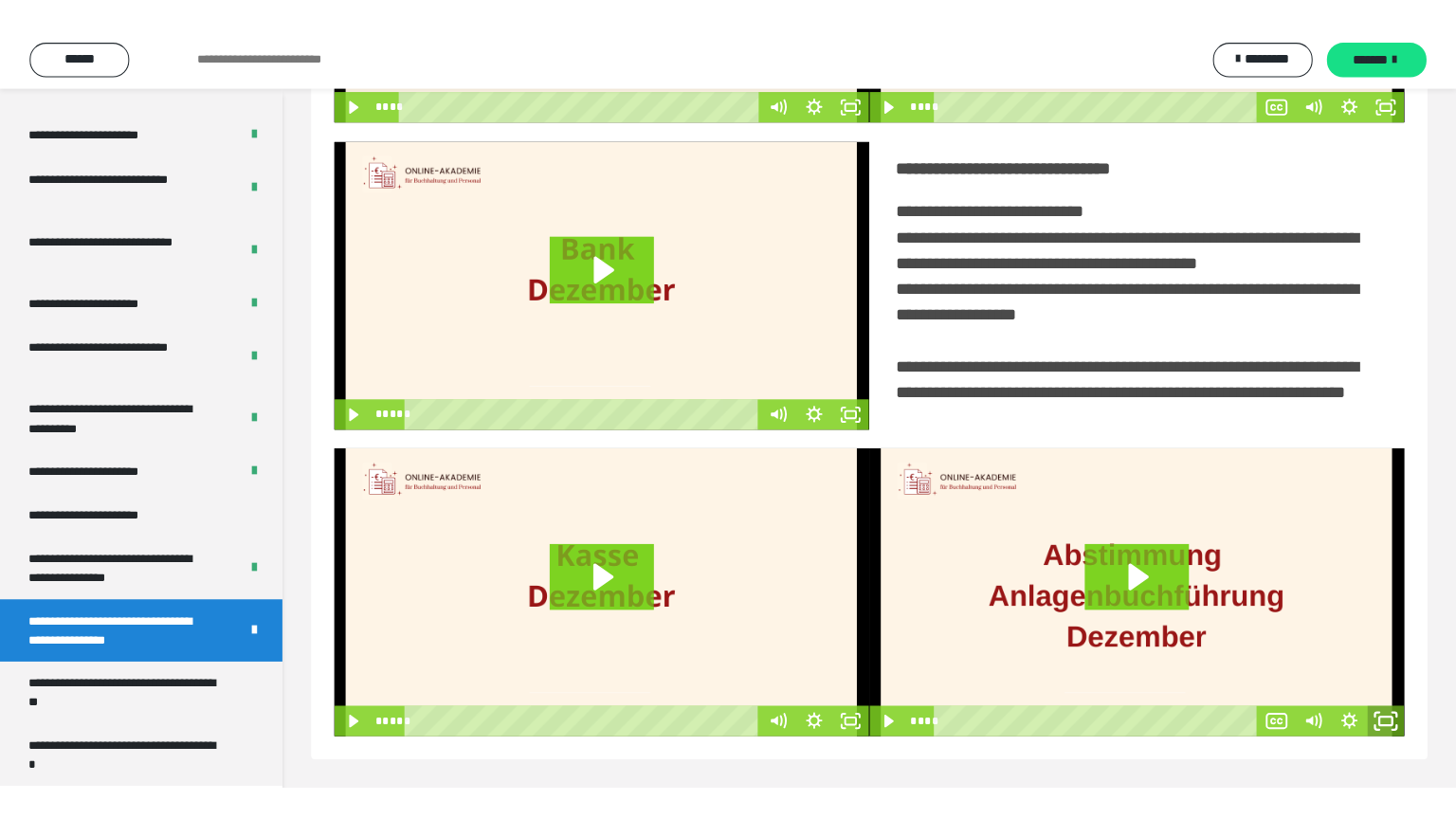 scroll, scrollTop: 317, scrollLeft: 0, axis: vertical 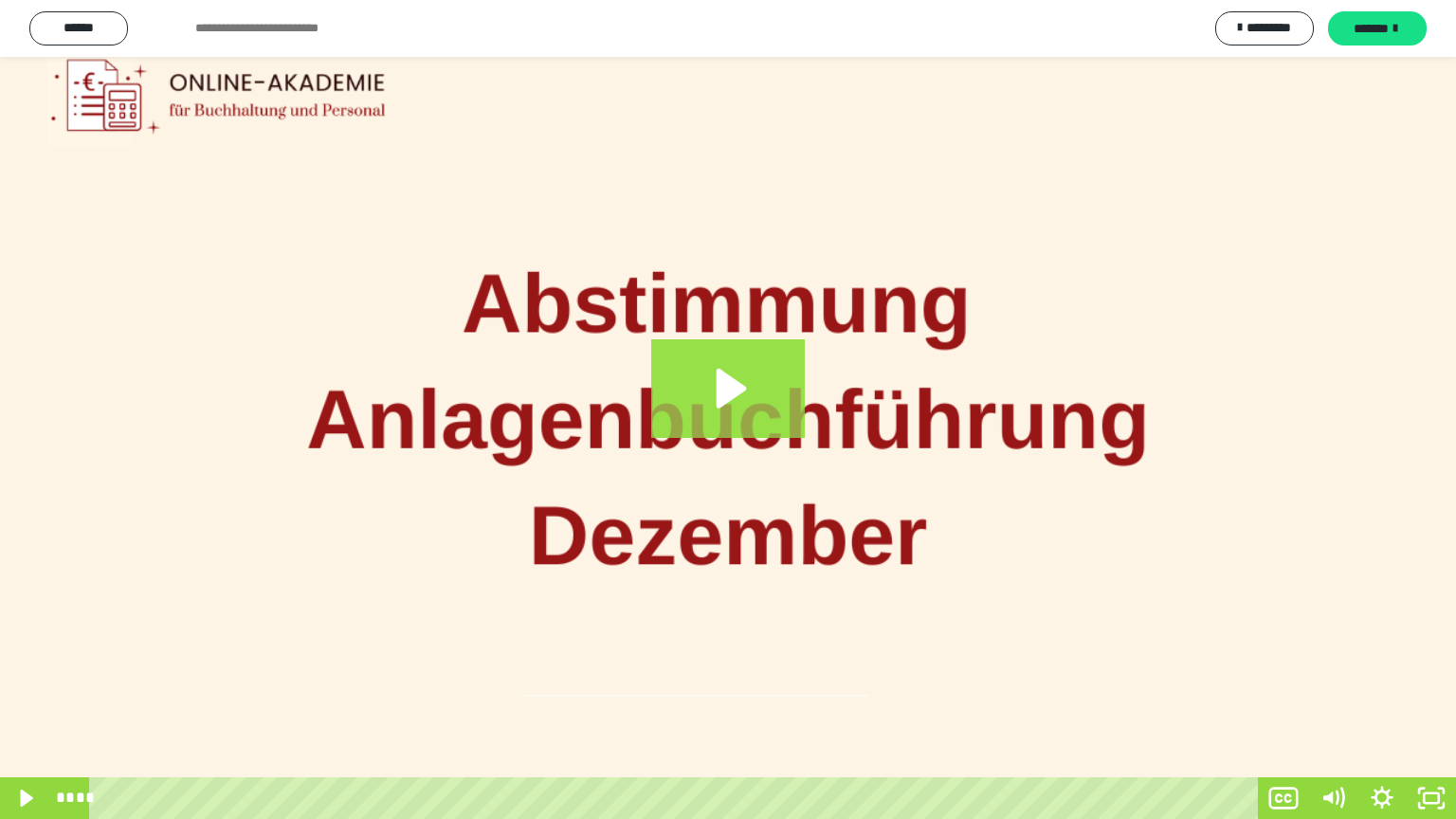 click 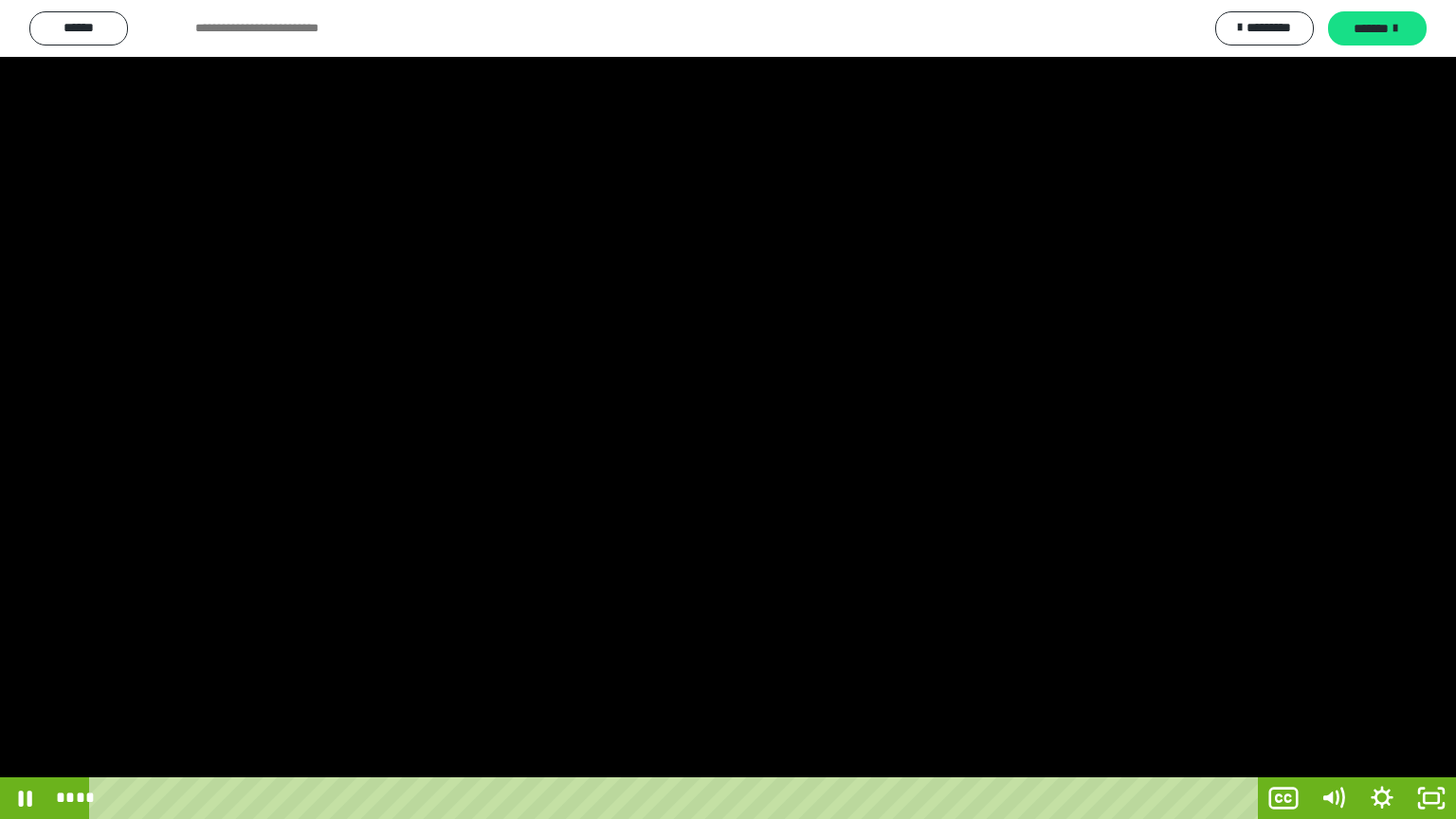 click at bounding box center (728, 410) 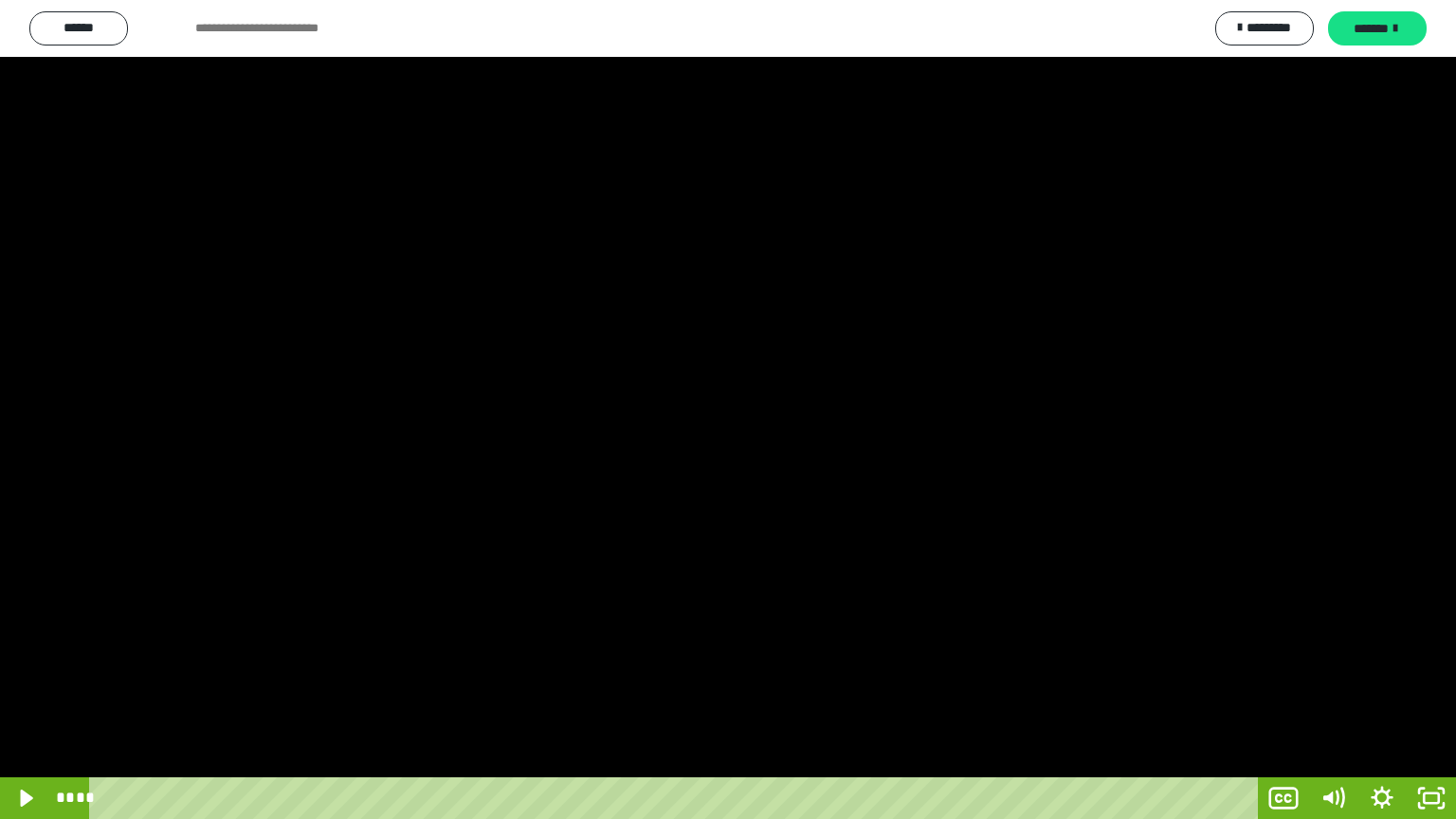 click at bounding box center (728, 410) 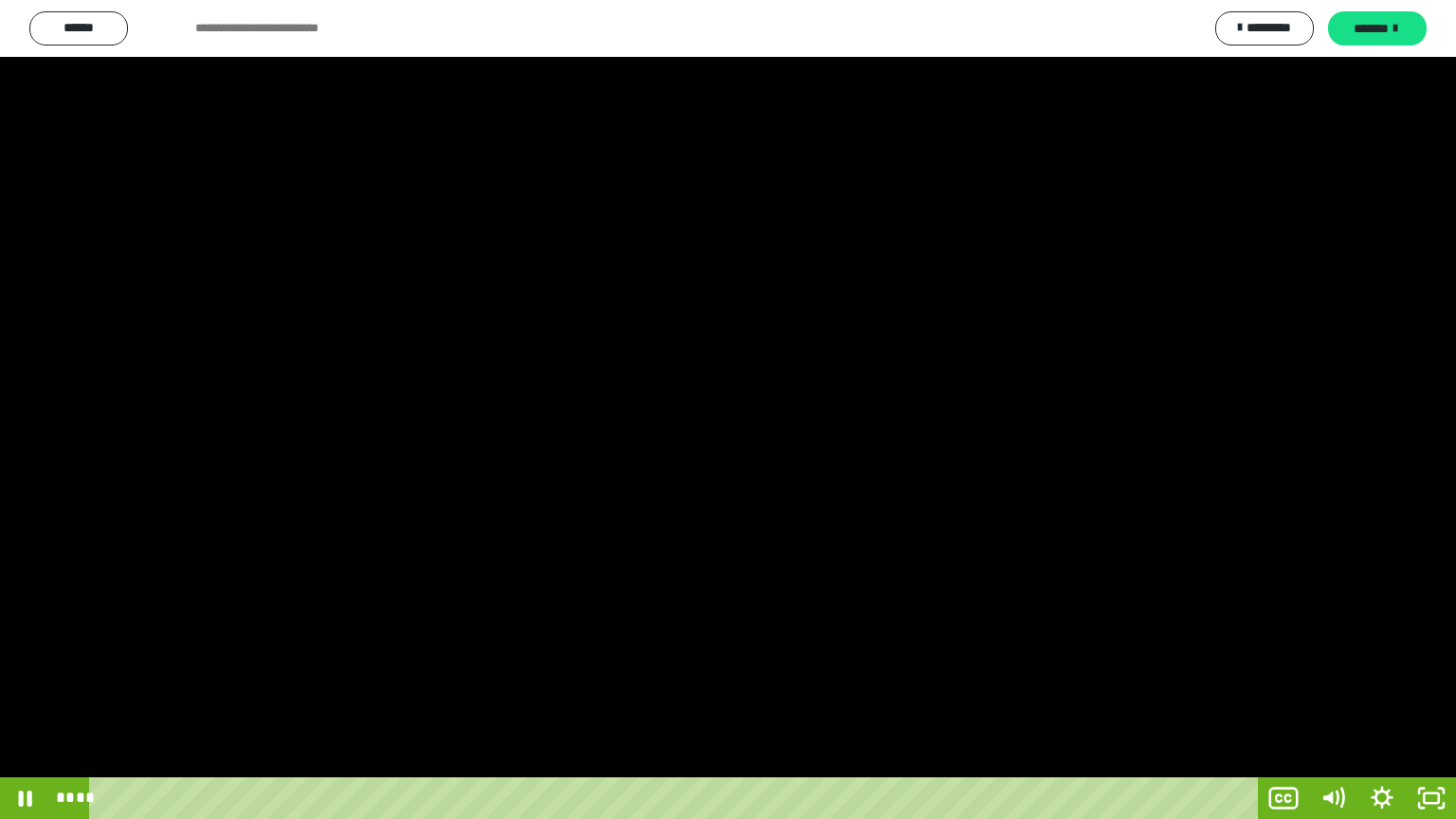 click at bounding box center [728, 410] 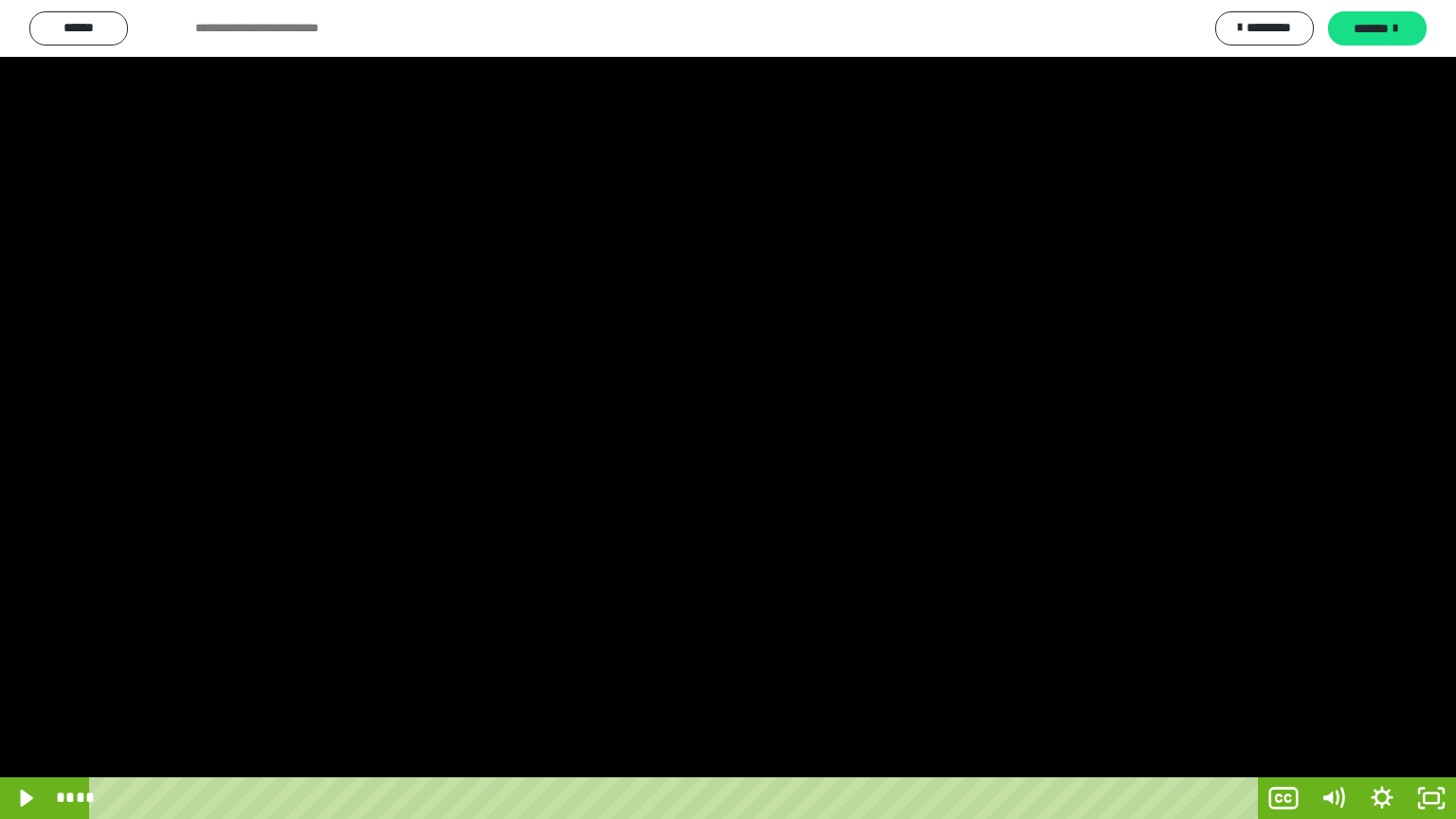 click at bounding box center [728, 410] 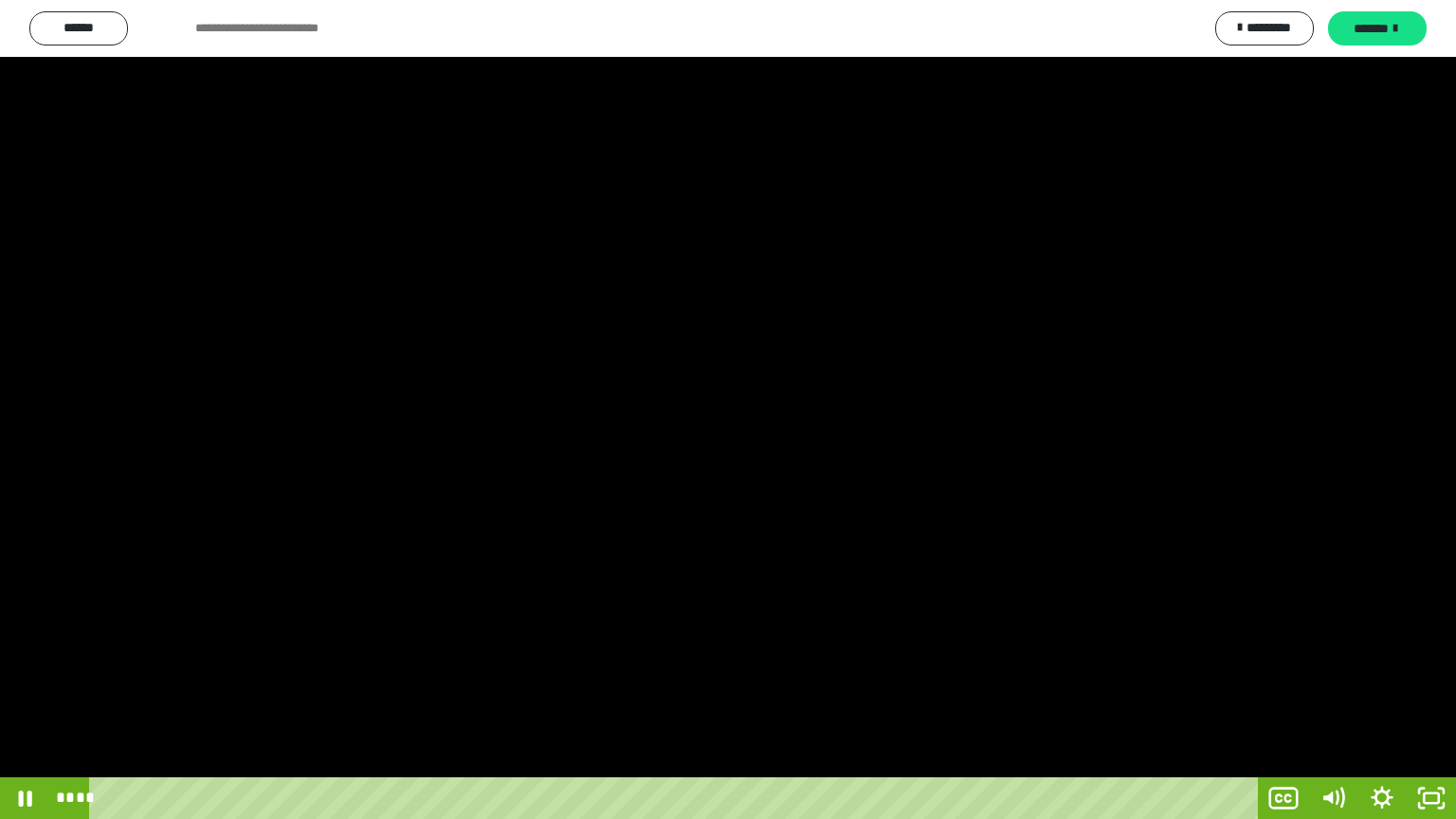 click at bounding box center (728, 410) 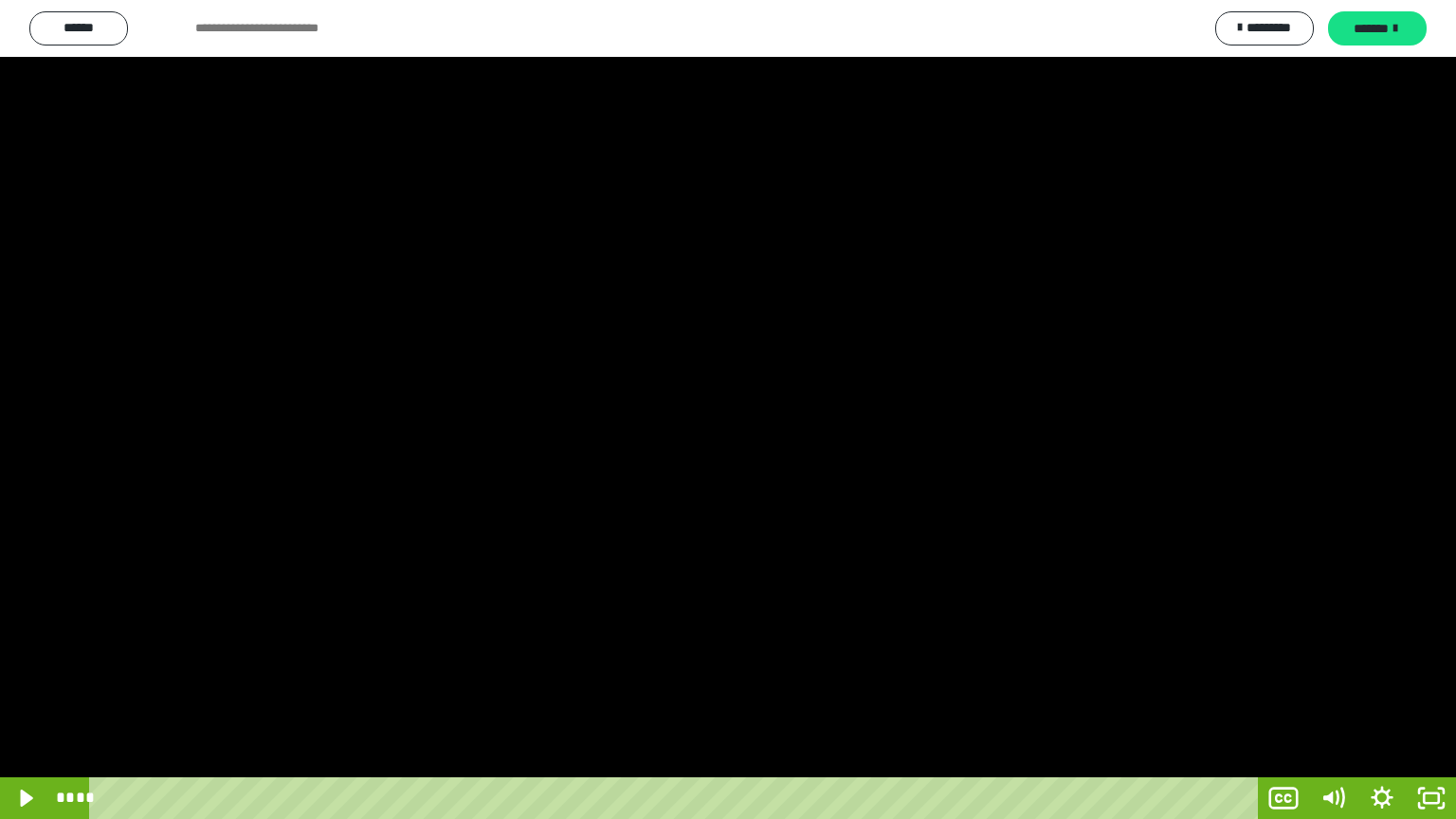 click at bounding box center [728, 410] 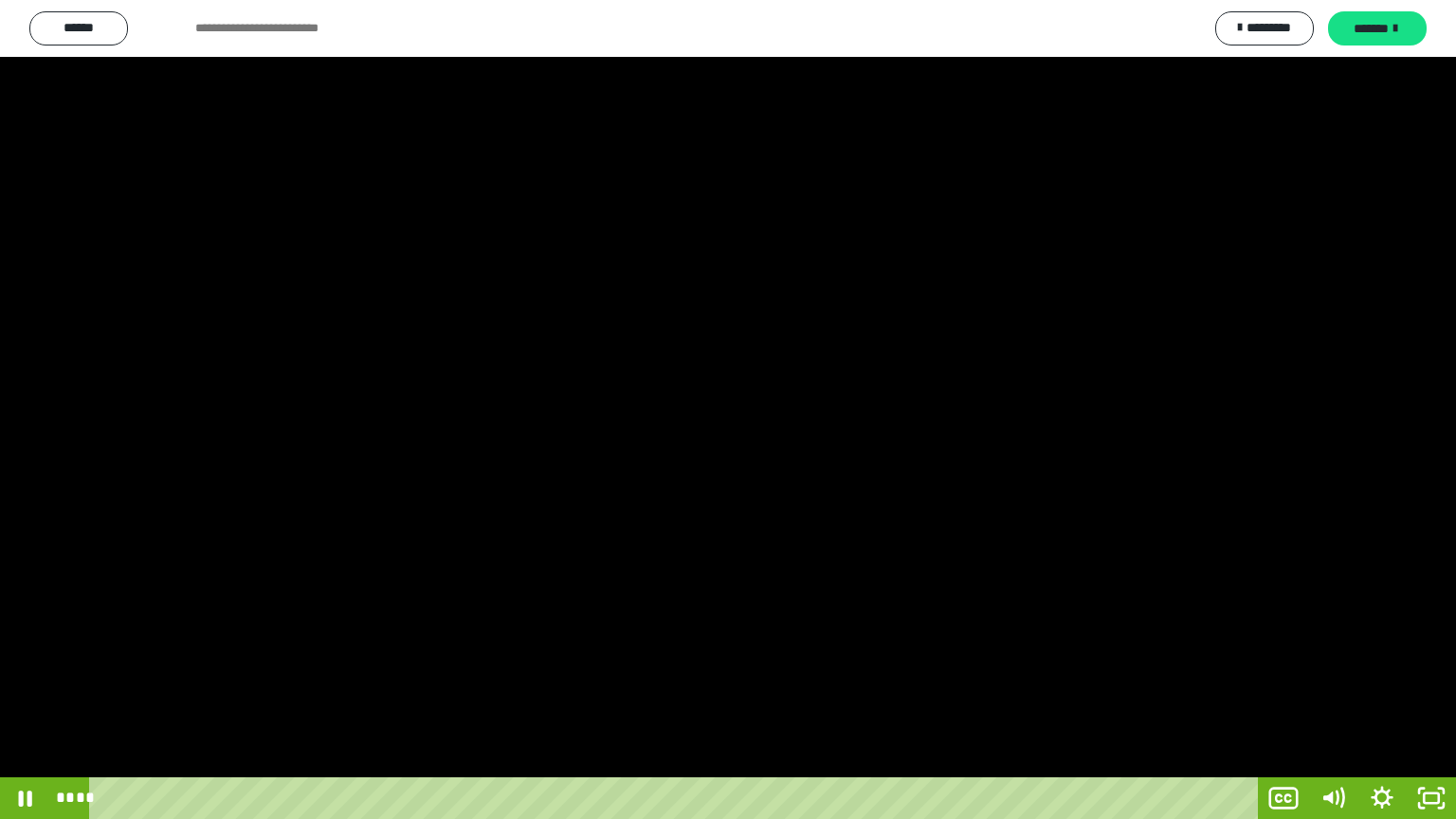 click at bounding box center [728, 410] 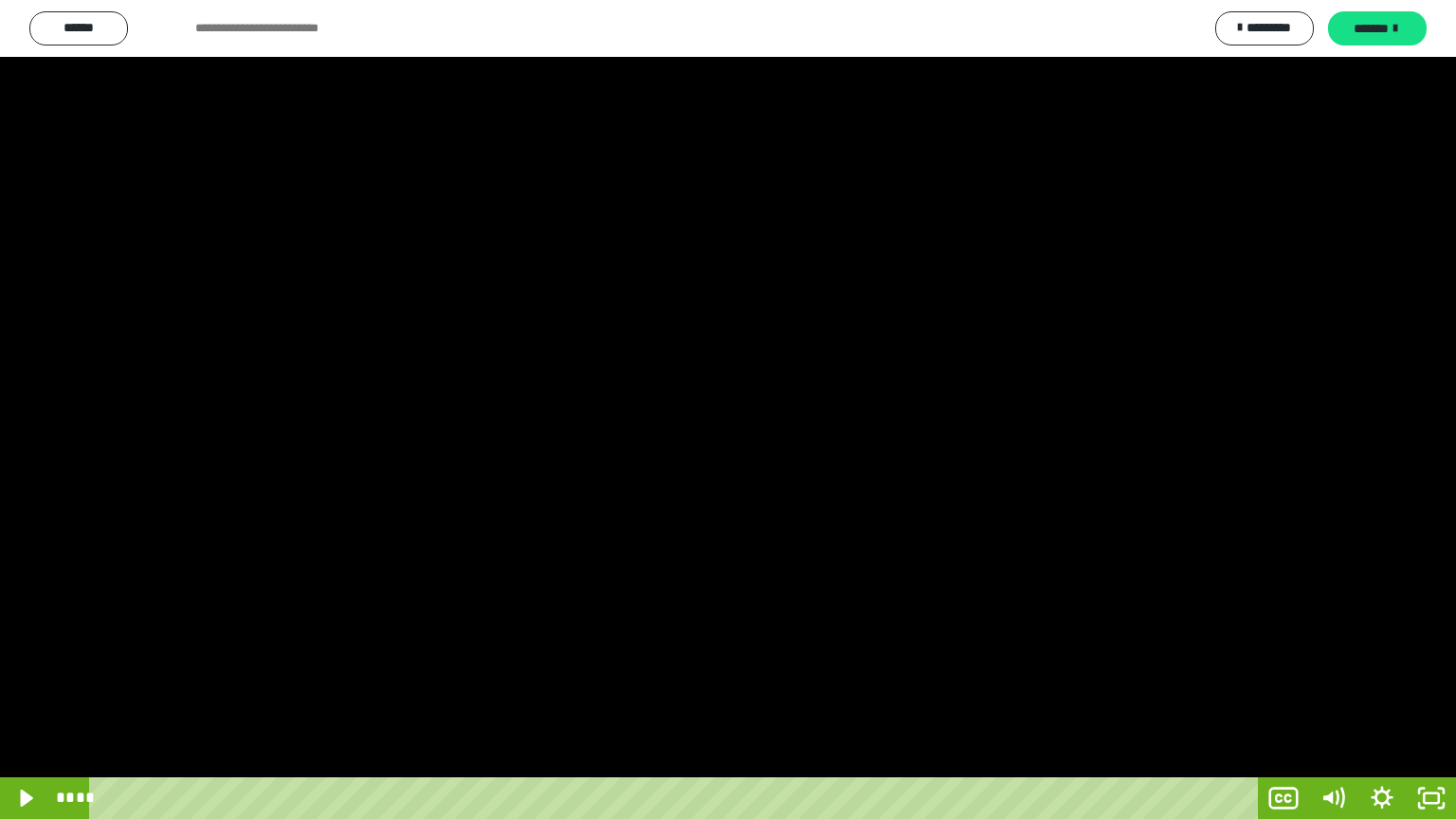 click at bounding box center [728, 410] 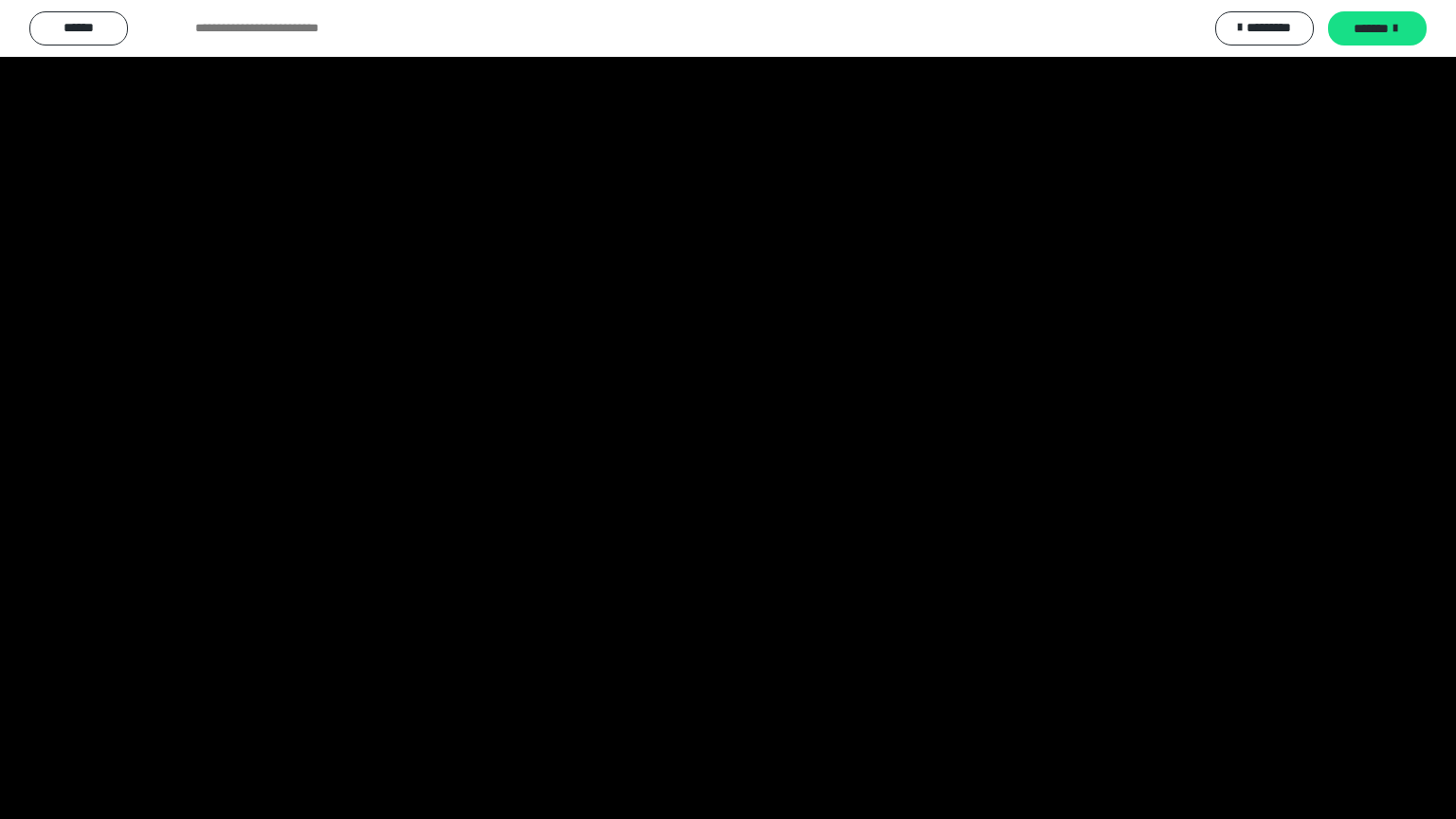 click at bounding box center [728, 410] 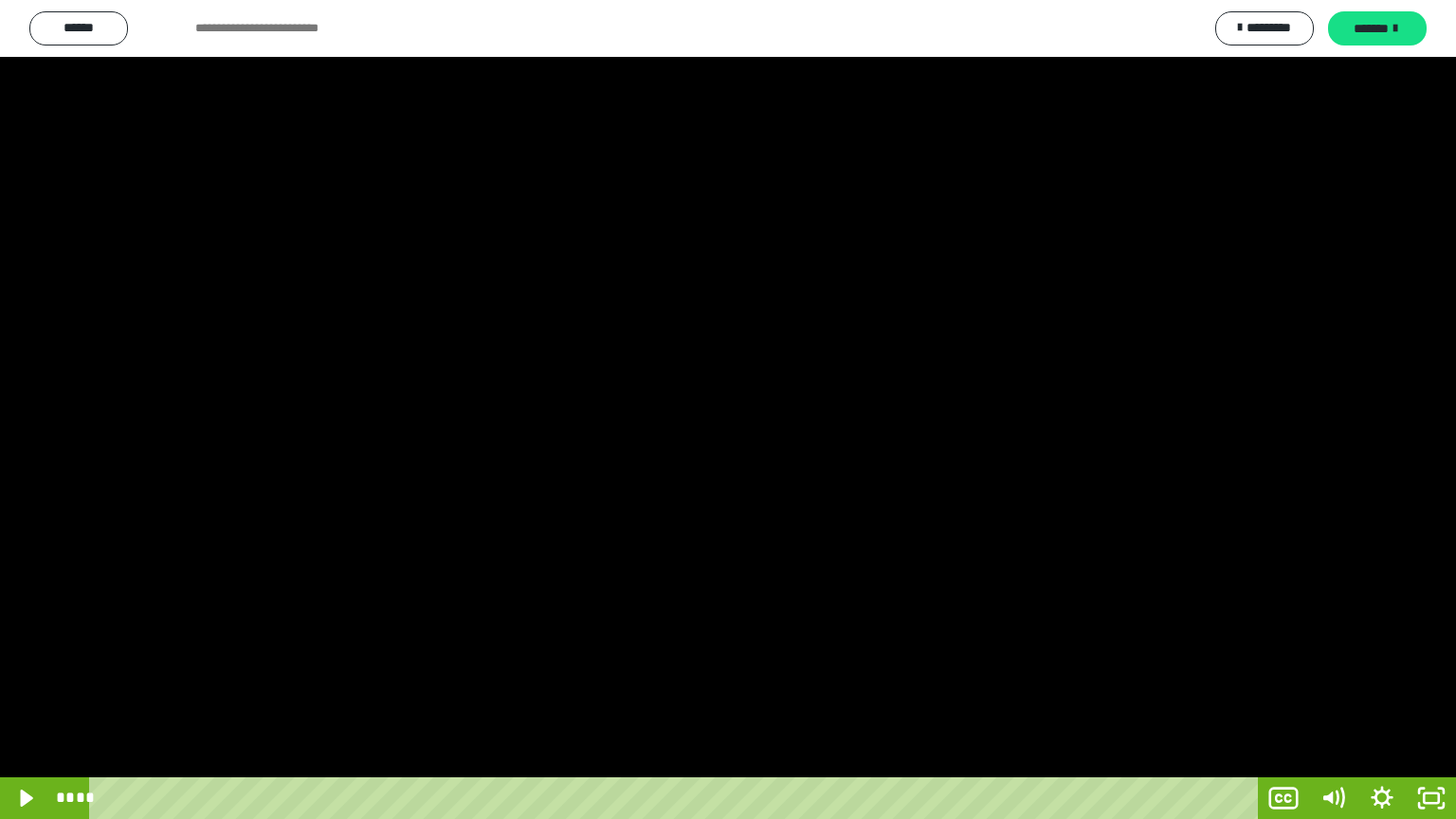 click at bounding box center (728, 410) 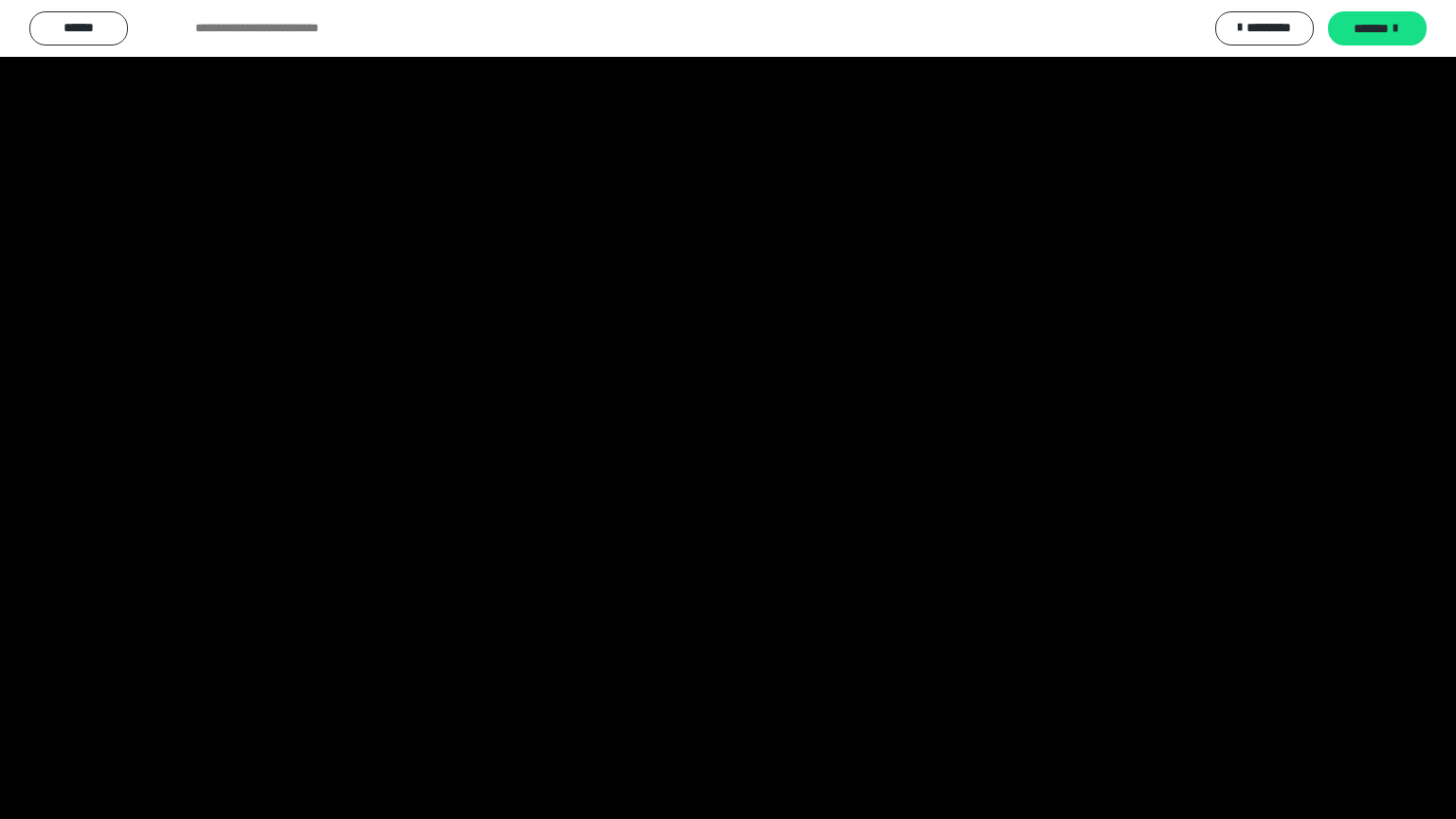 click at bounding box center [728, 410] 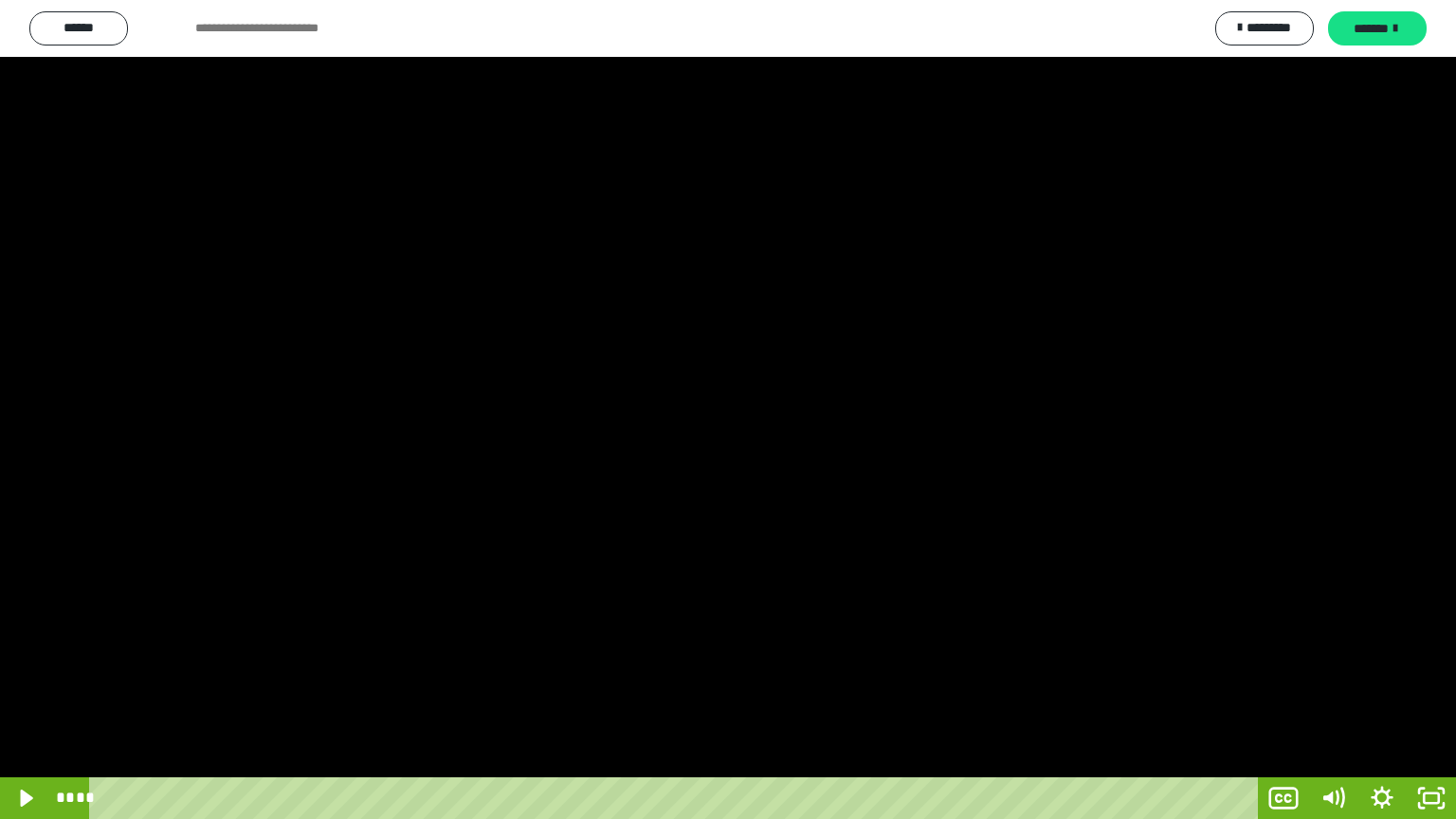 click at bounding box center [728, 410] 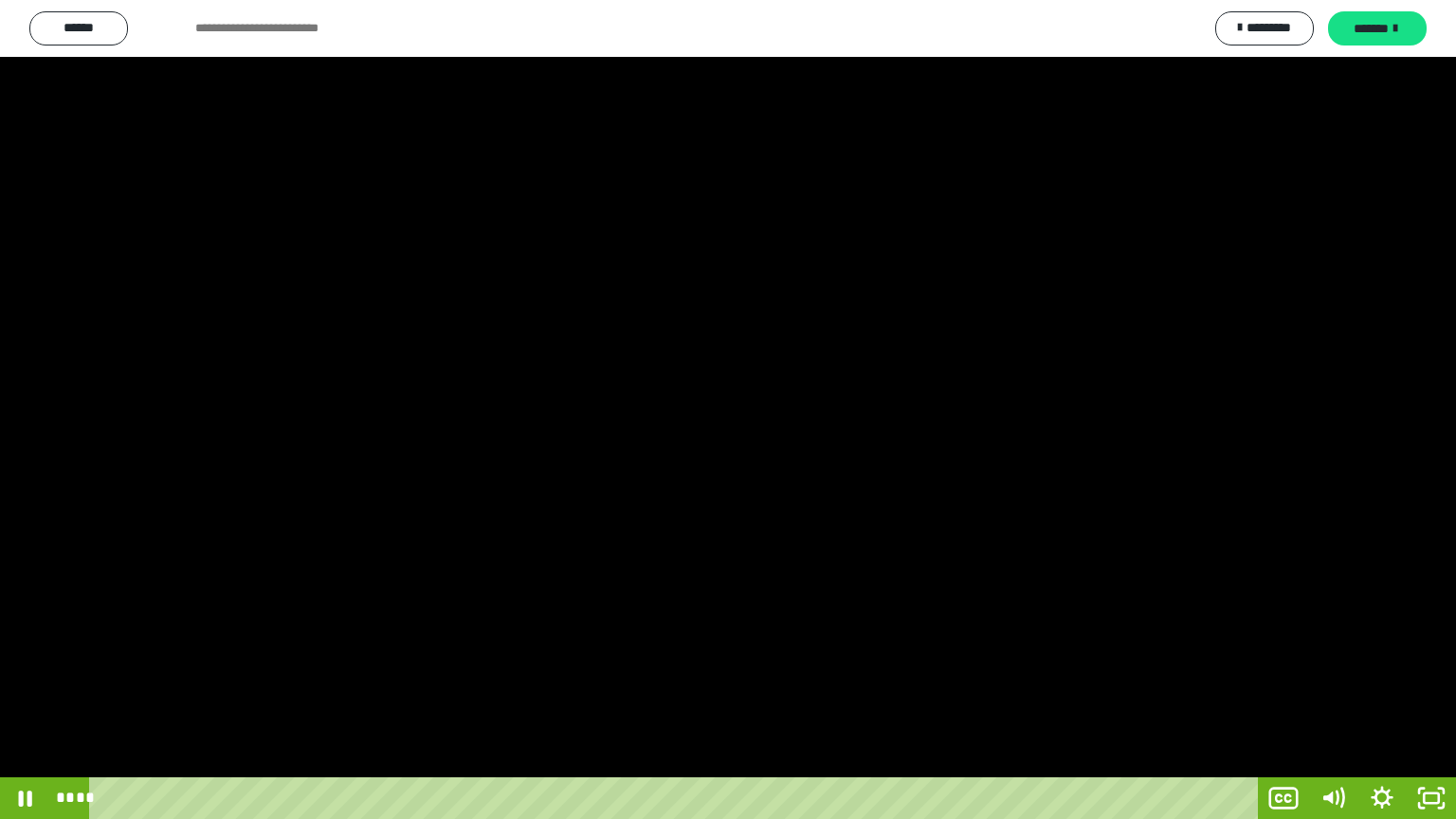click at bounding box center [728, 410] 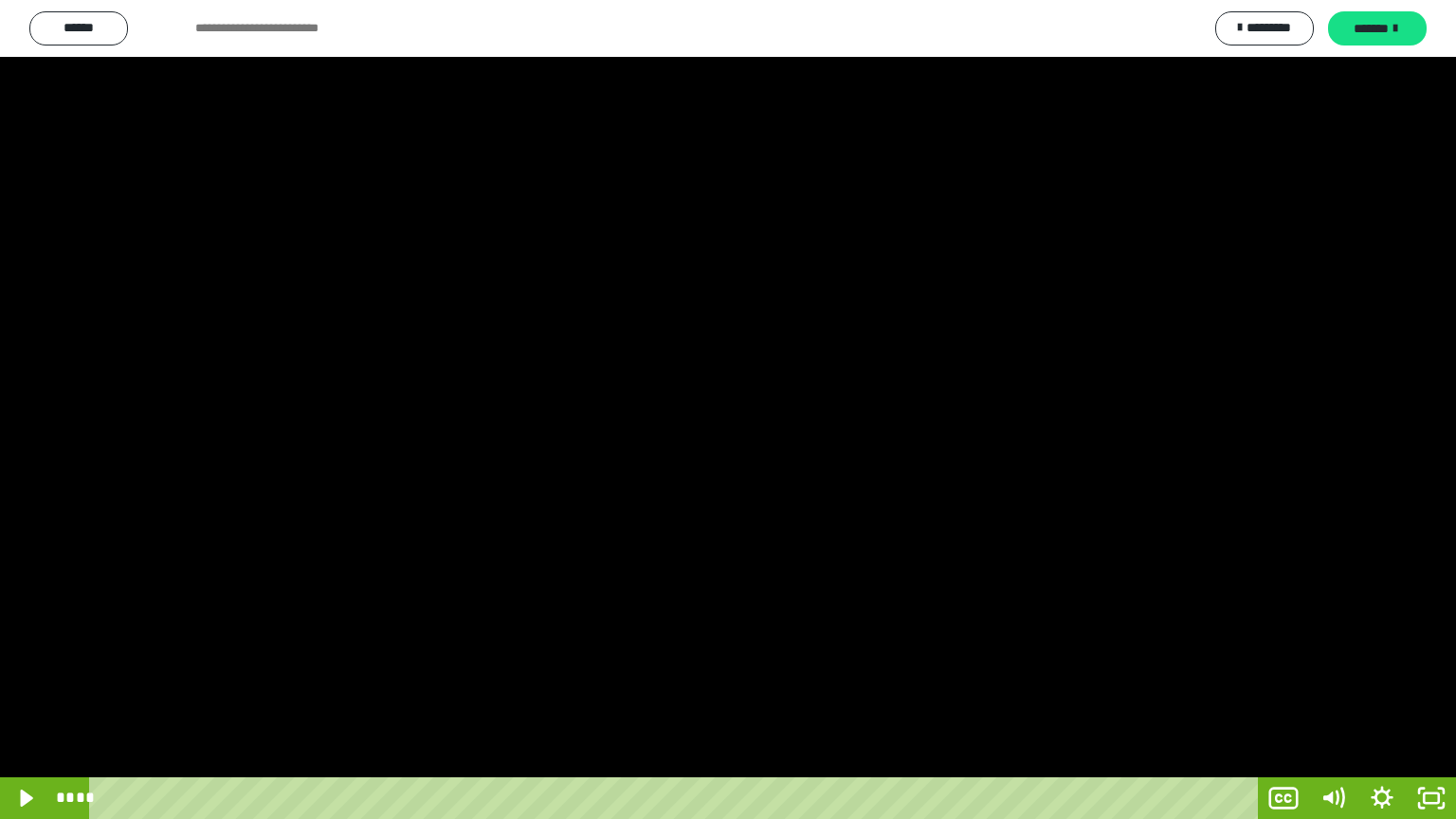 click at bounding box center [728, 410] 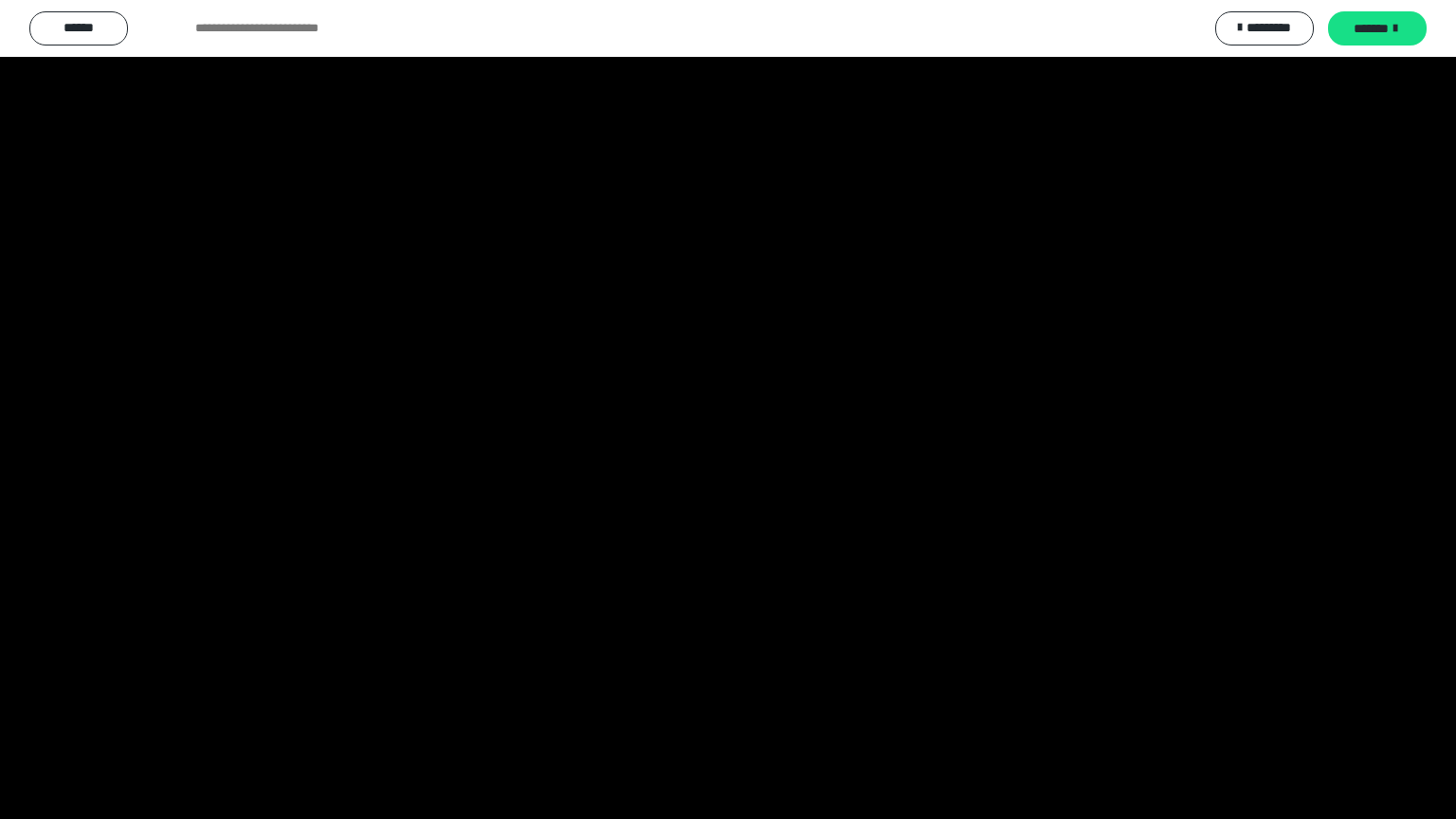 click at bounding box center (728, 410) 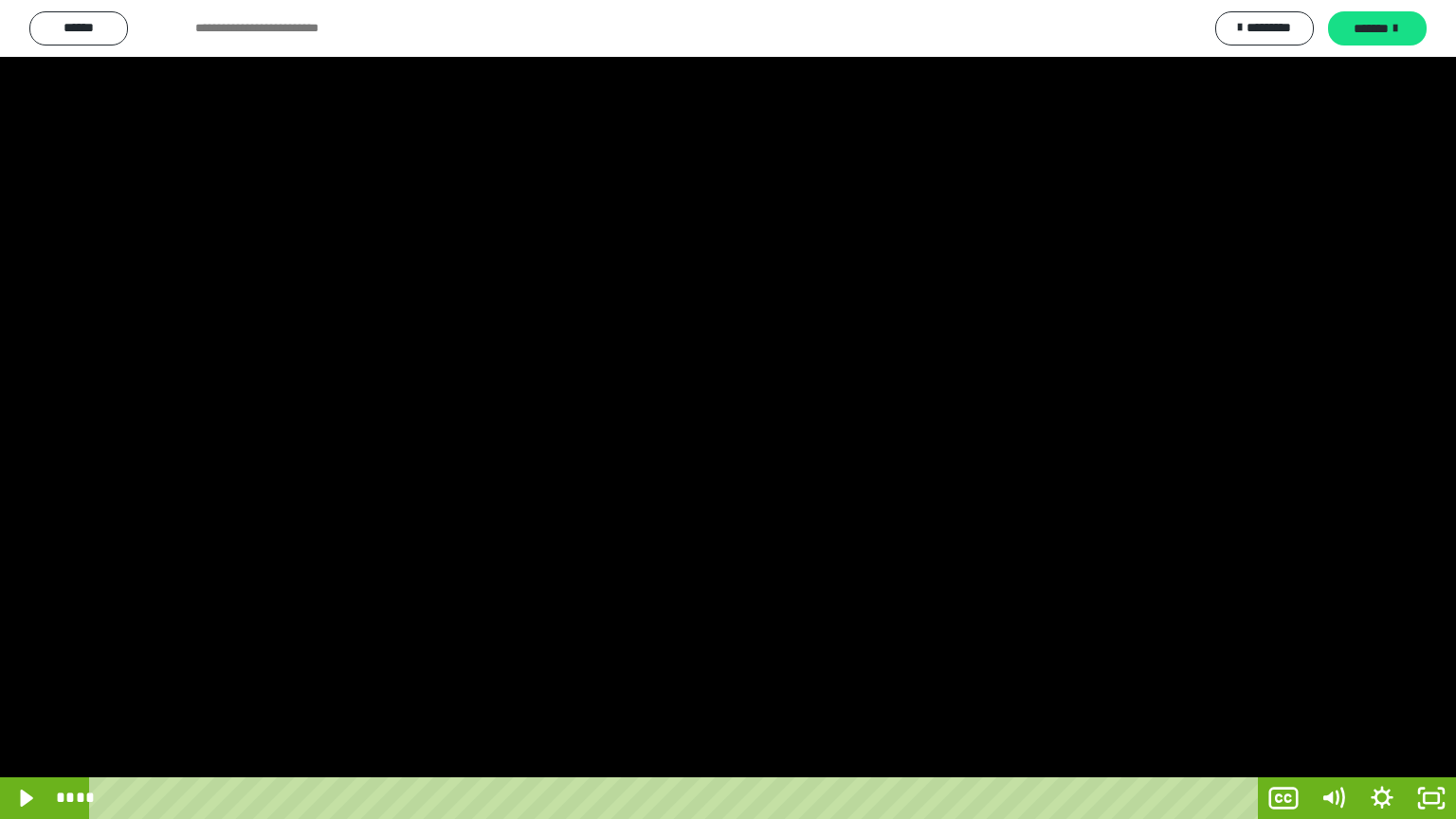 click at bounding box center [728, 410] 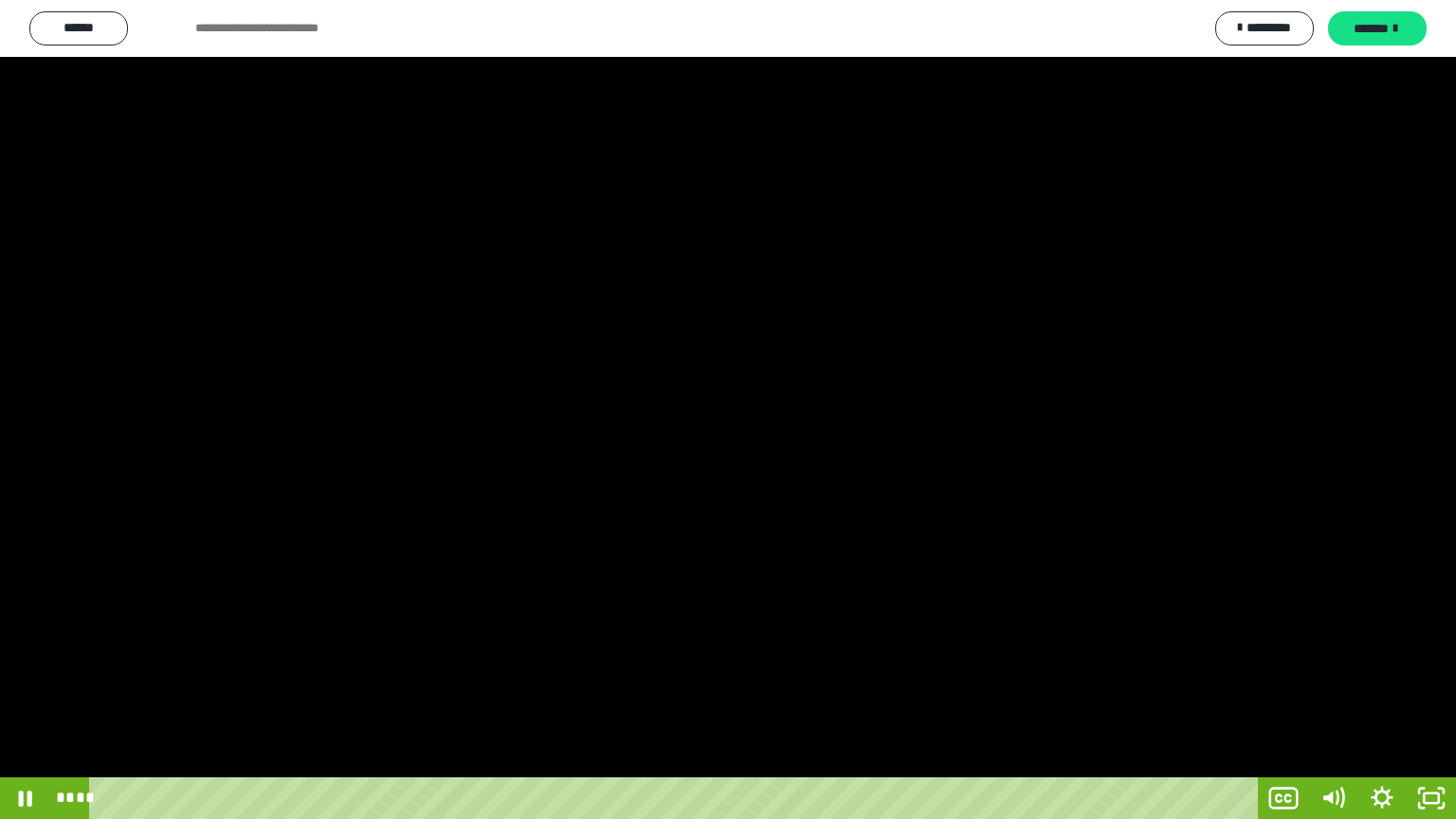 click at bounding box center (728, 410) 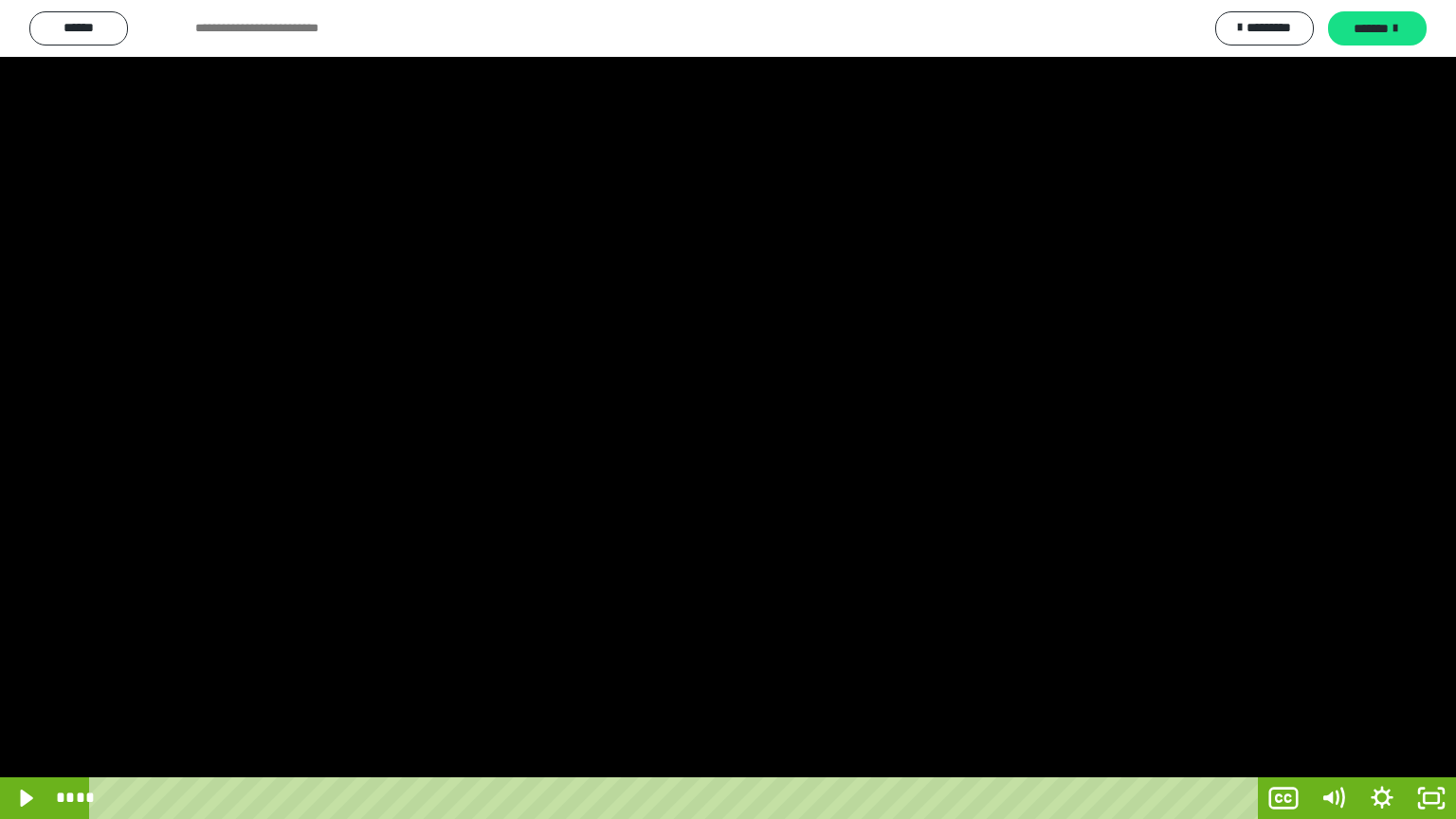 click at bounding box center [728, 410] 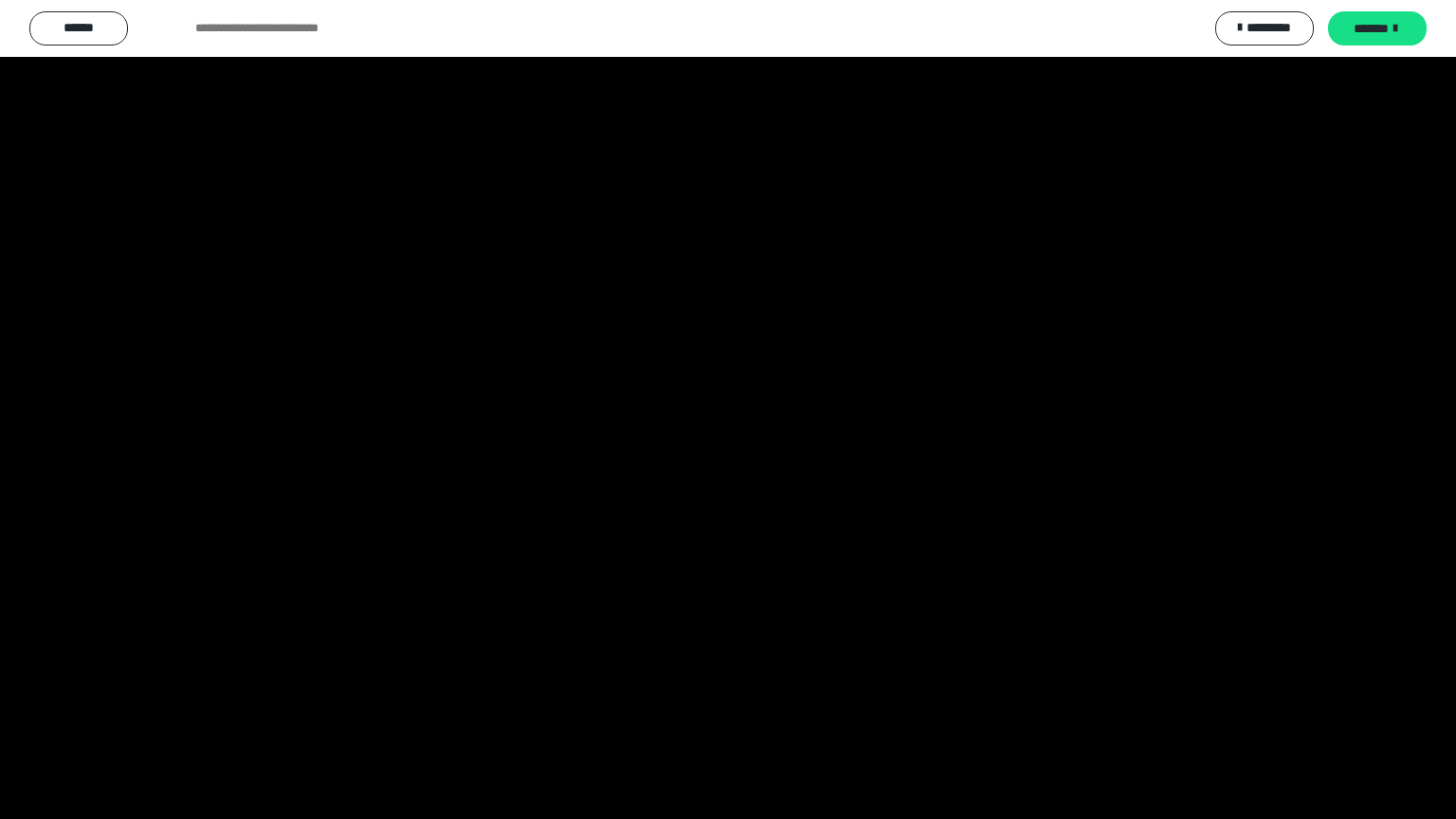 click at bounding box center [728, 410] 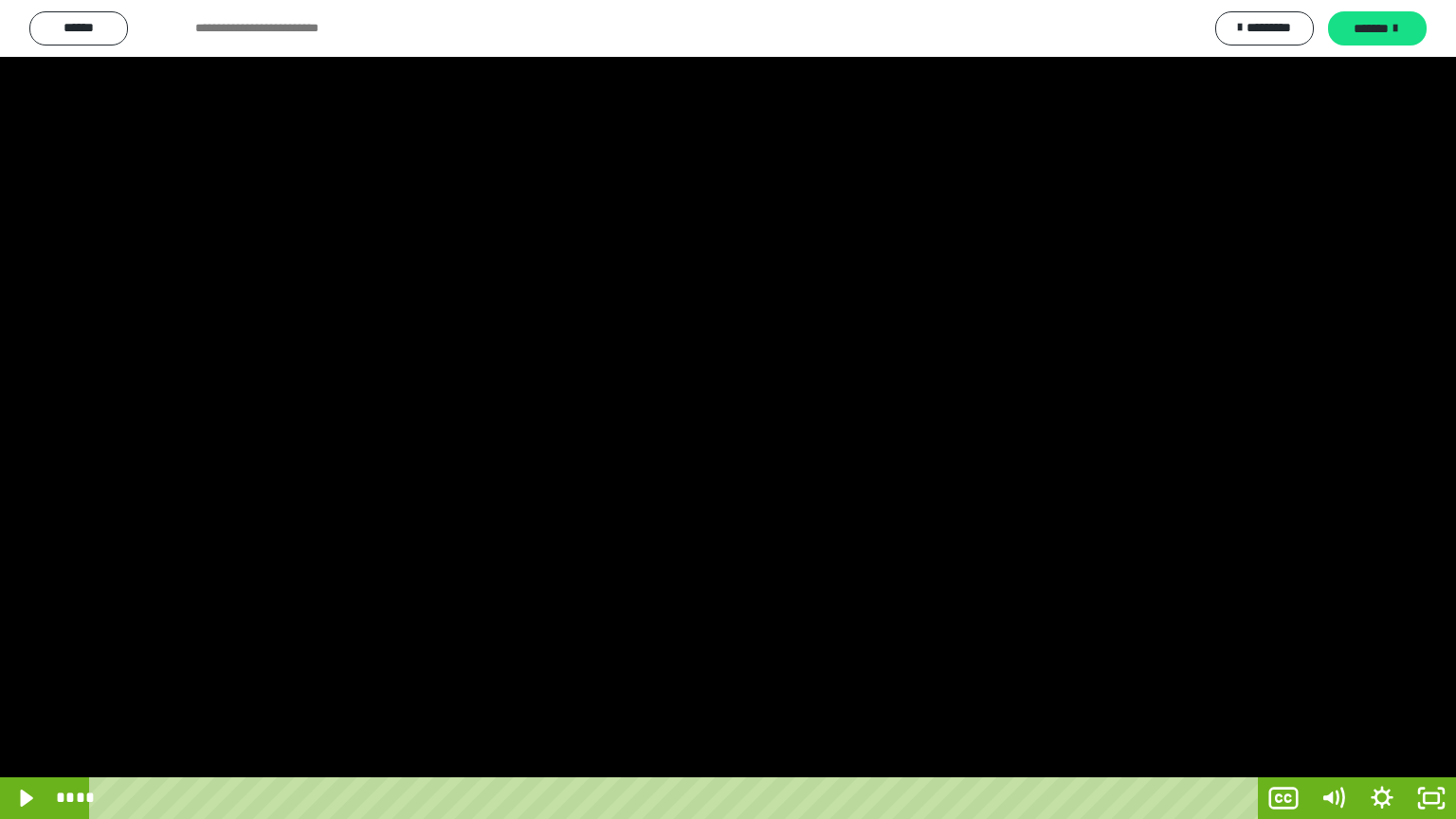 click at bounding box center (728, 410) 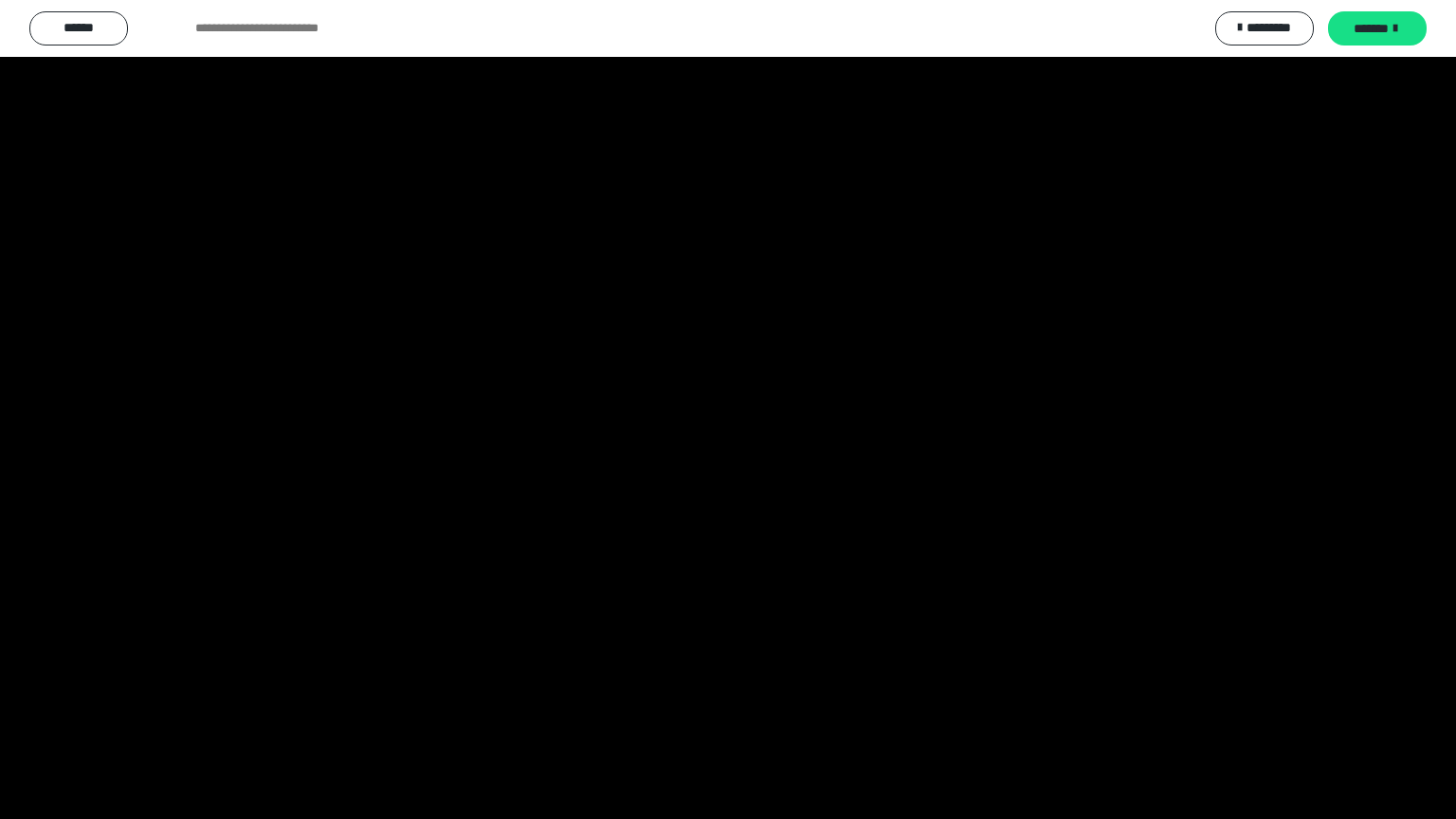 click at bounding box center (728, 410) 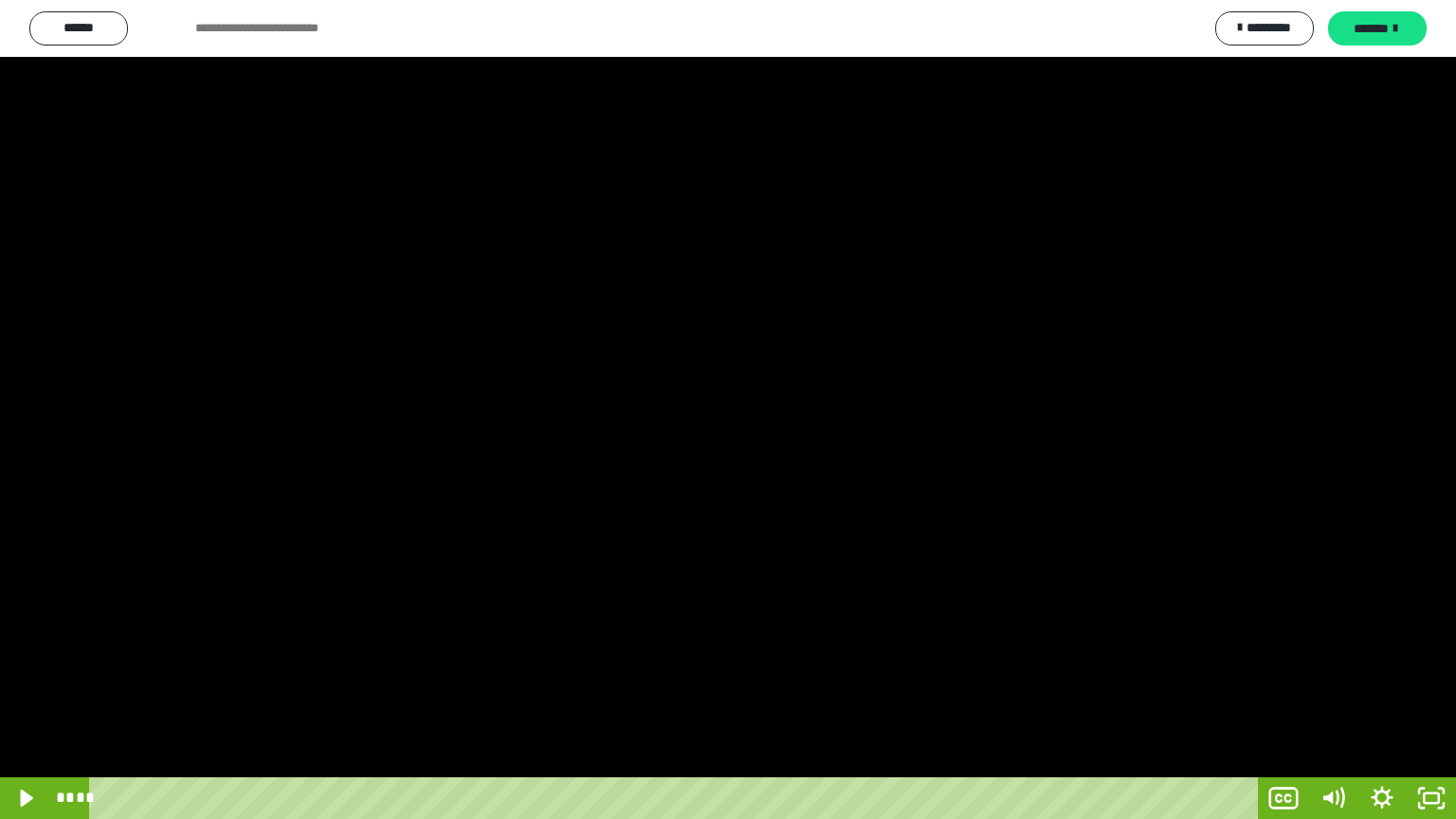 click at bounding box center [728, 410] 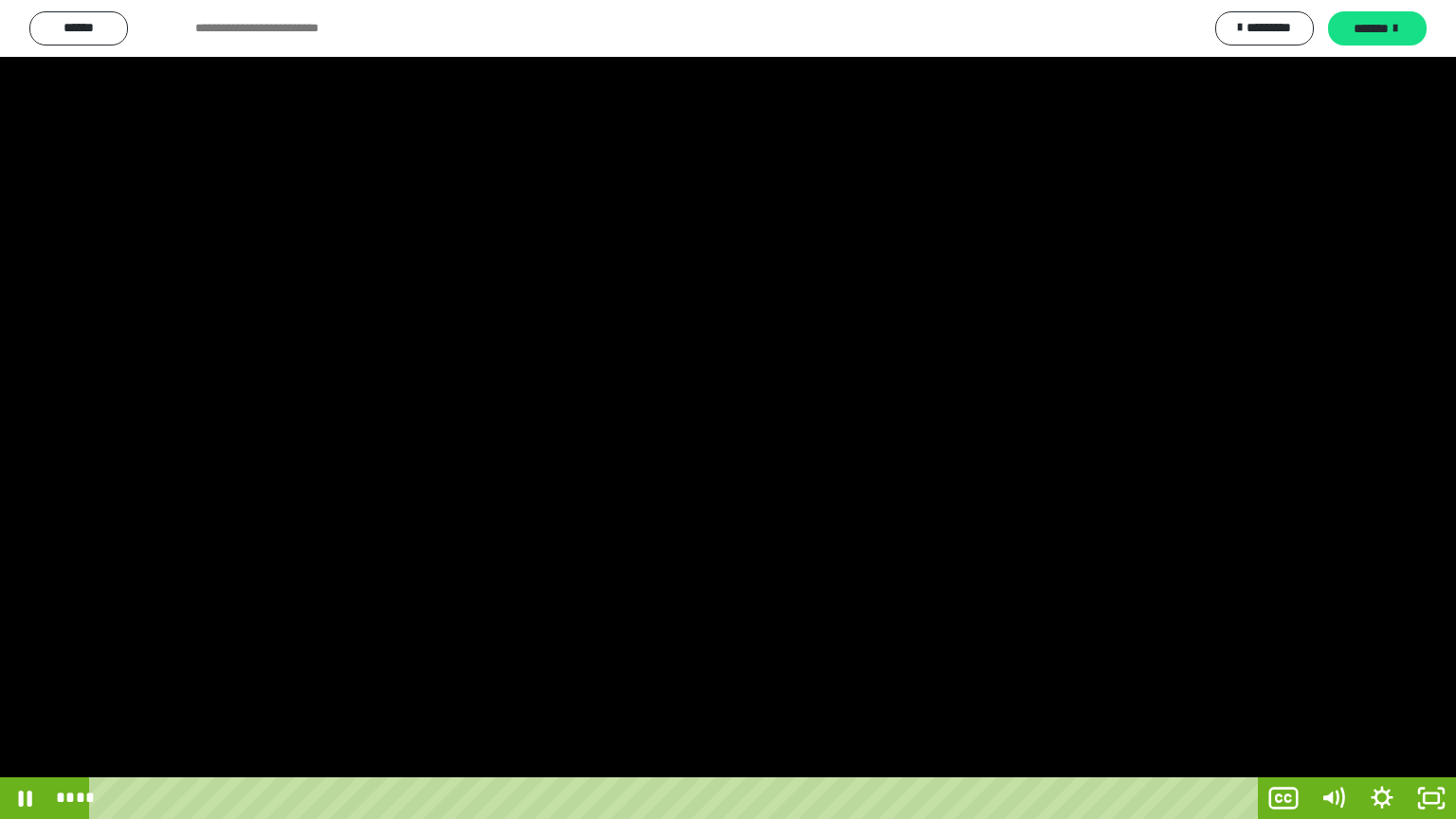 click at bounding box center (728, 410) 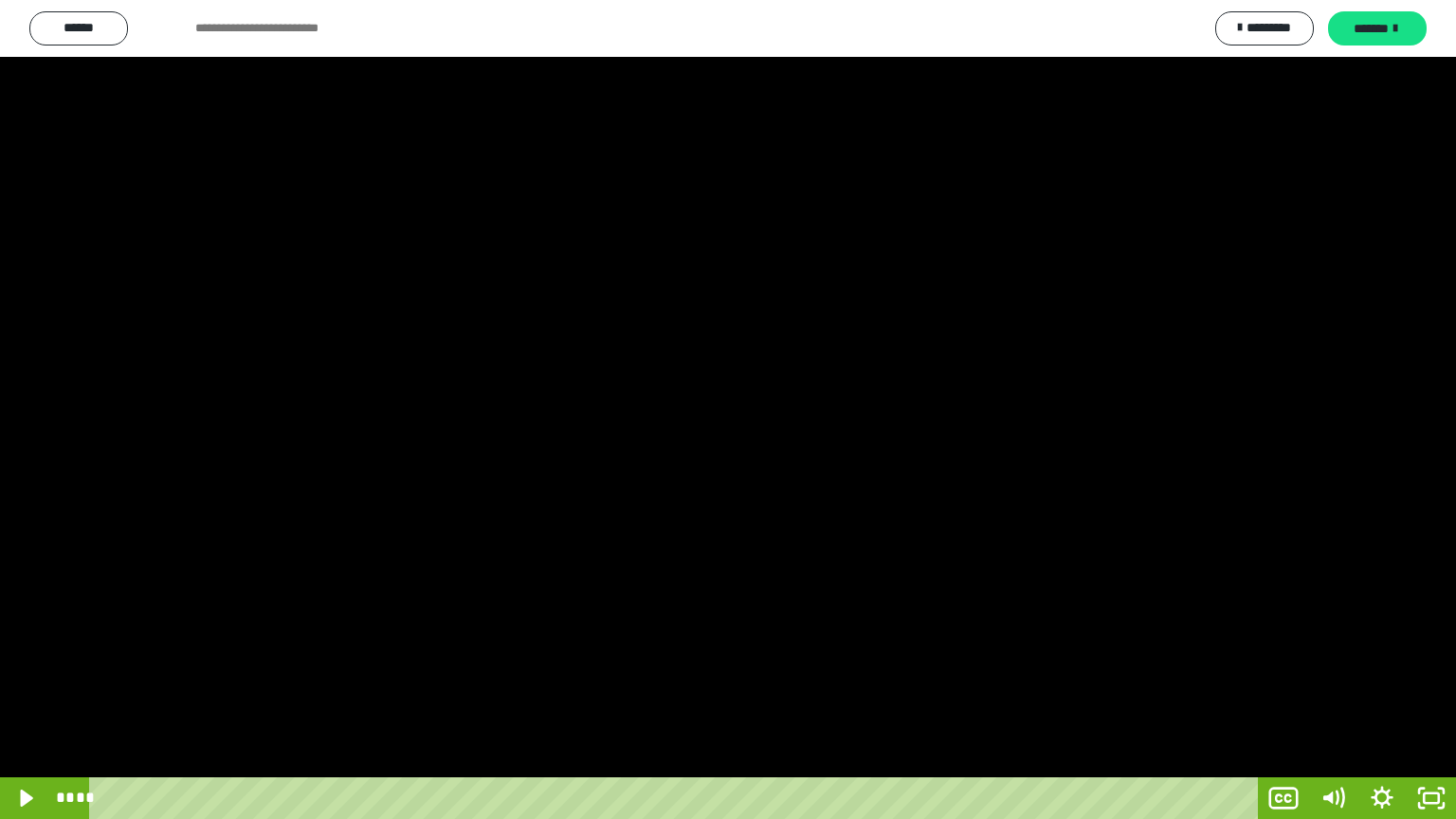click at bounding box center [728, 410] 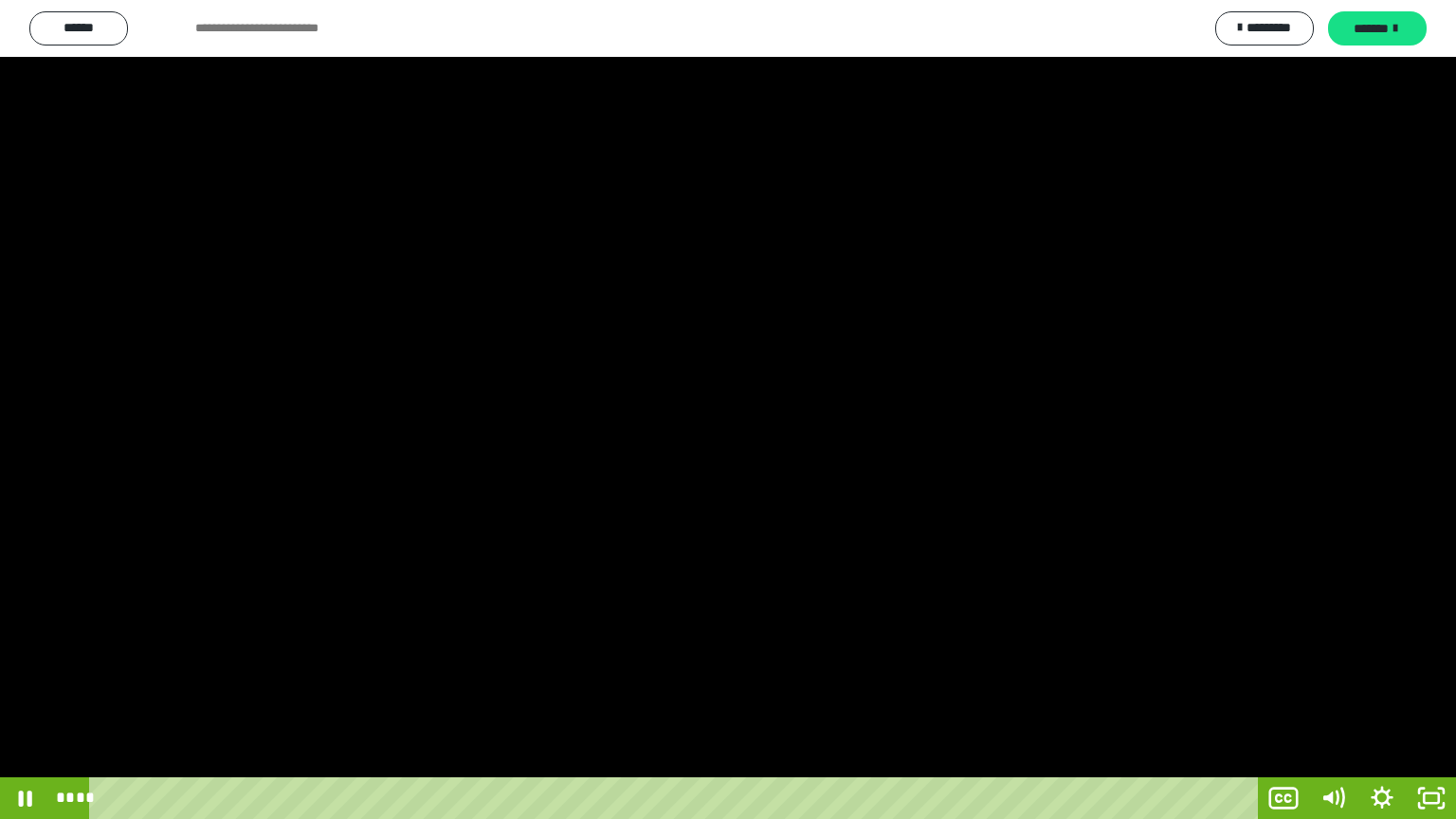 click at bounding box center (728, 410) 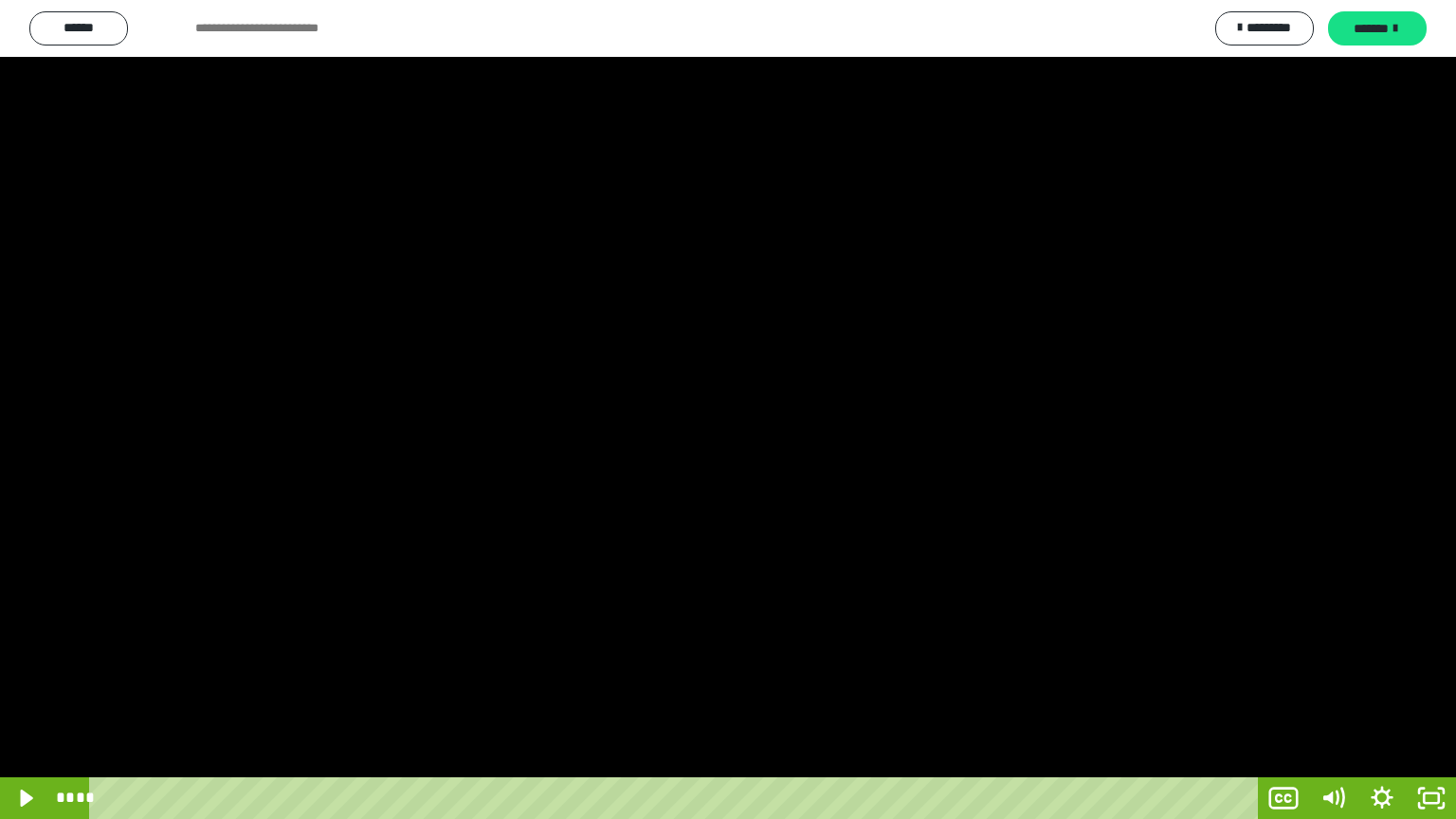 click at bounding box center (728, 410) 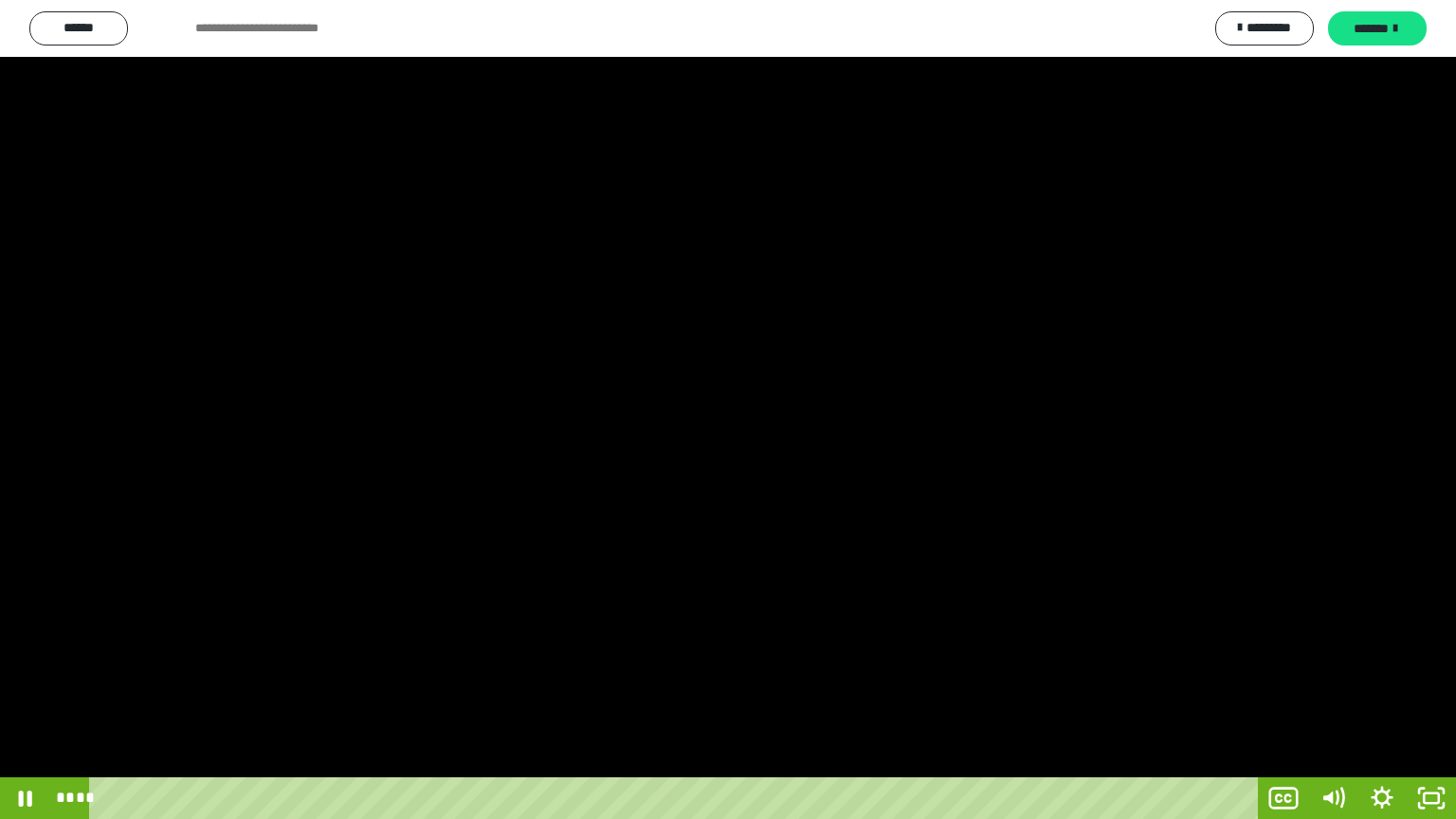 click at bounding box center [728, 410] 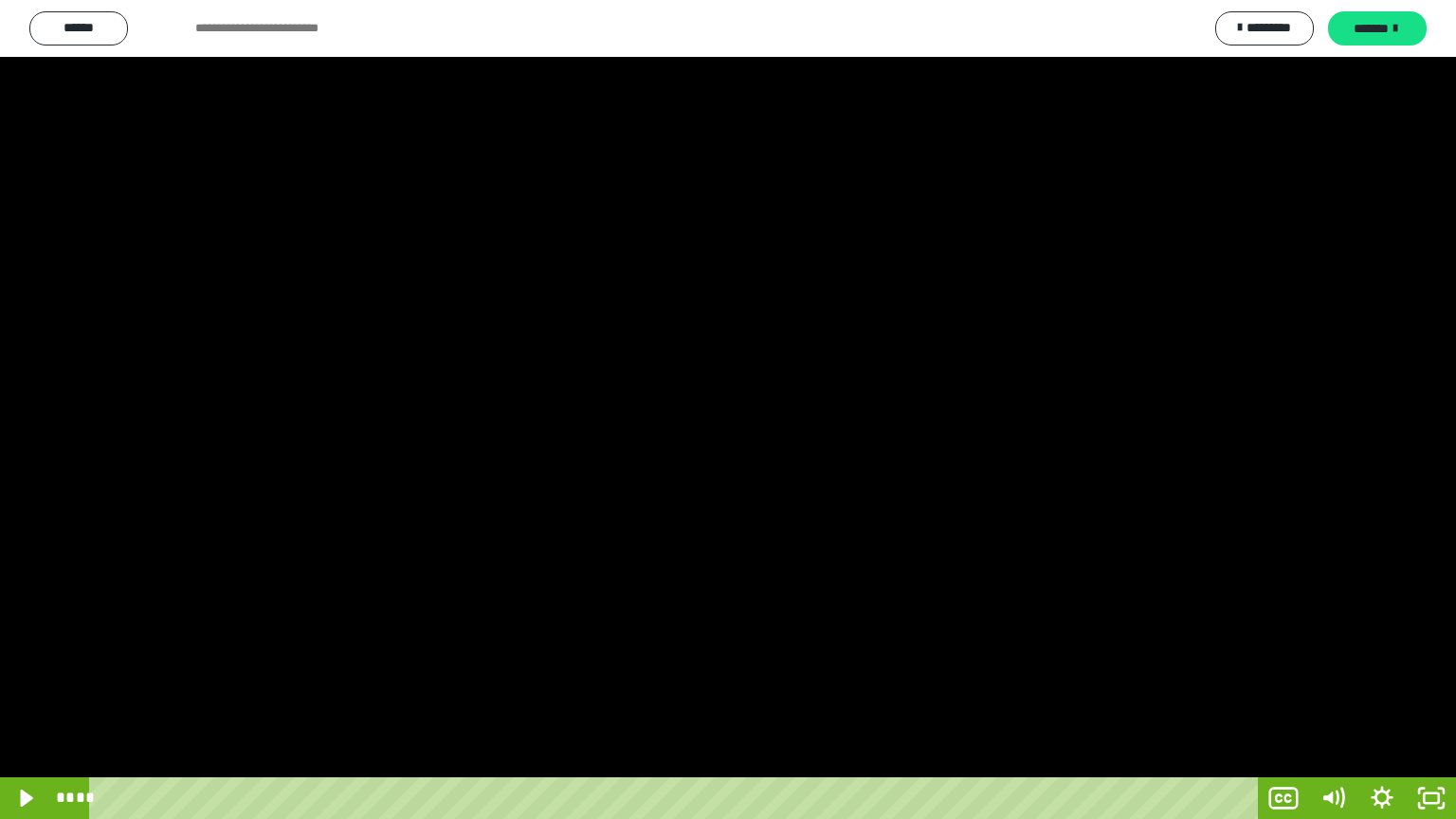 click at bounding box center [728, 410] 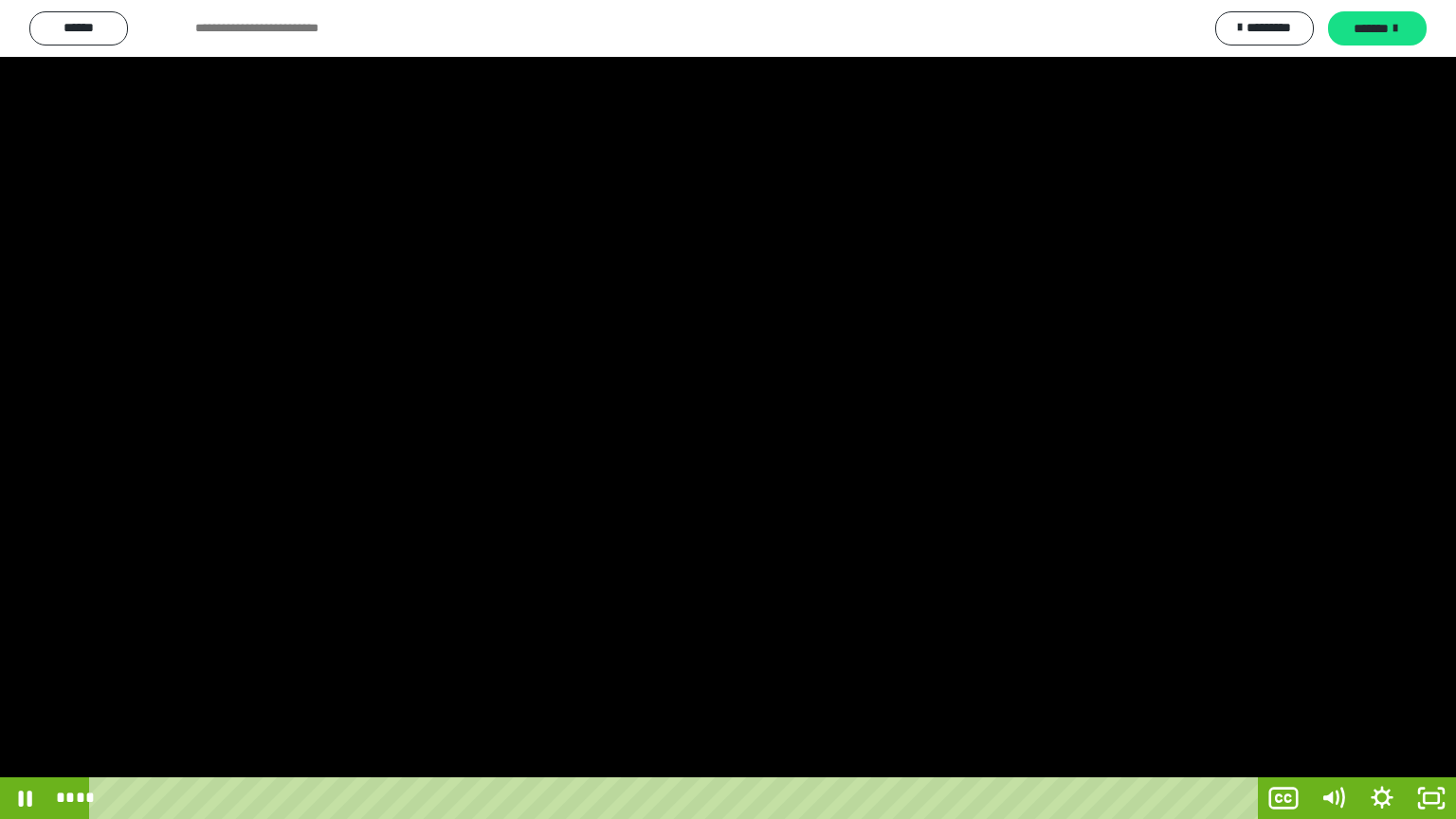 click at bounding box center [728, 410] 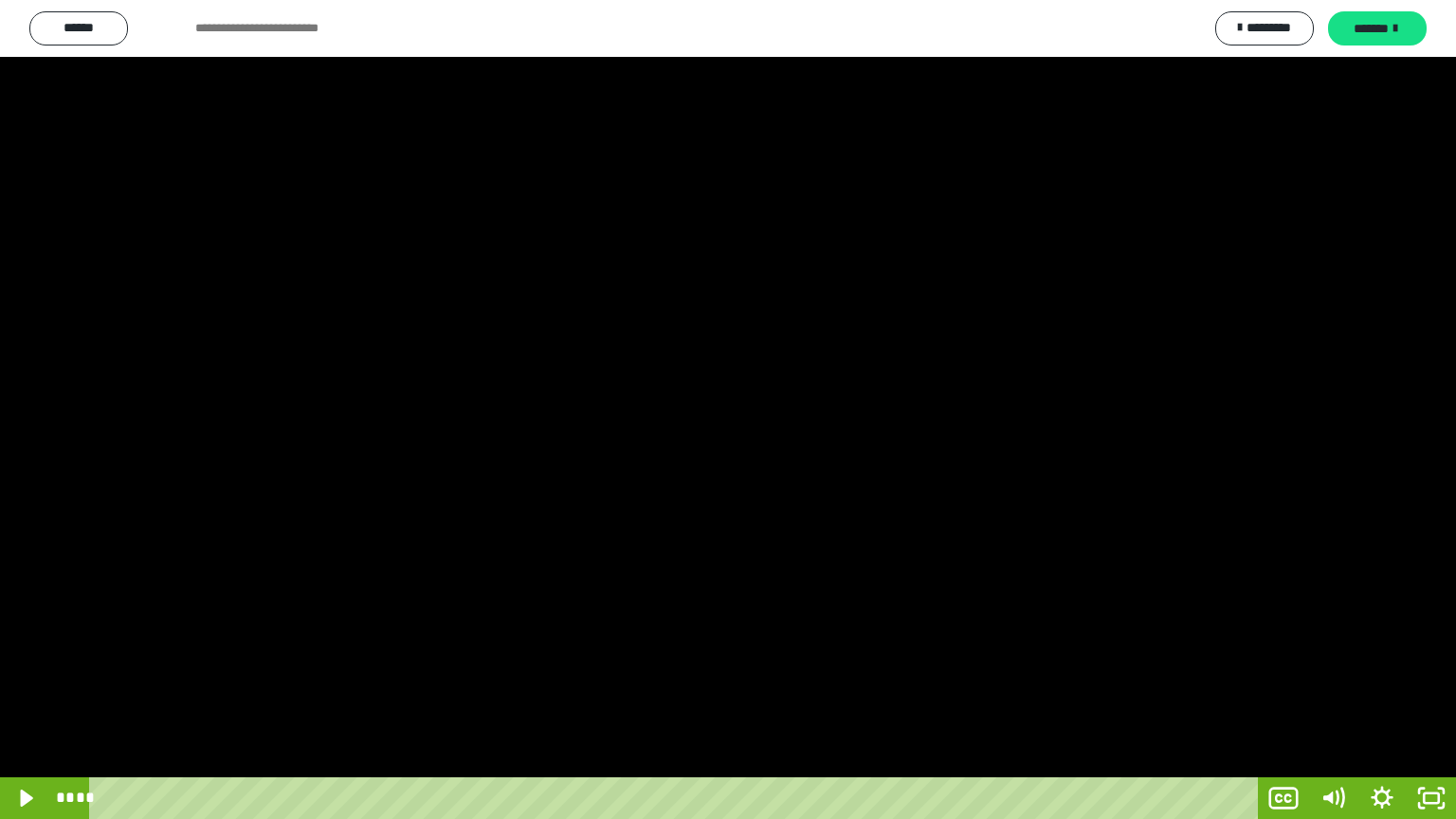 click at bounding box center [728, 410] 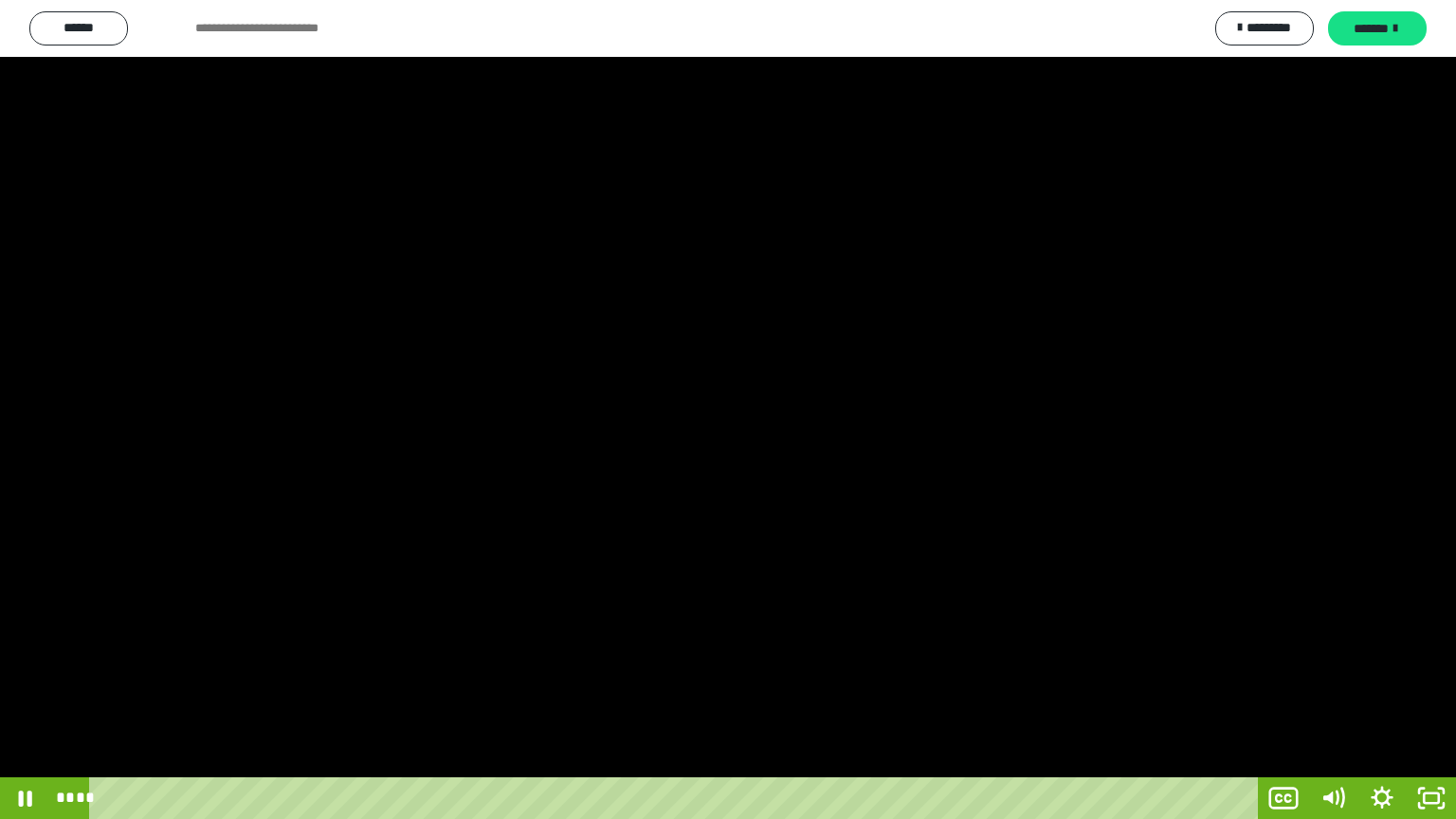 click at bounding box center [728, 410] 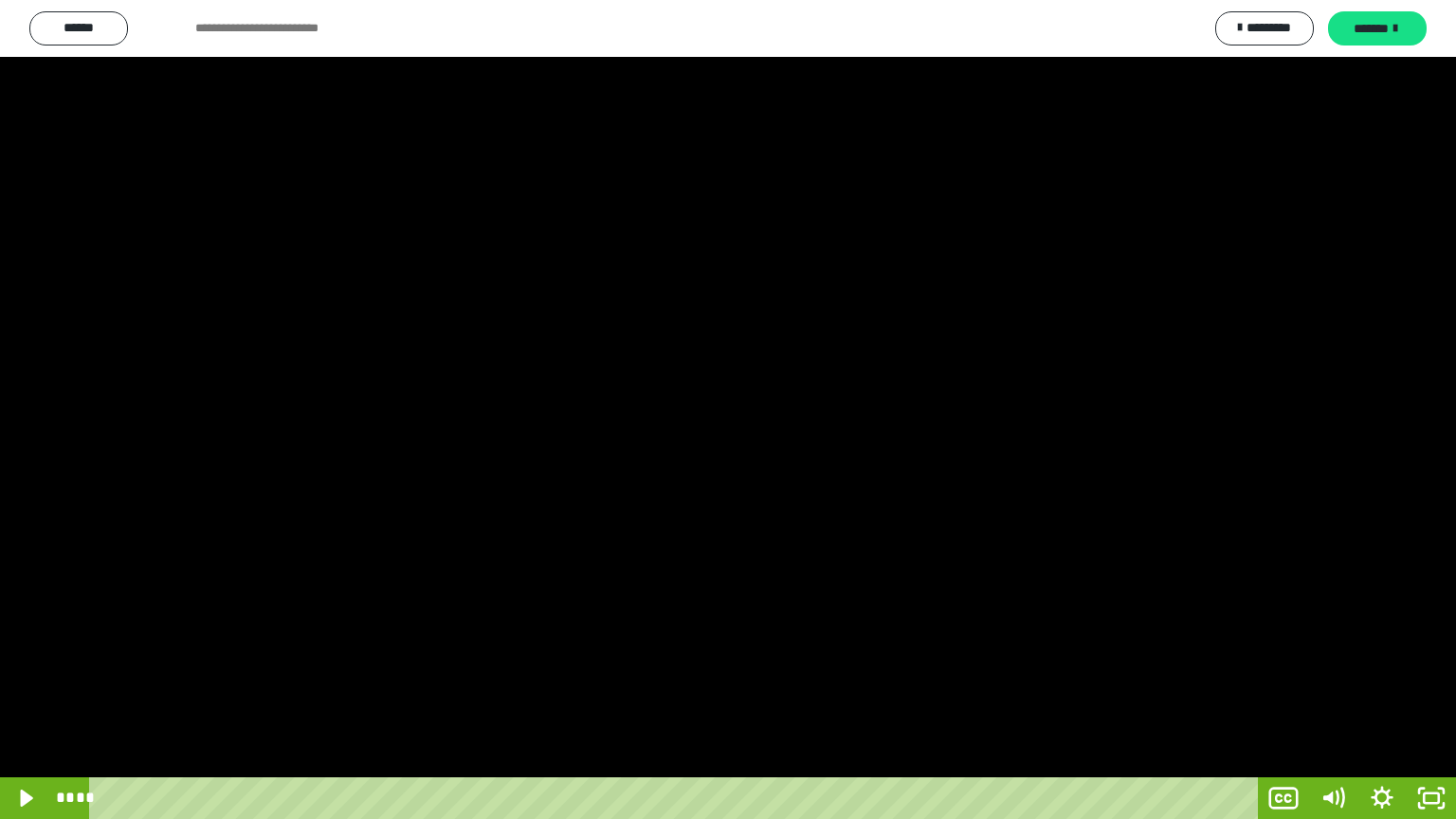 click at bounding box center [728, 410] 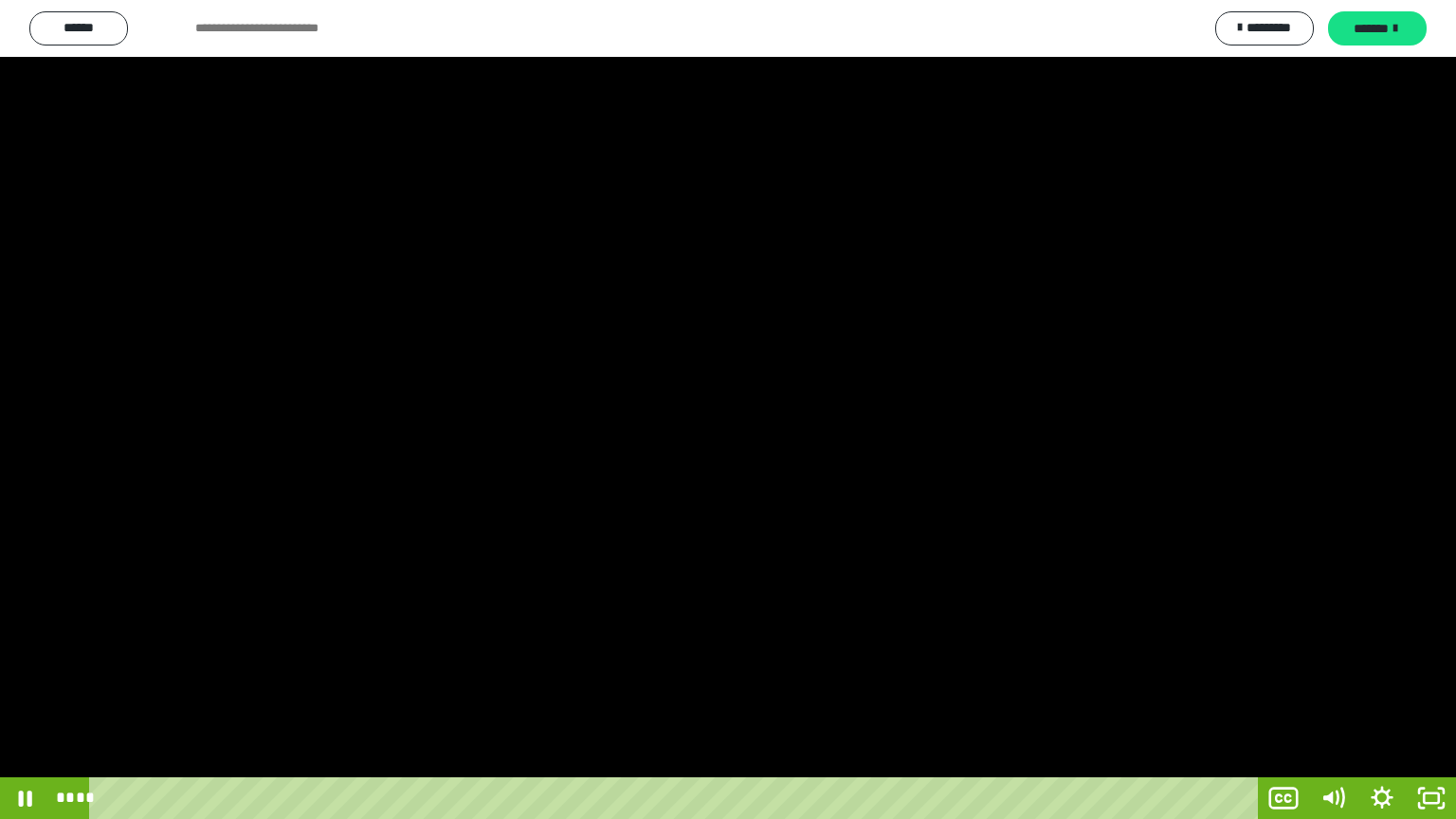 click at bounding box center [728, 410] 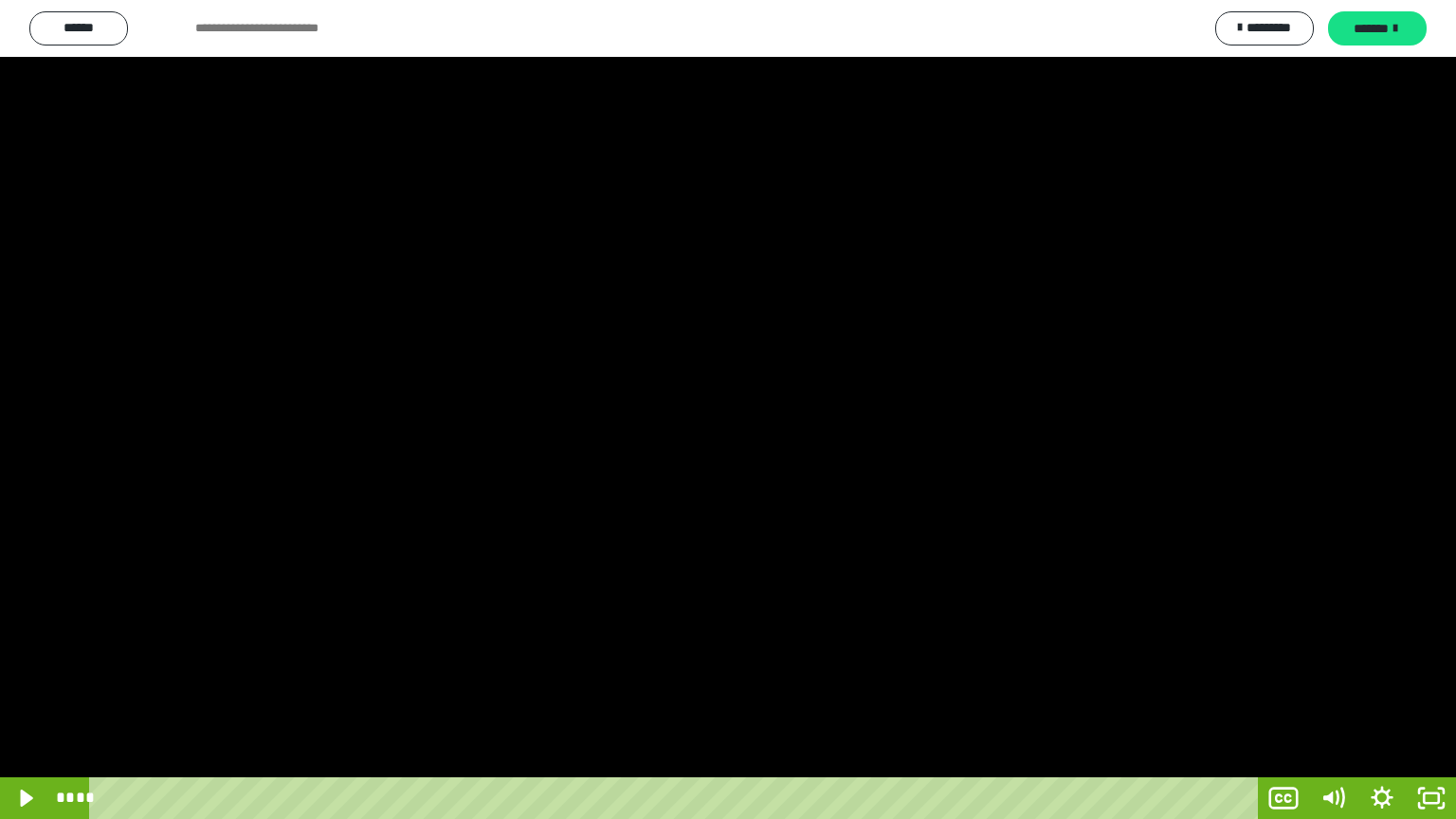 click at bounding box center (728, 410) 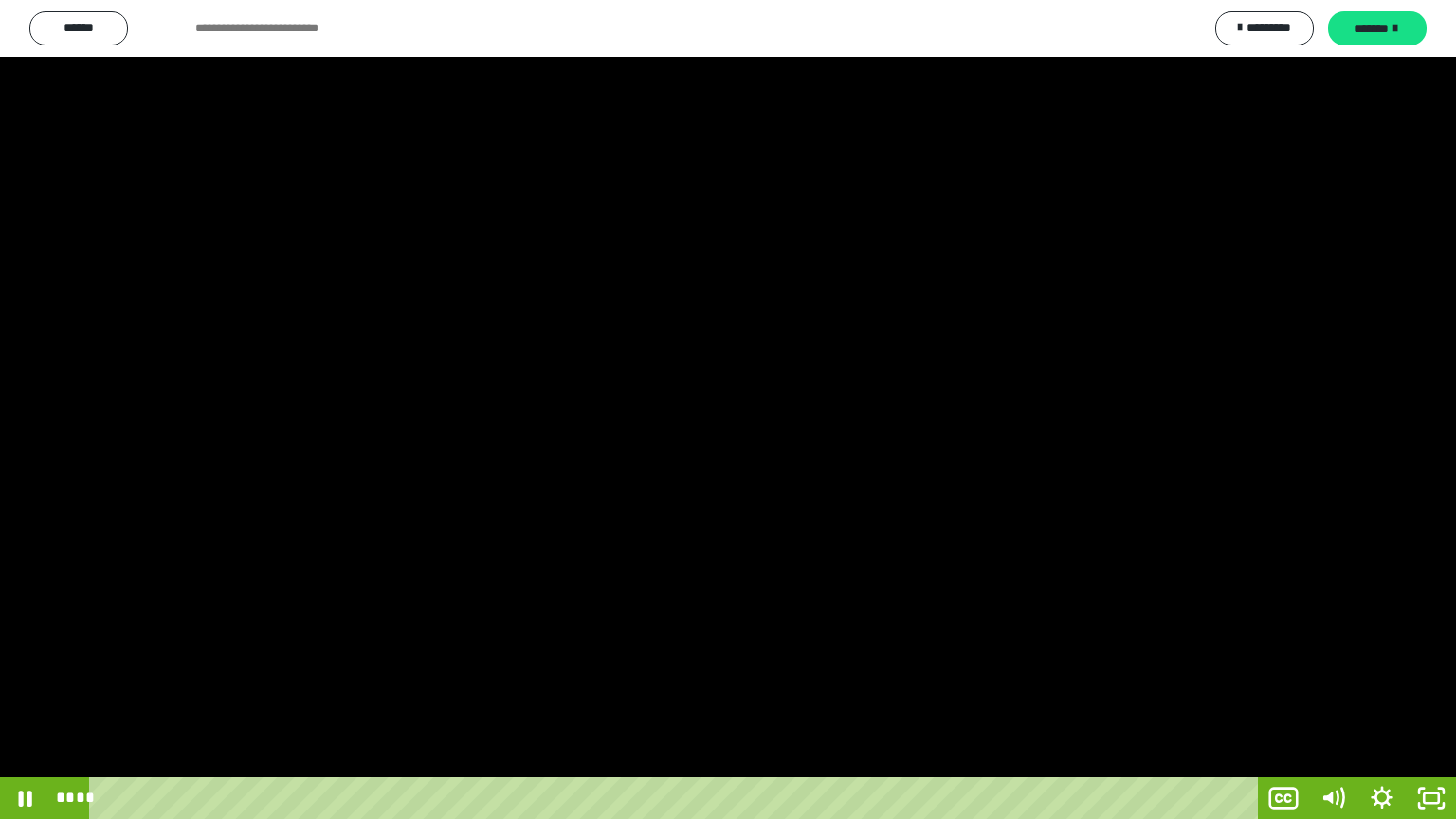 click at bounding box center [728, 410] 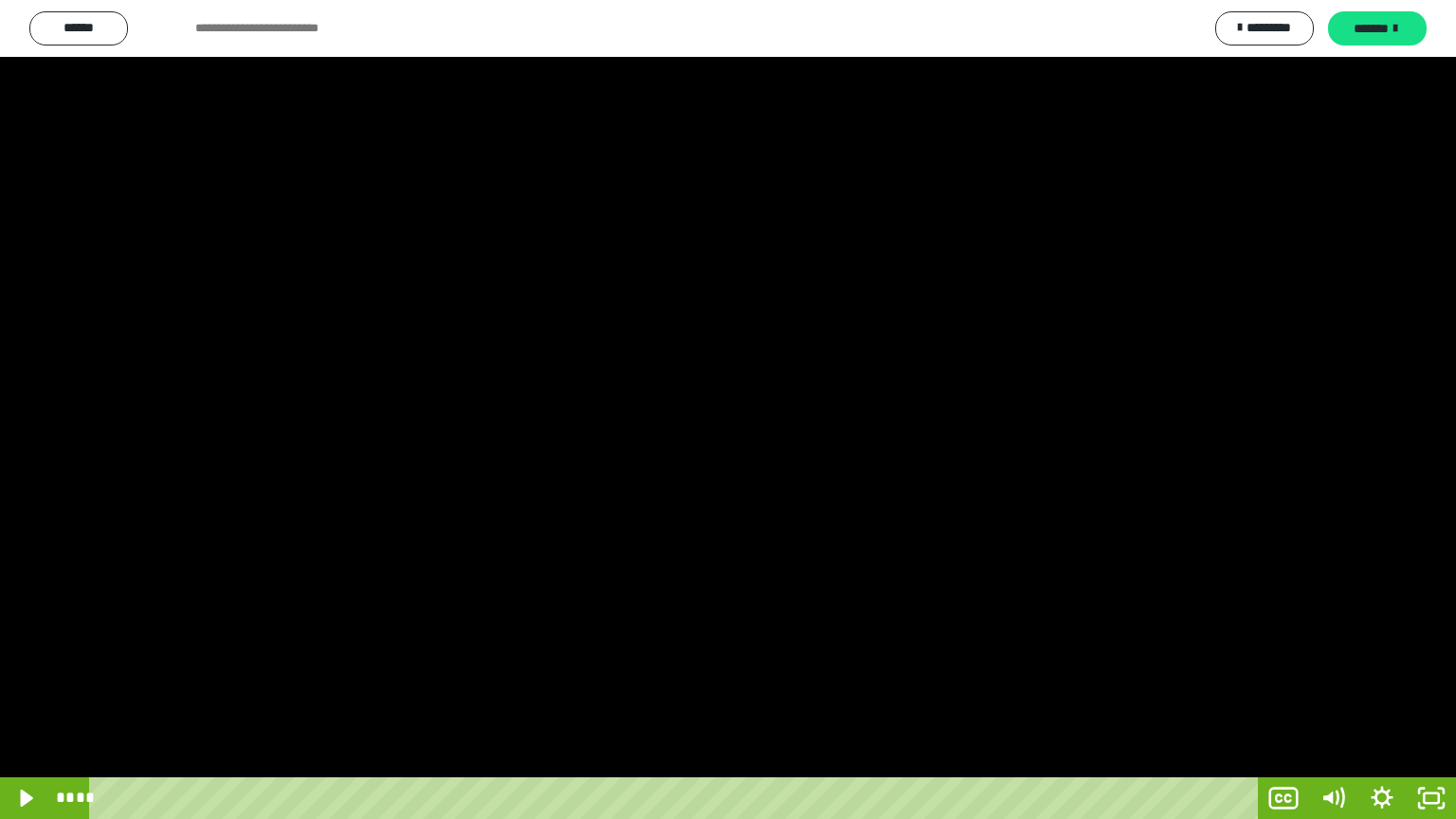 click at bounding box center (728, 410) 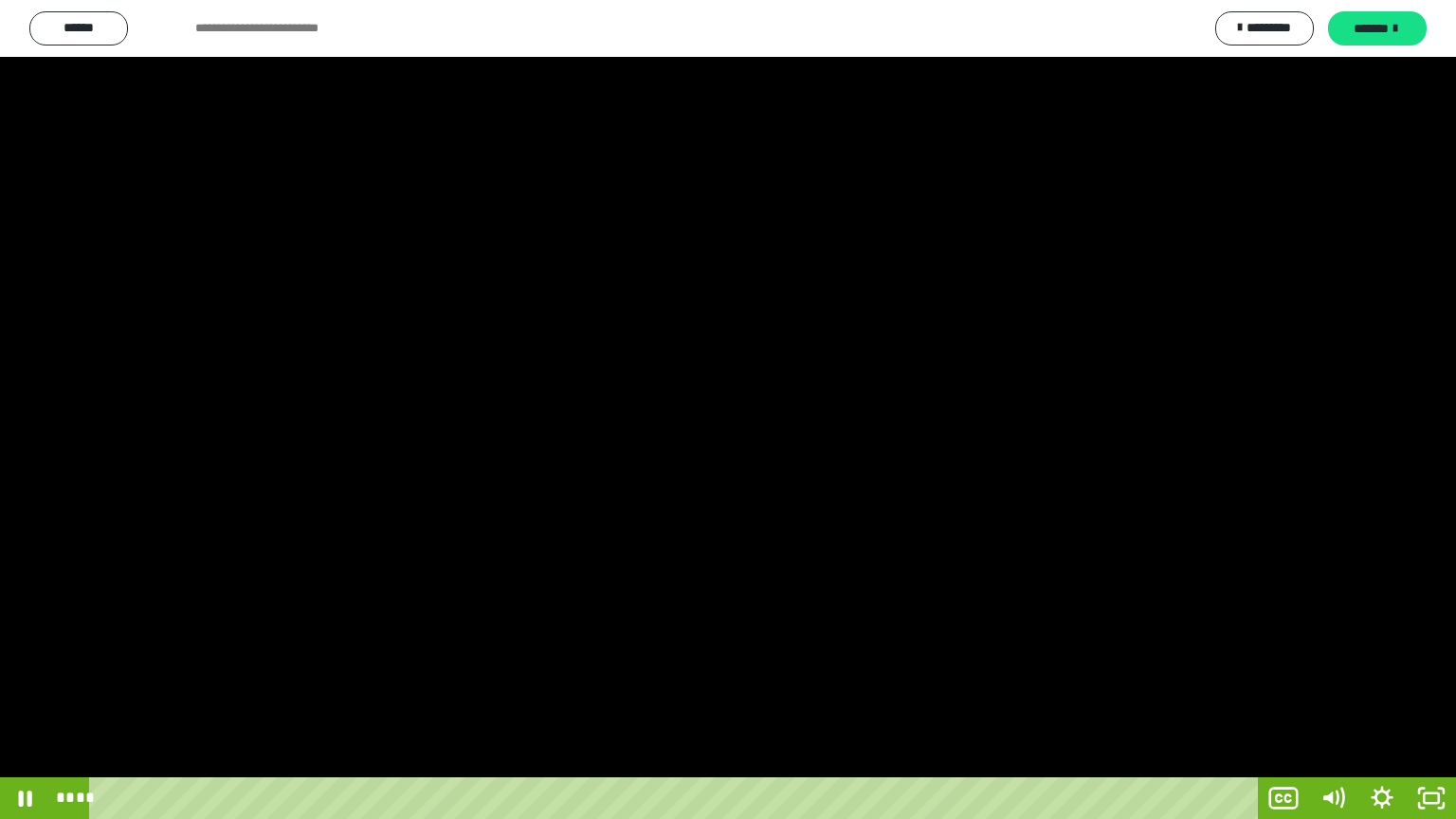 click at bounding box center [728, 410] 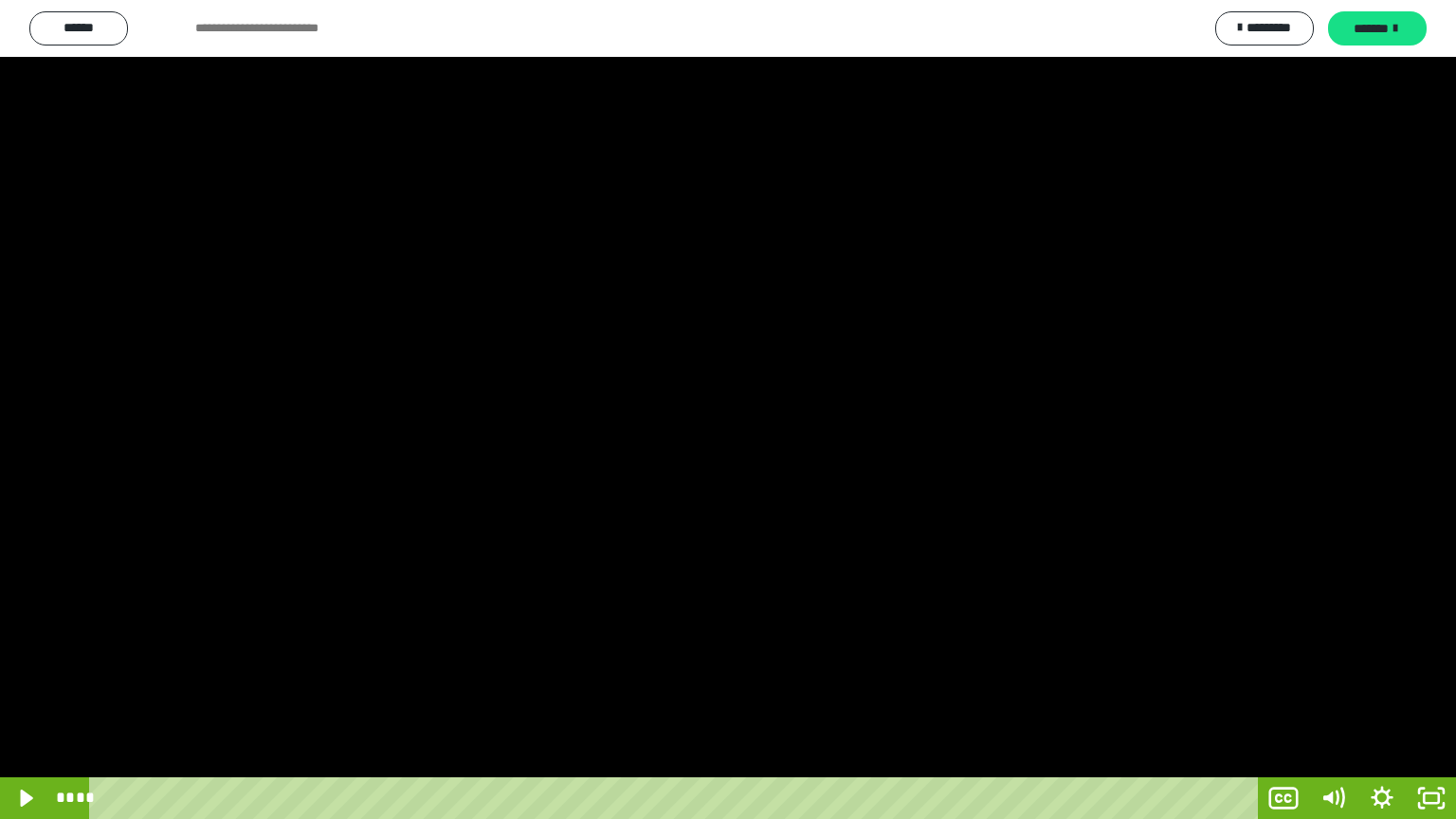 click at bounding box center (728, 410) 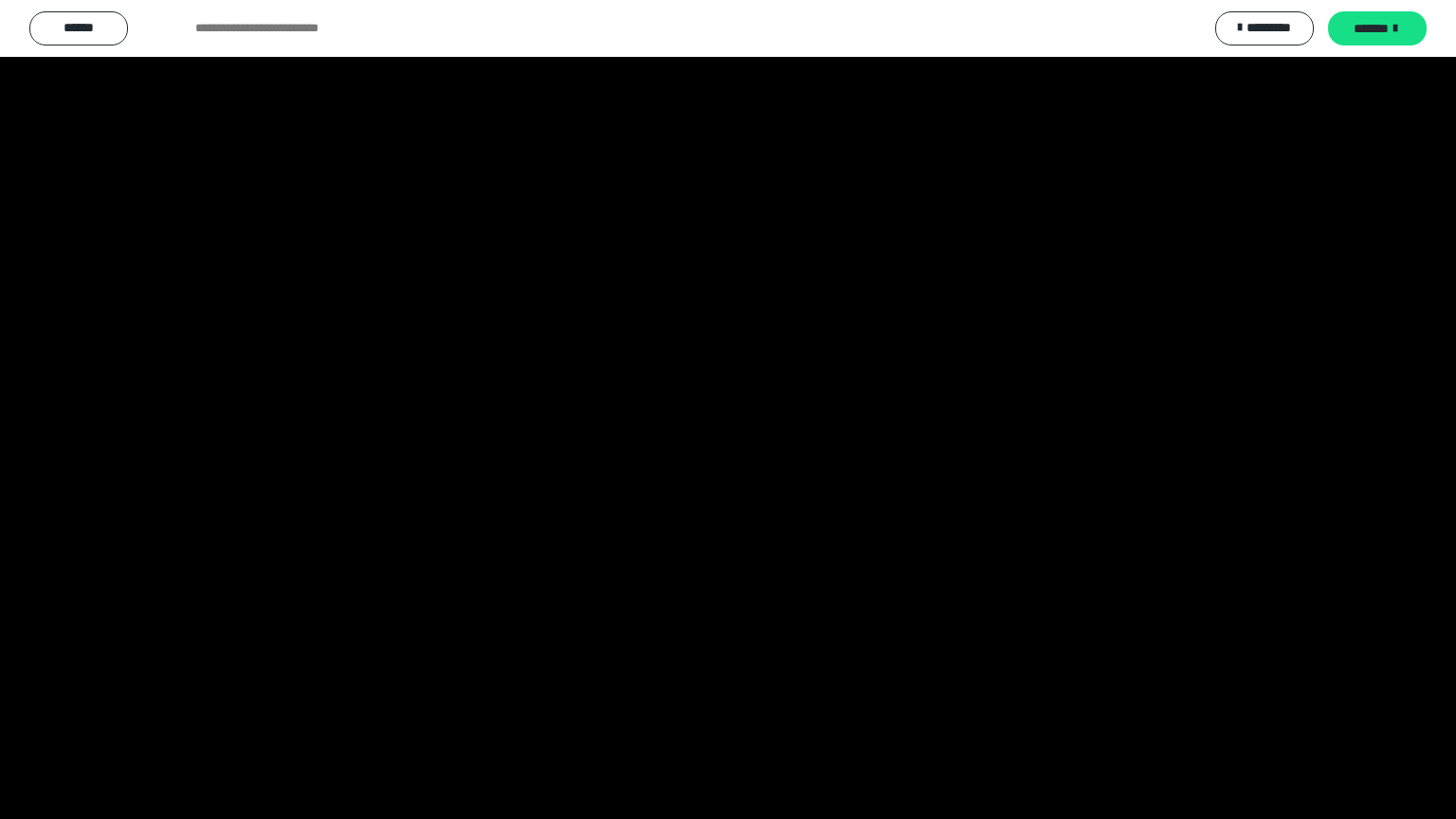 click at bounding box center [728, 410] 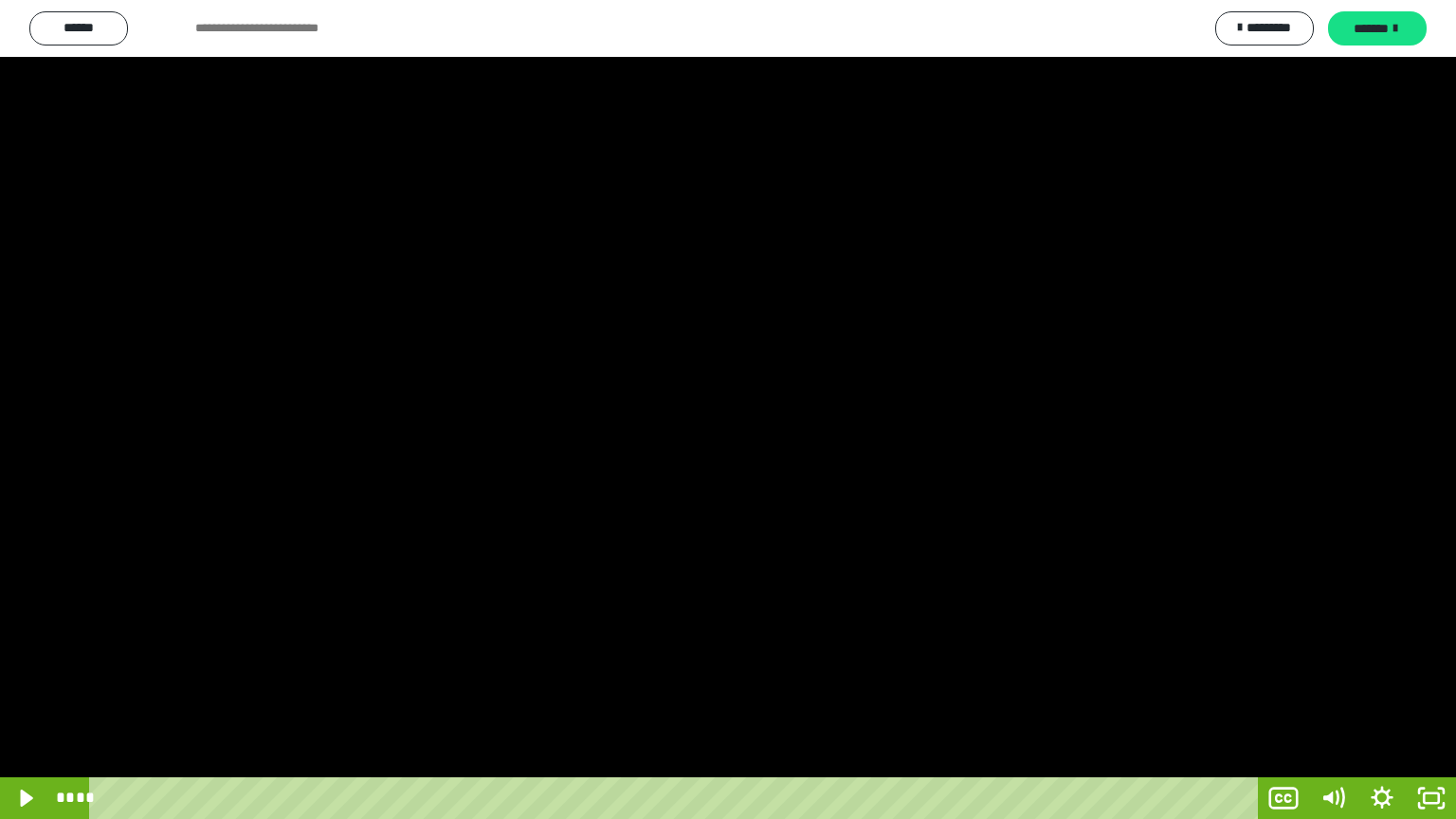 click at bounding box center (728, 410) 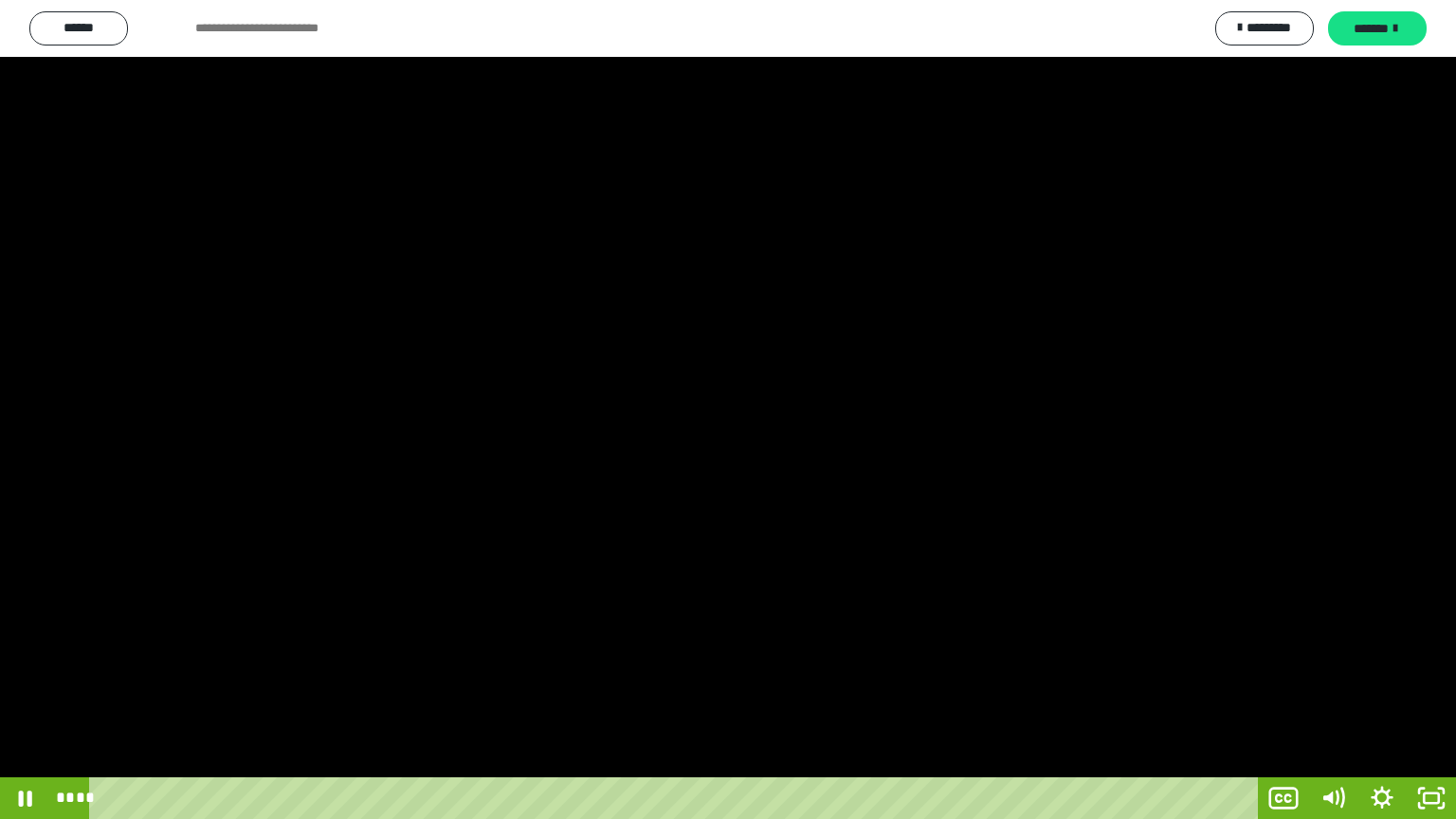 click at bounding box center (728, 410) 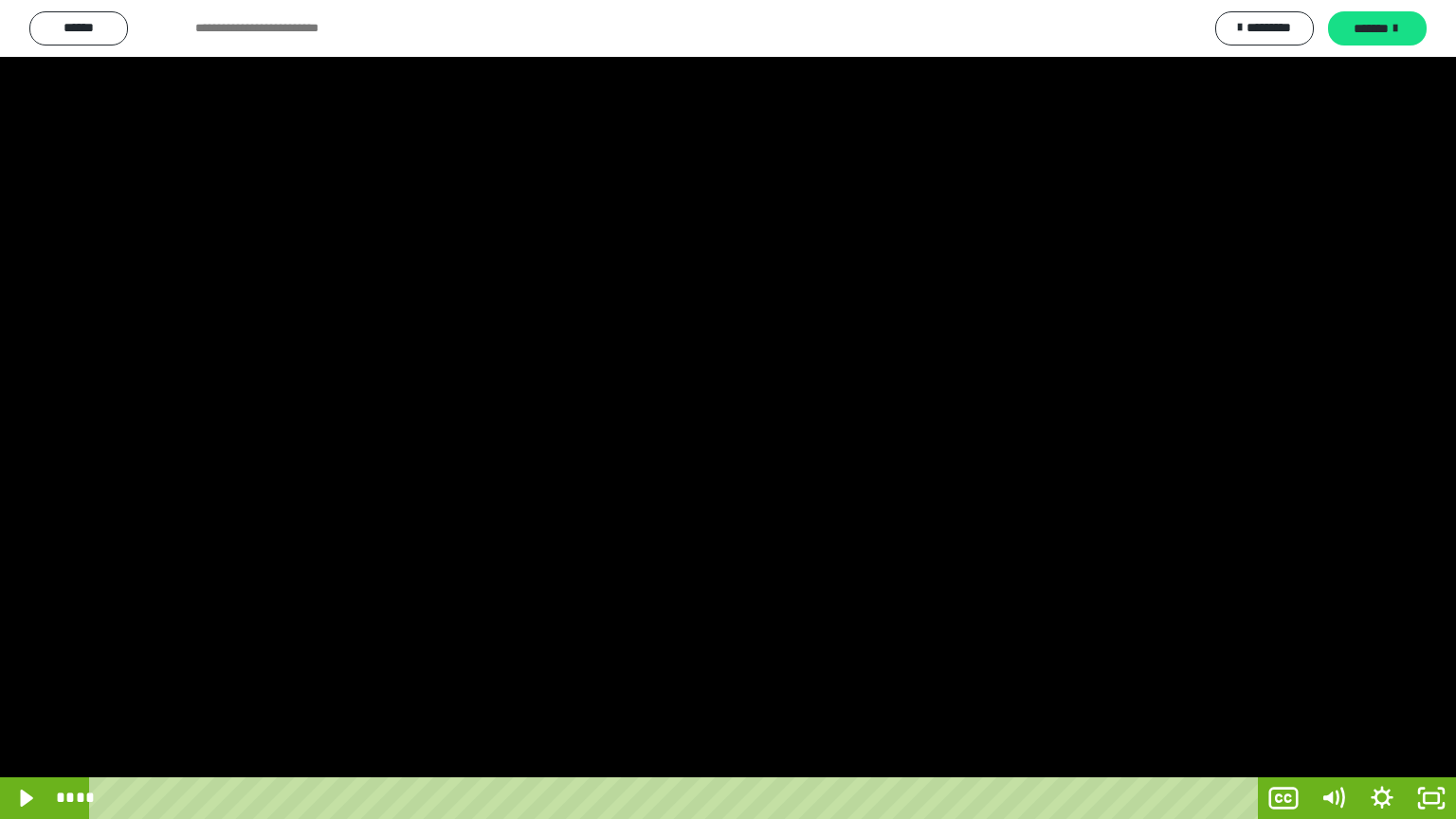 click at bounding box center (728, 410) 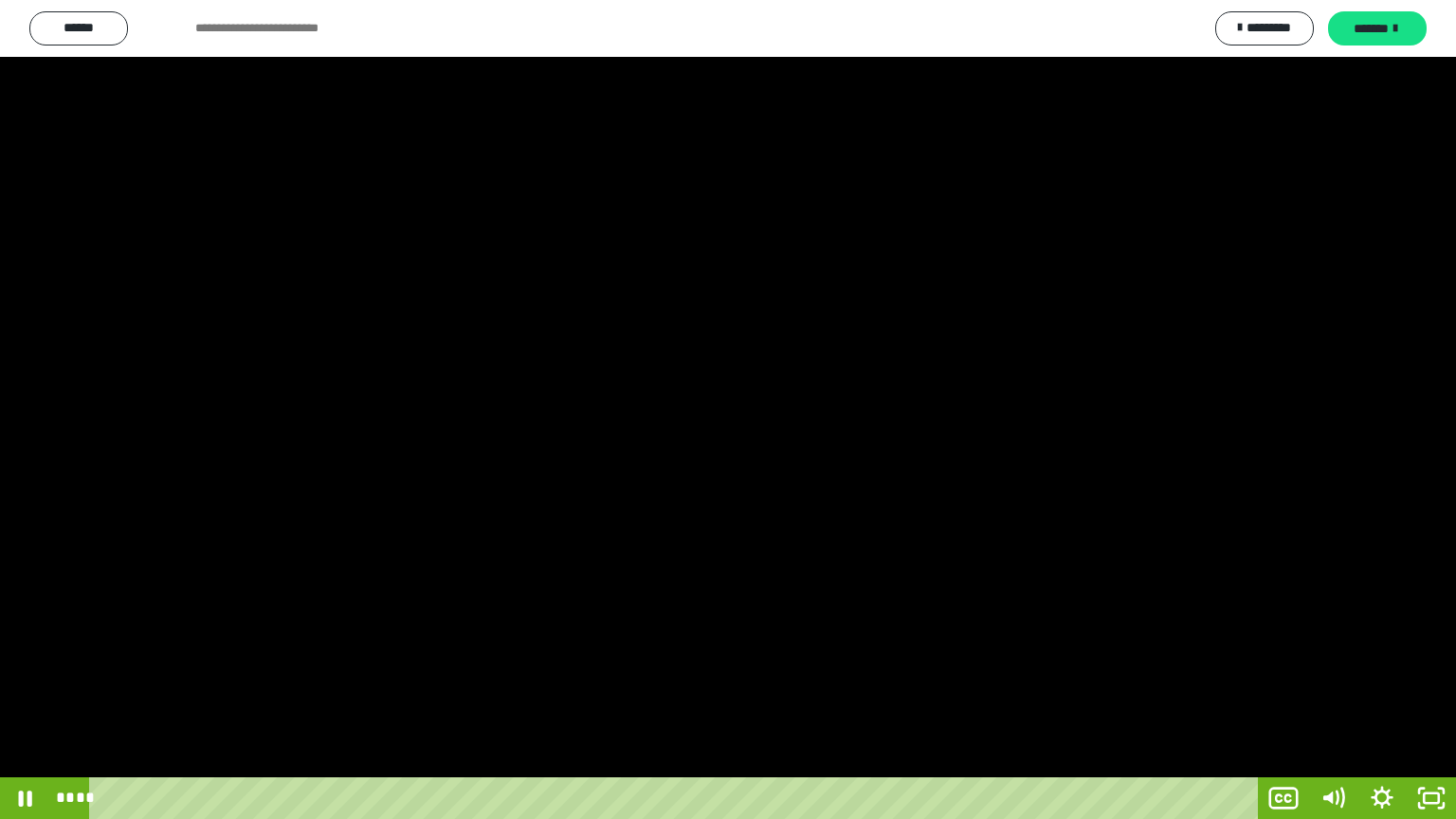click at bounding box center (728, 410) 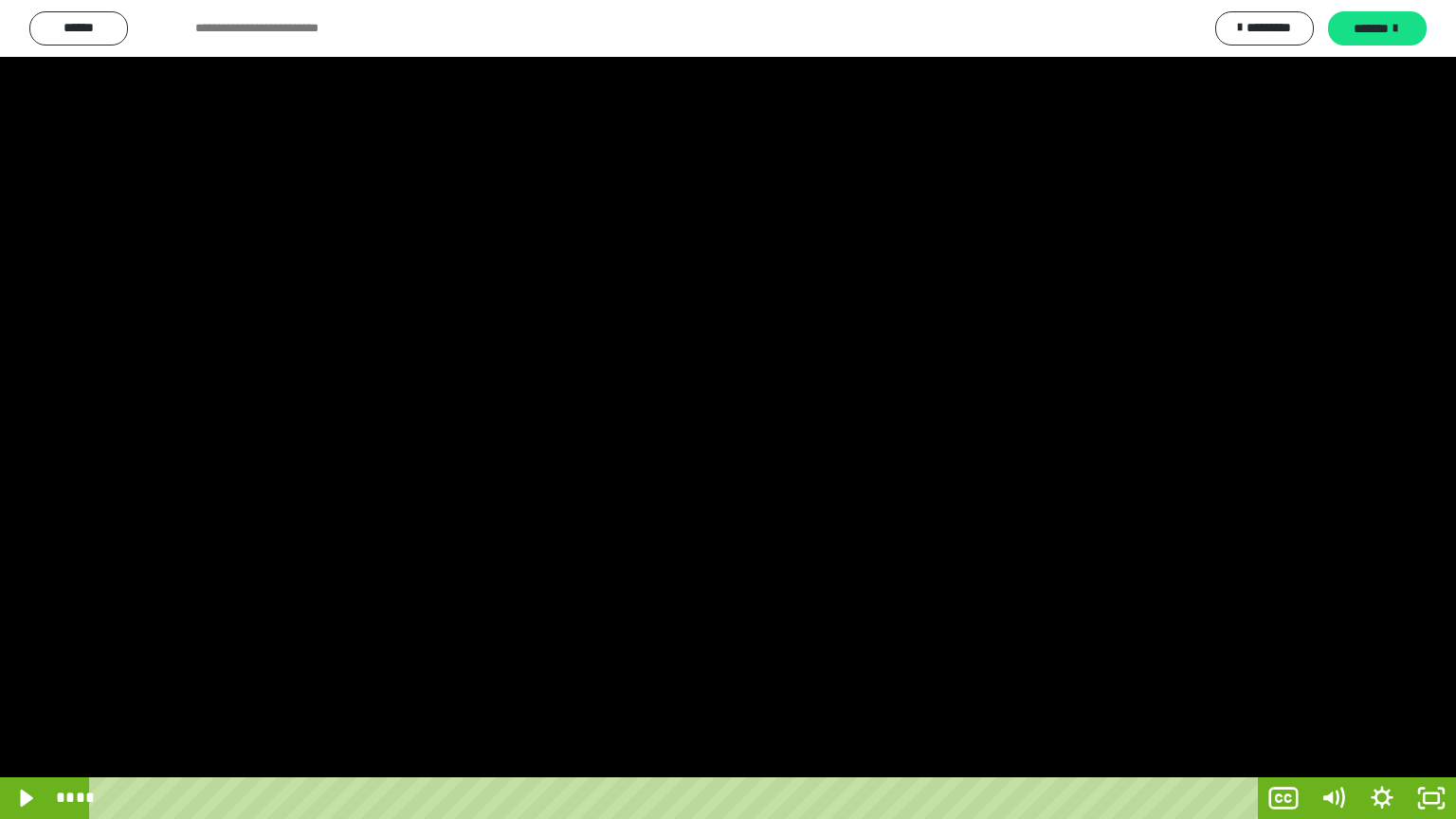 click at bounding box center [728, 410] 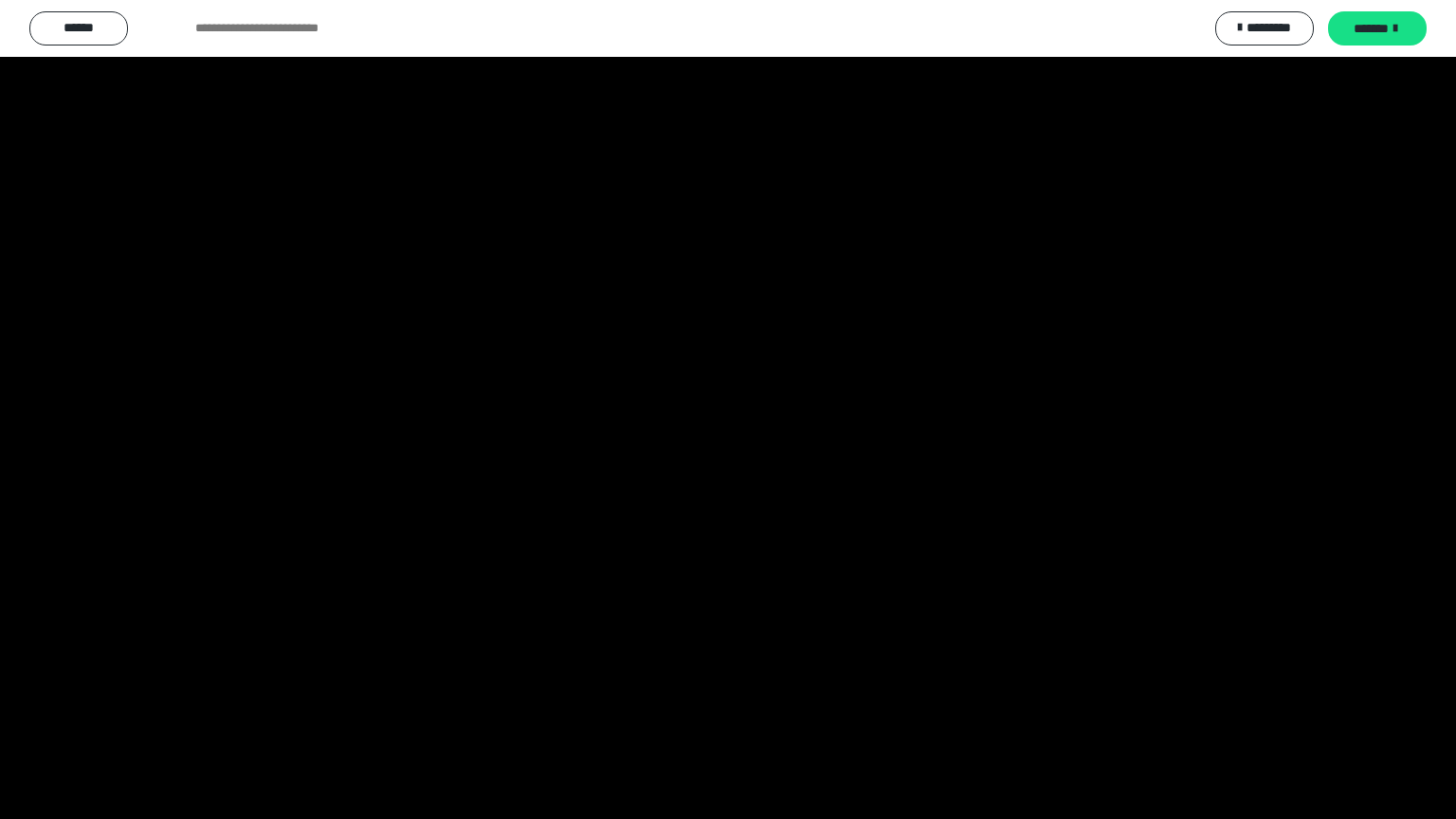 click at bounding box center (728, 410) 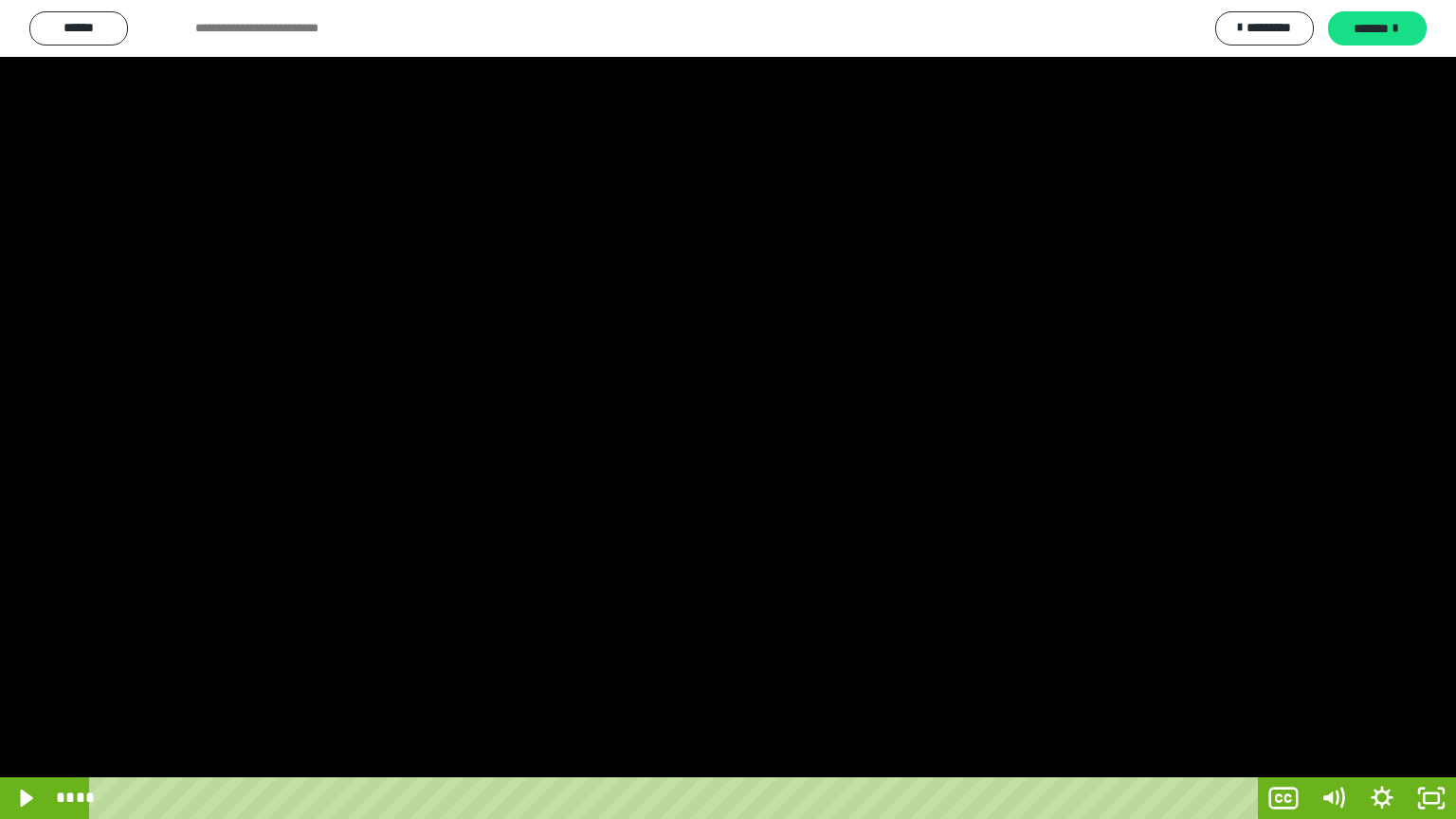 click at bounding box center (728, 410) 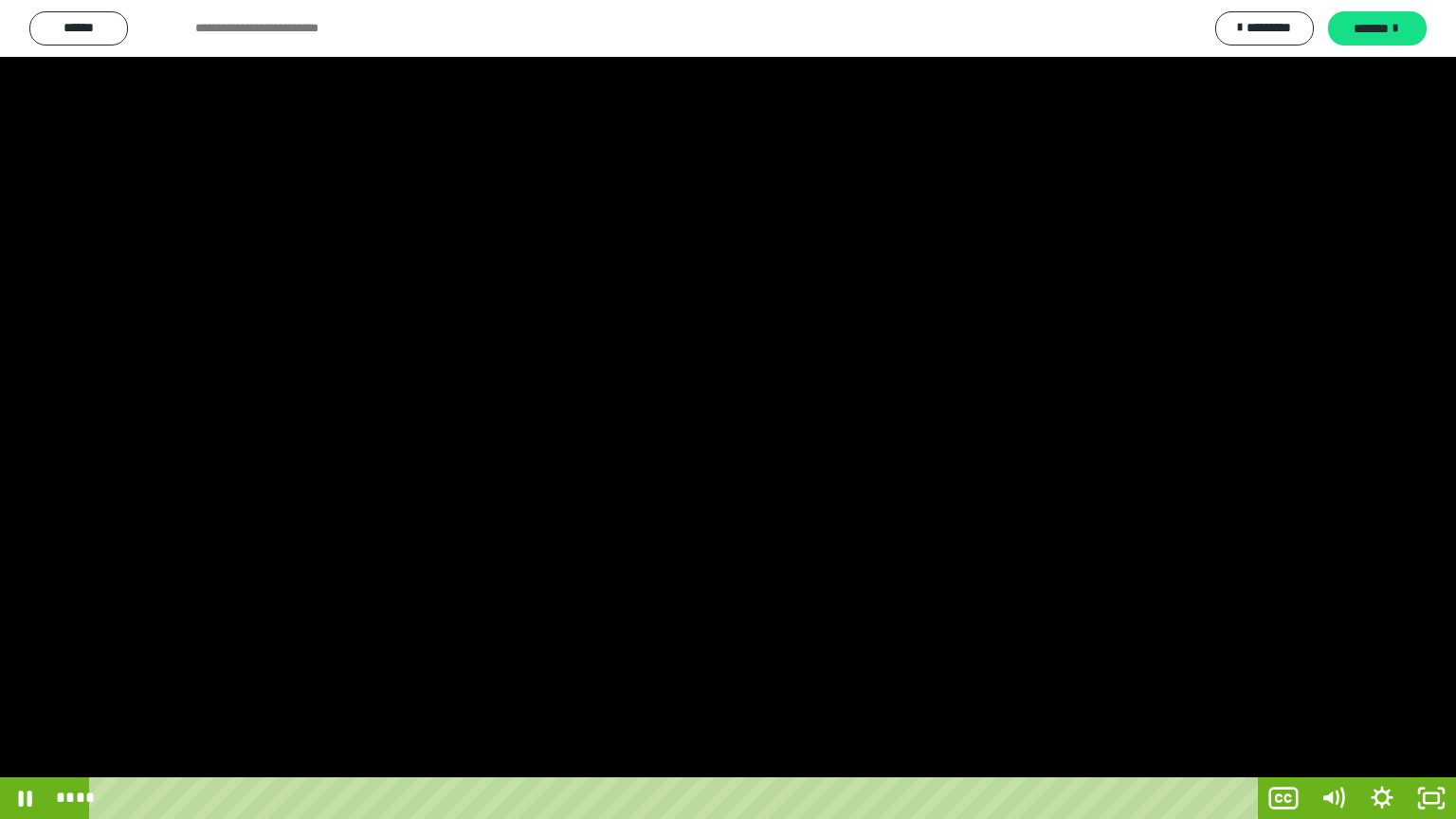 click at bounding box center [728, 410] 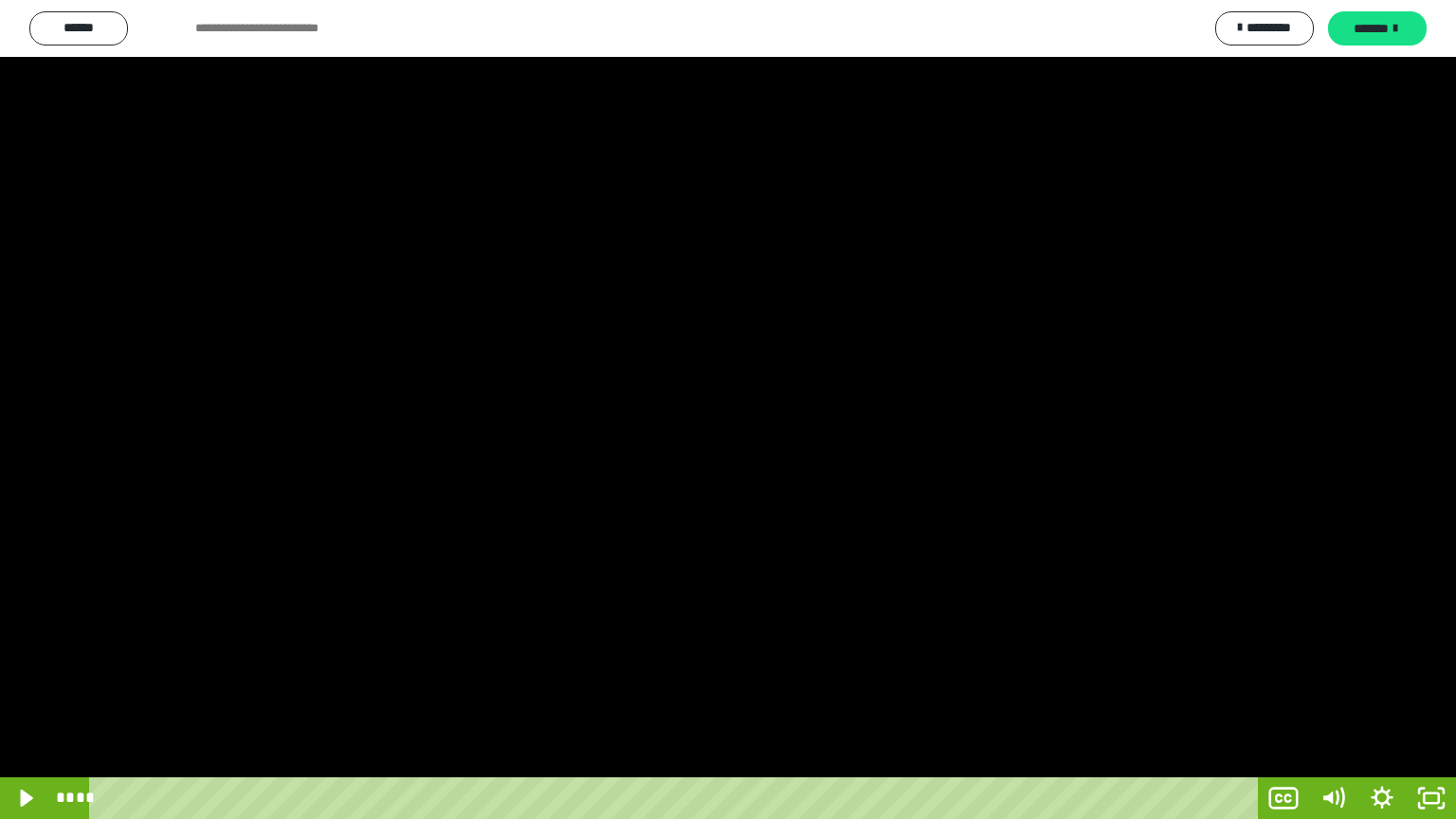click at bounding box center (728, 410) 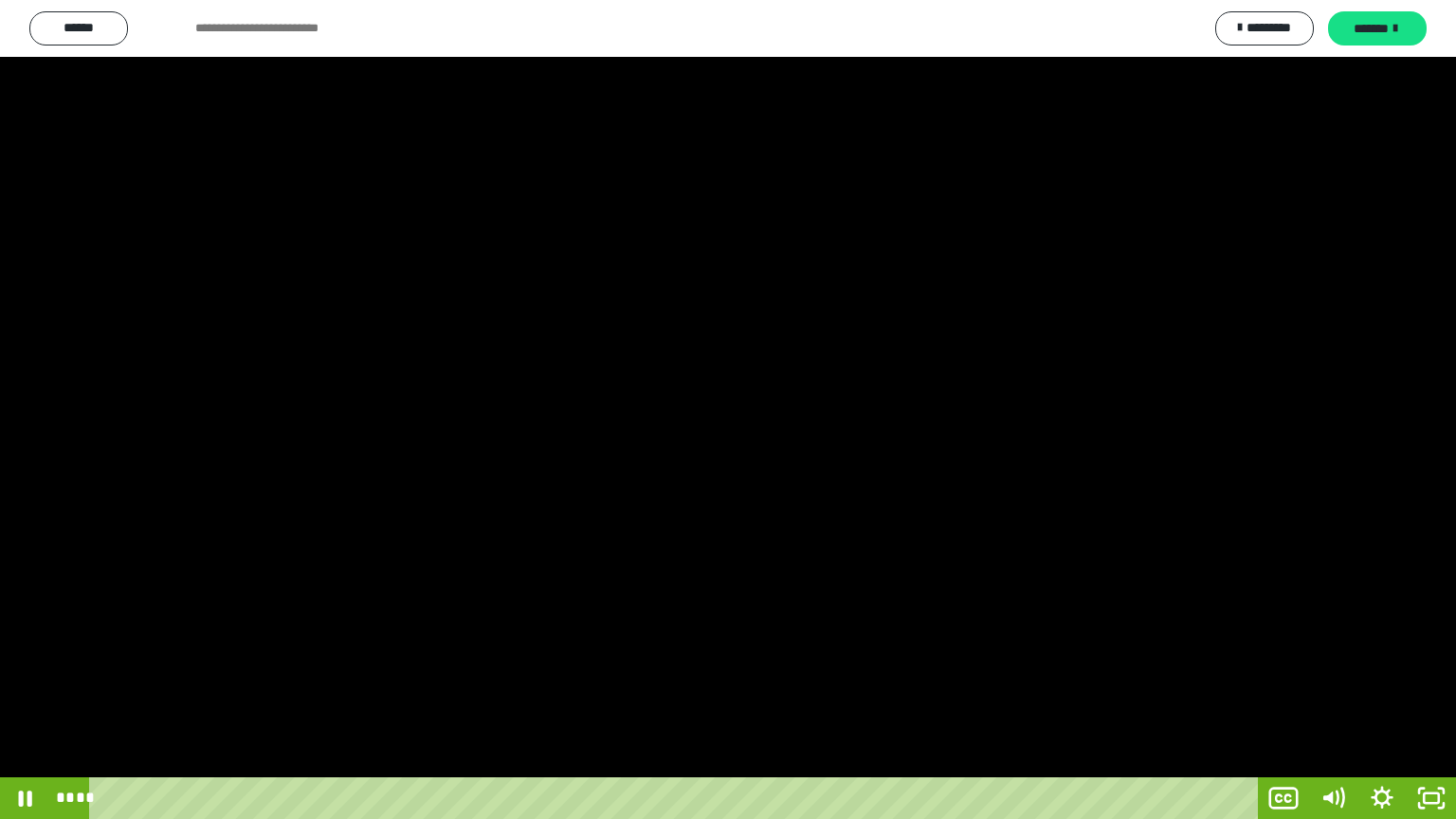 click at bounding box center [728, 410] 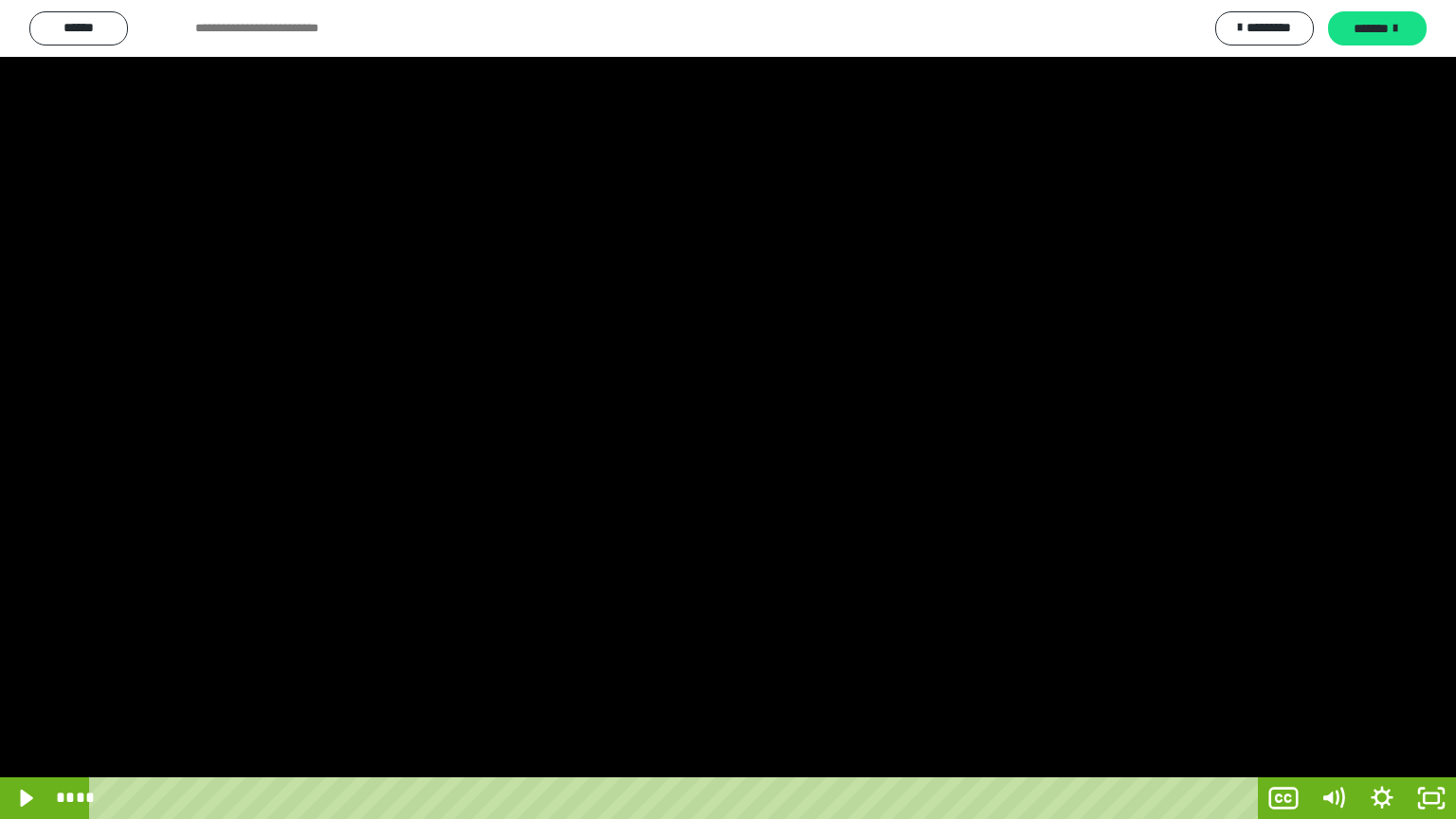 click at bounding box center (728, 410) 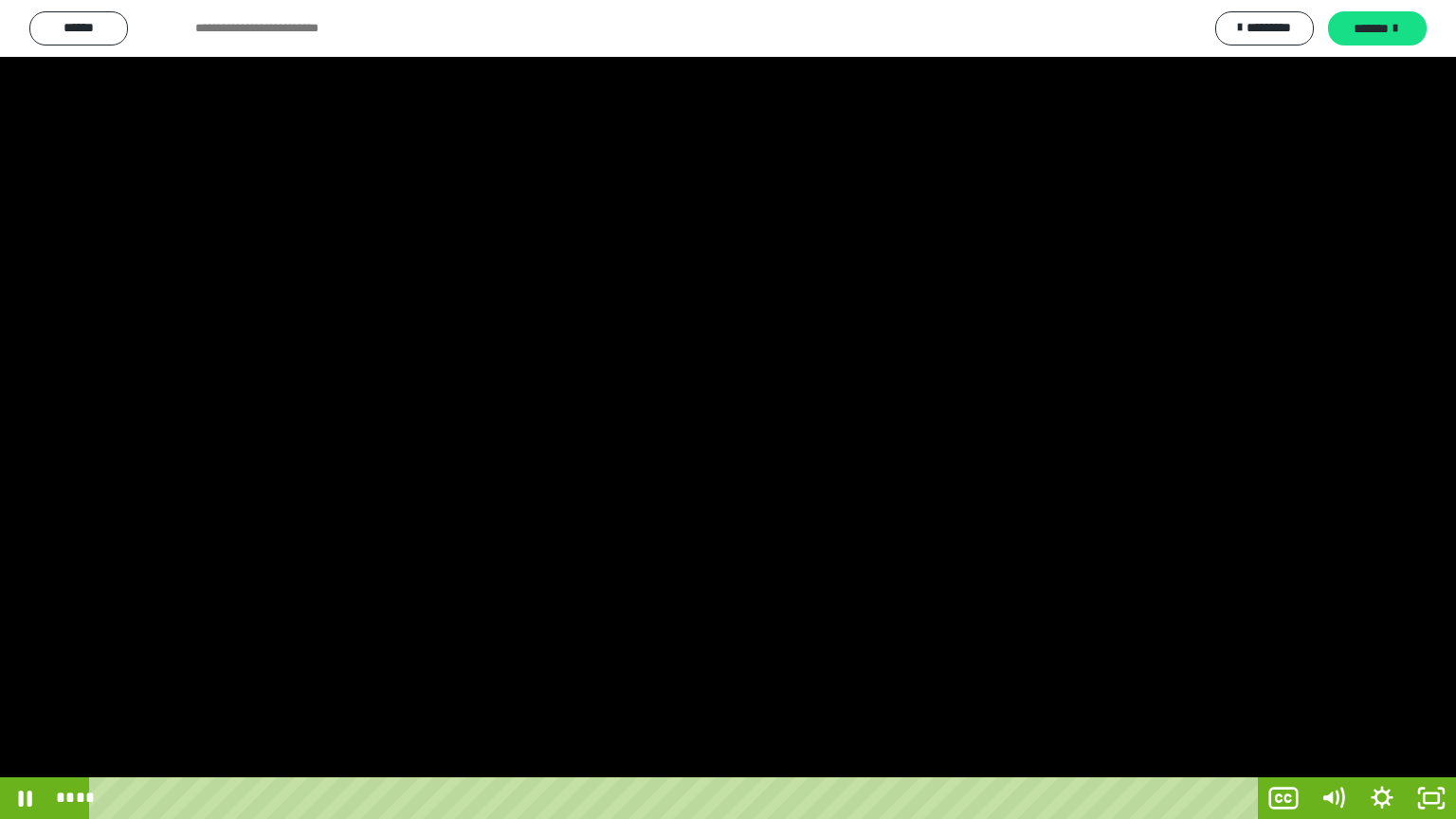 click at bounding box center (728, 410) 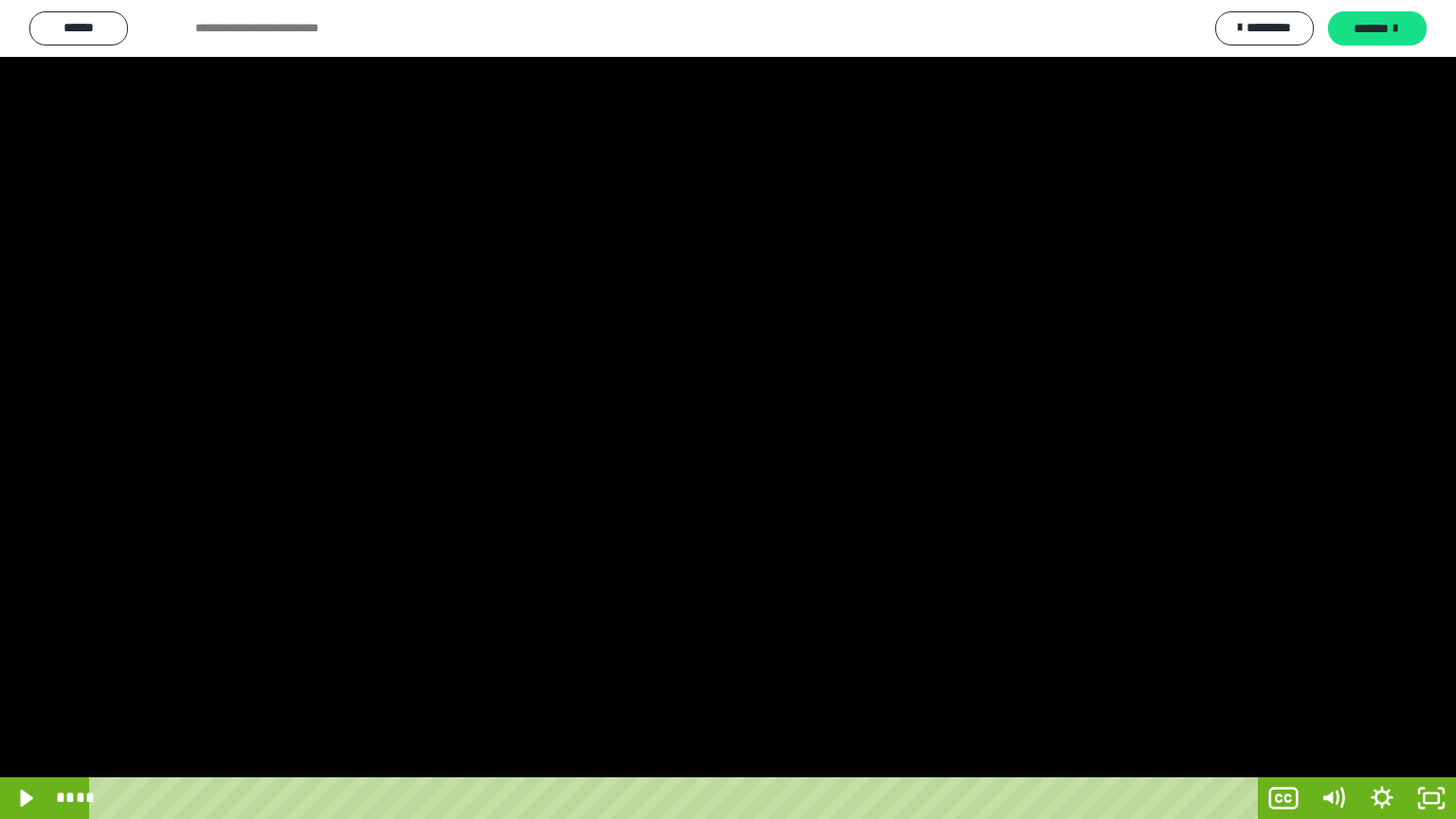 click at bounding box center [728, 410] 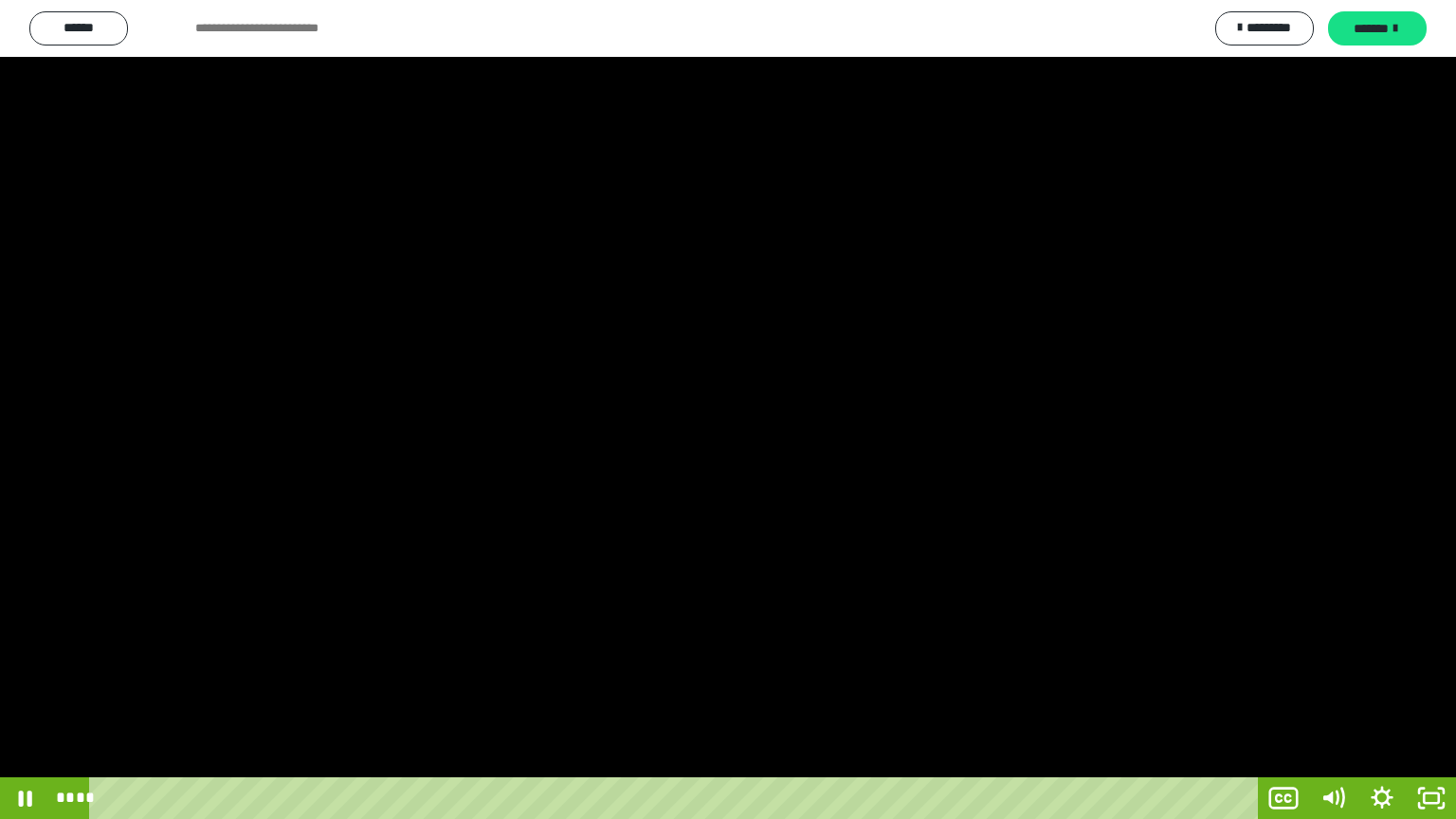 click at bounding box center (728, 410) 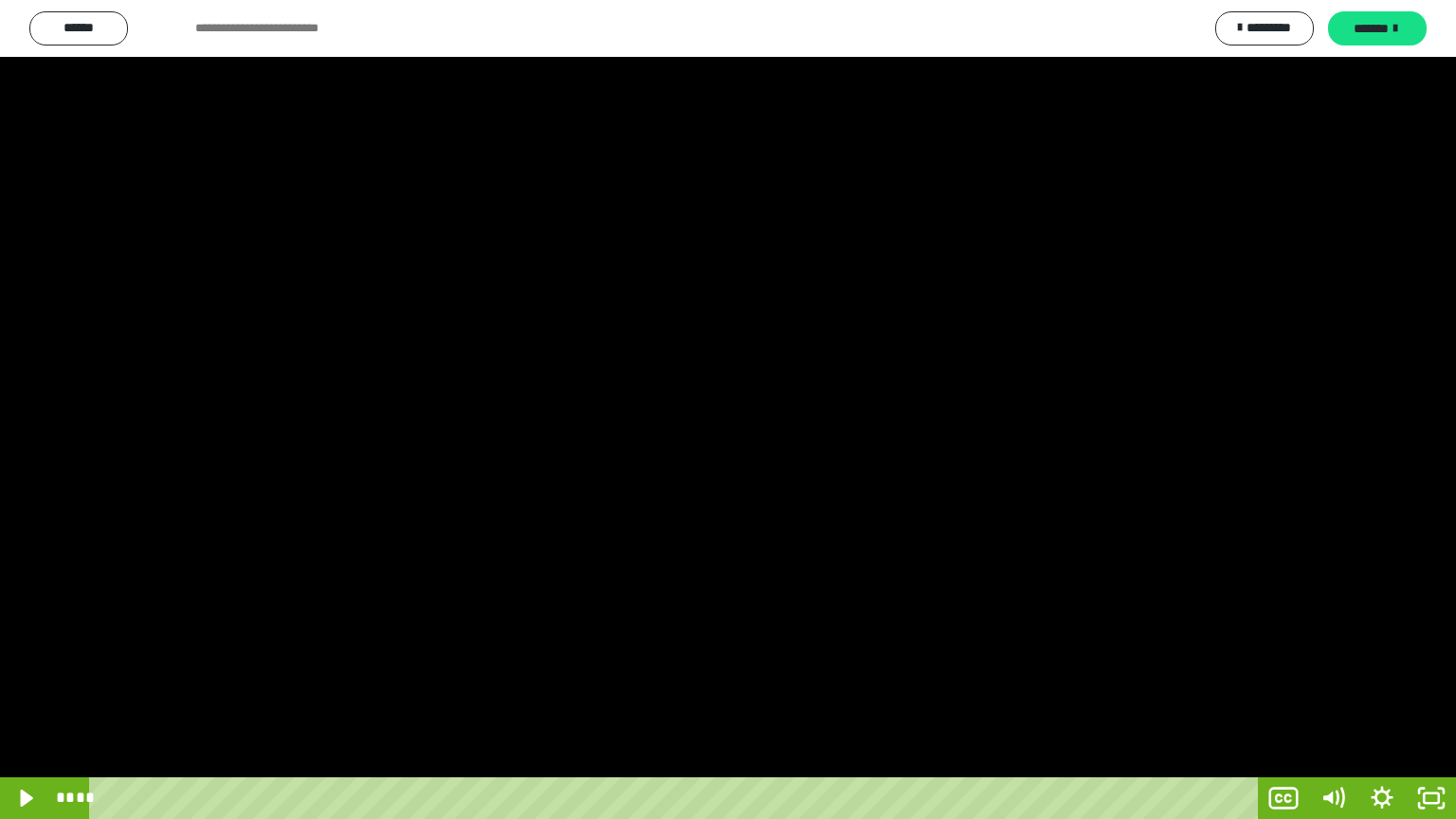 click at bounding box center [728, 410] 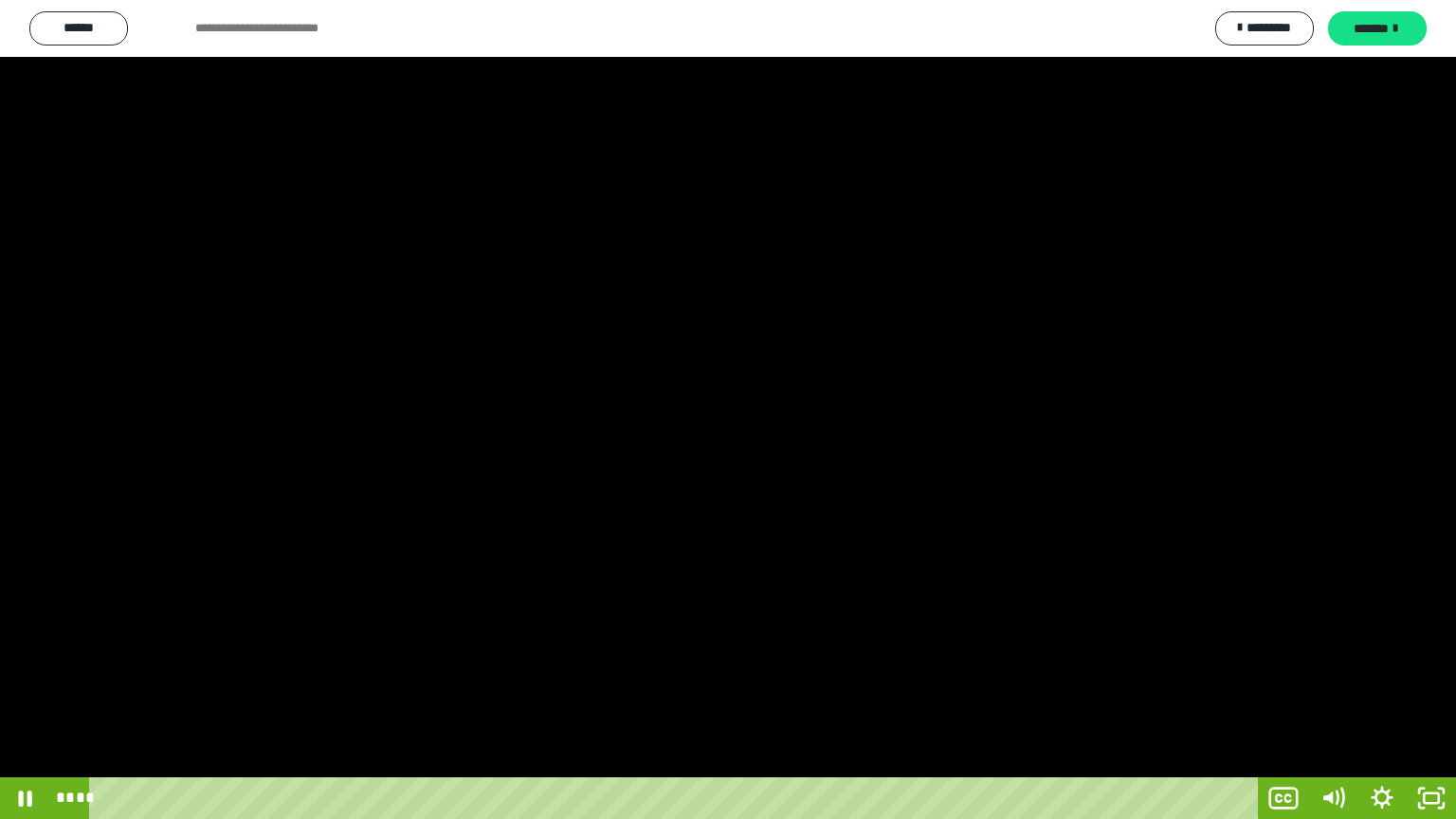 click at bounding box center [728, 410] 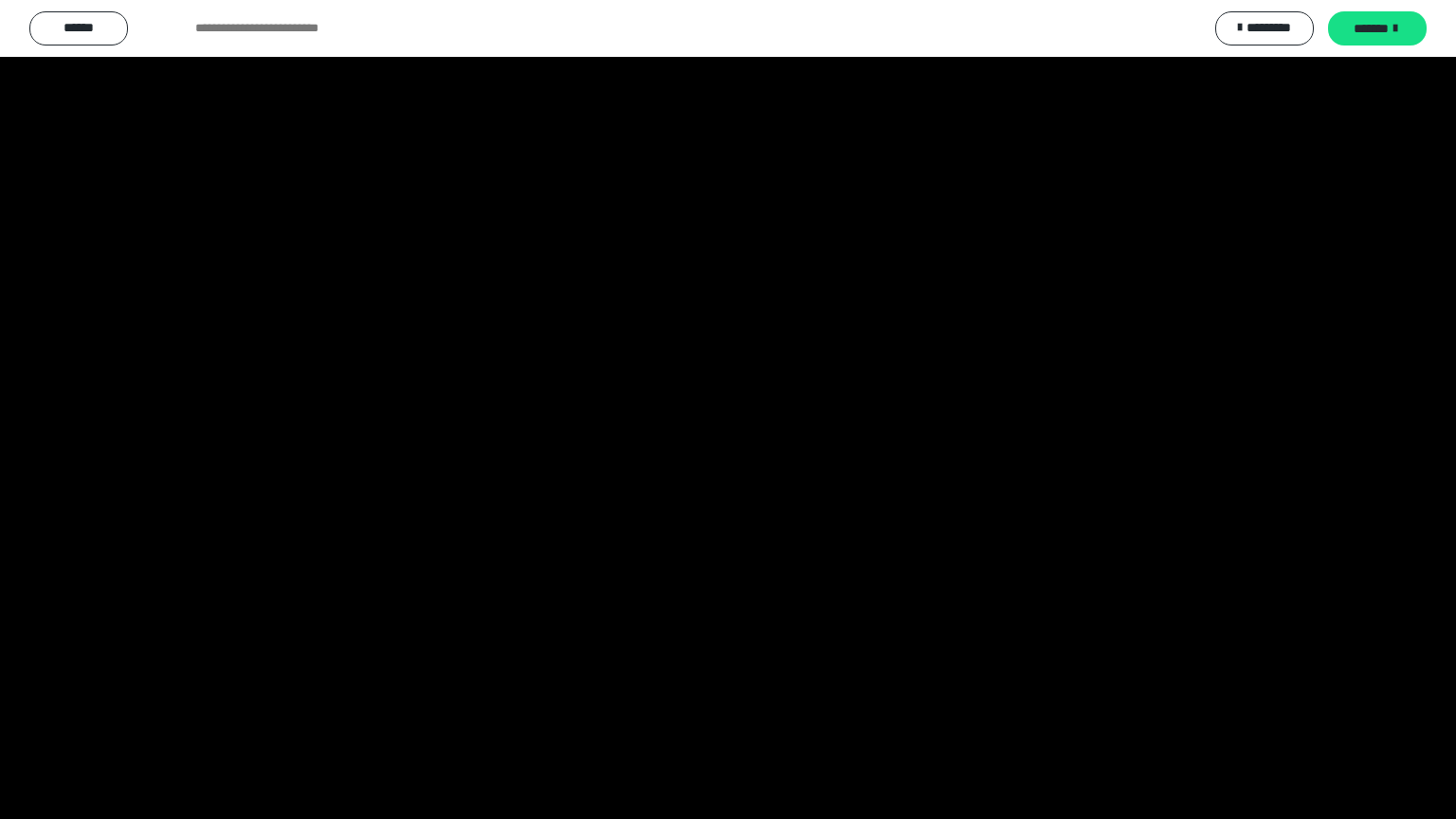 click at bounding box center (728, 410) 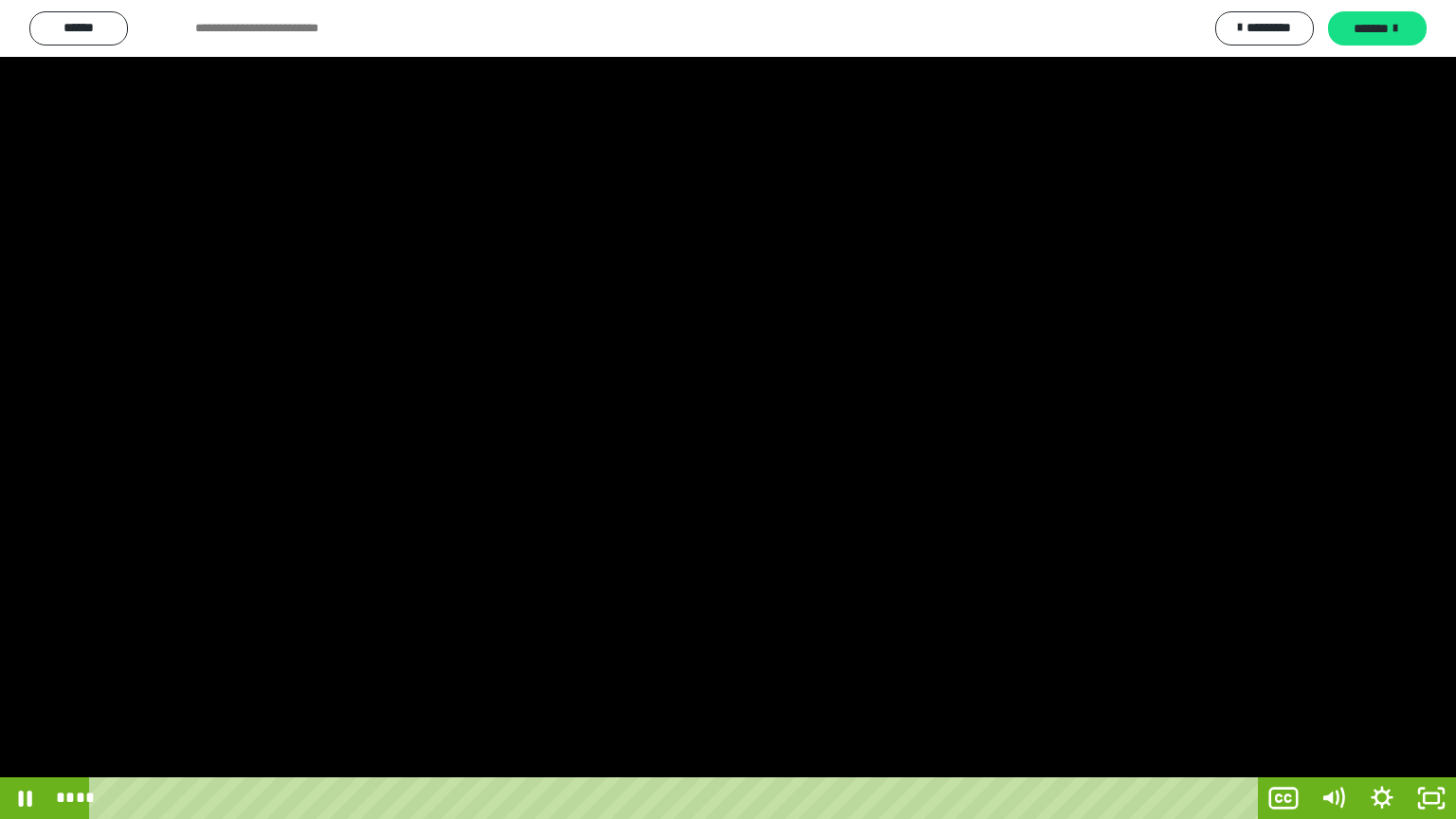 click at bounding box center (728, 410) 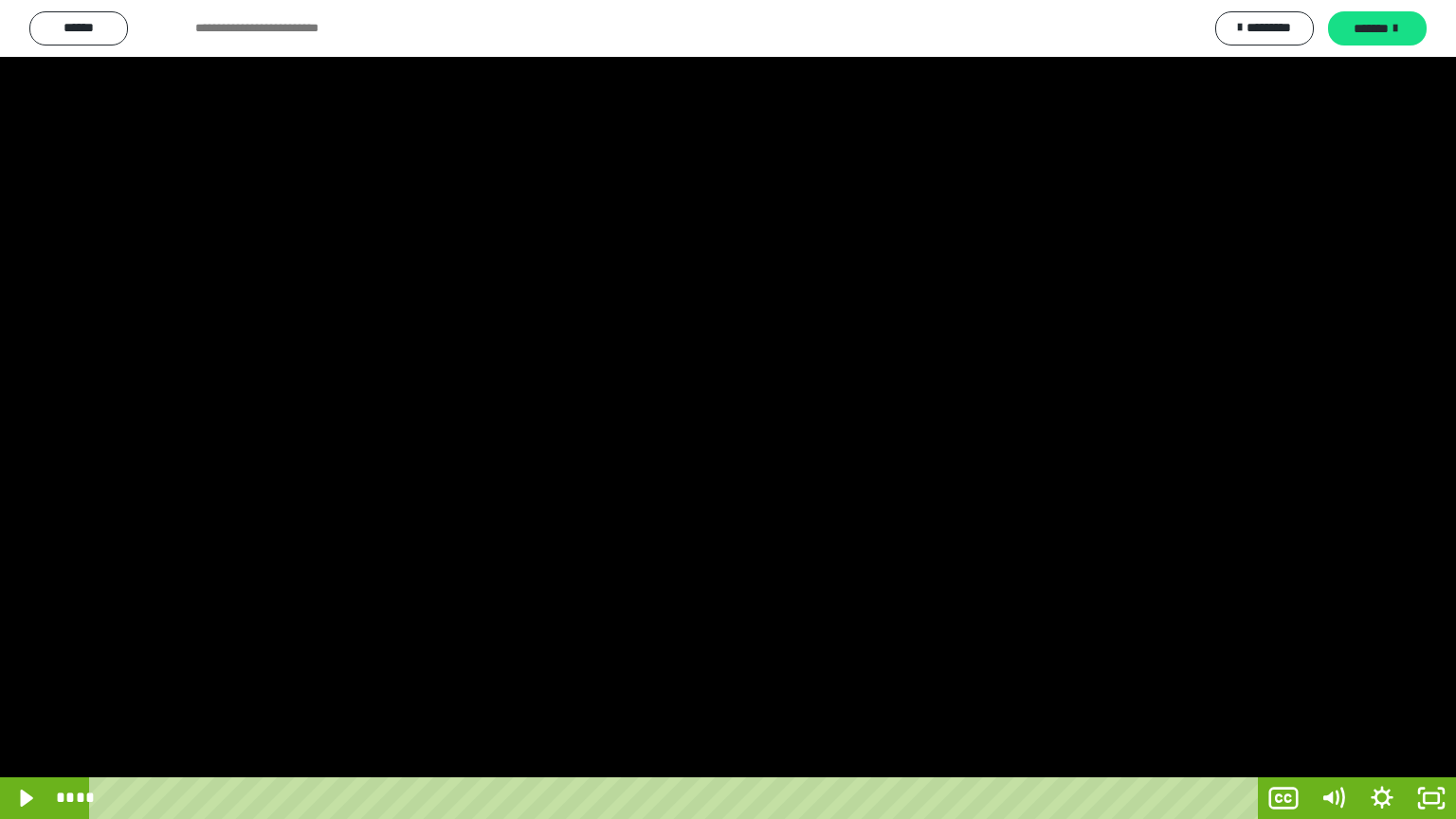 click at bounding box center (728, 410) 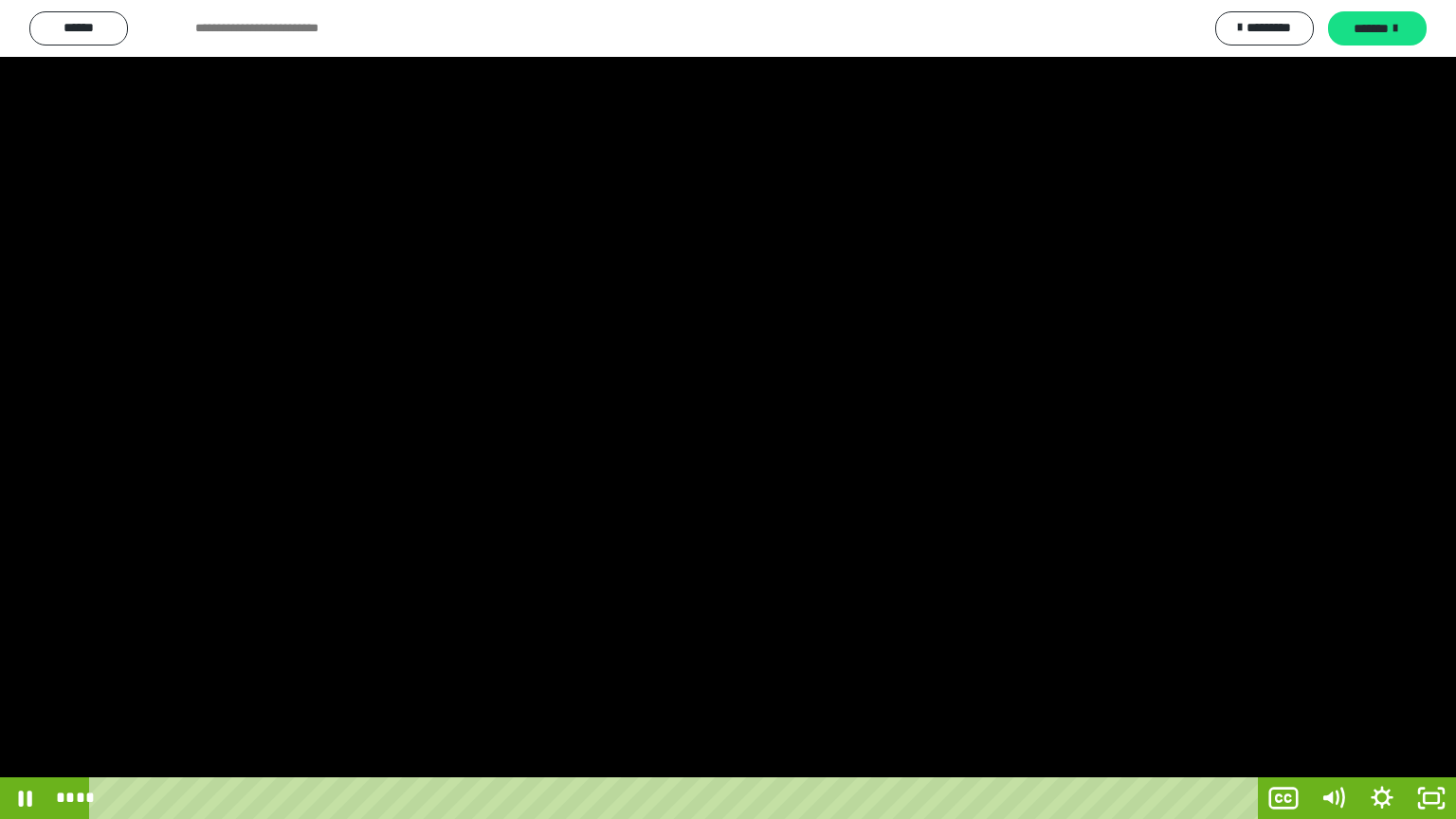 click at bounding box center (728, 410) 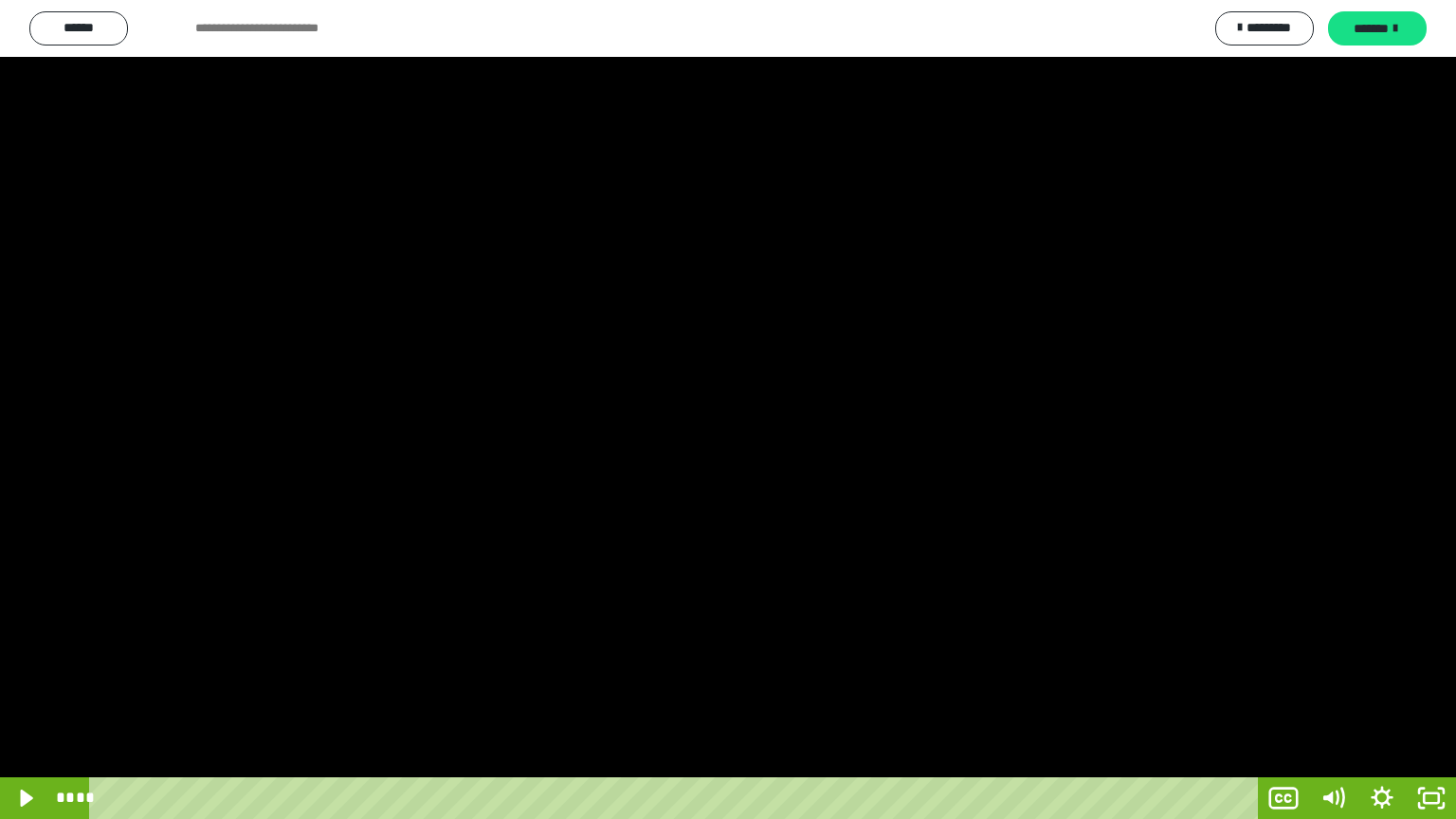 click at bounding box center (728, 410) 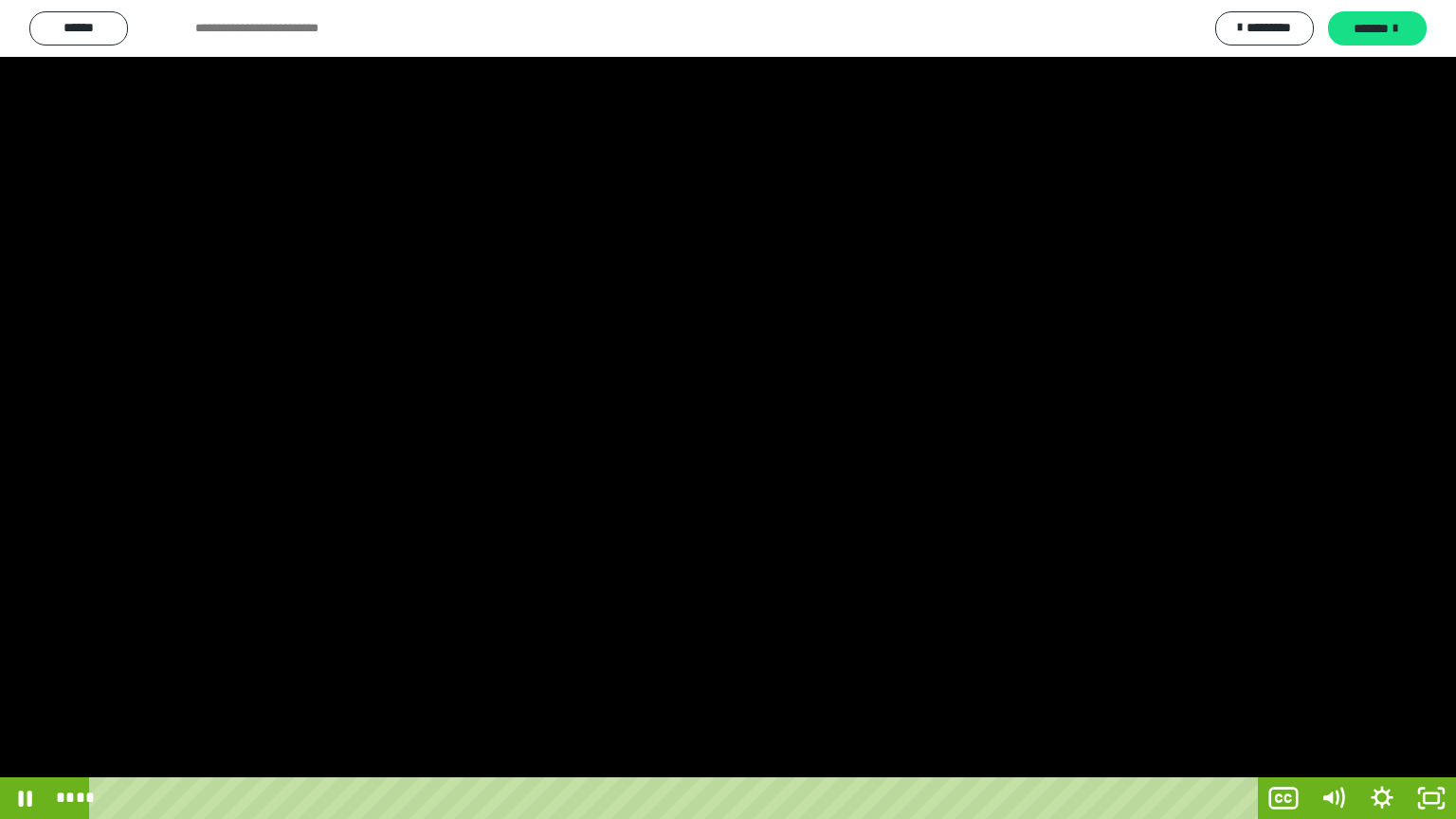 click at bounding box center (728, 410) 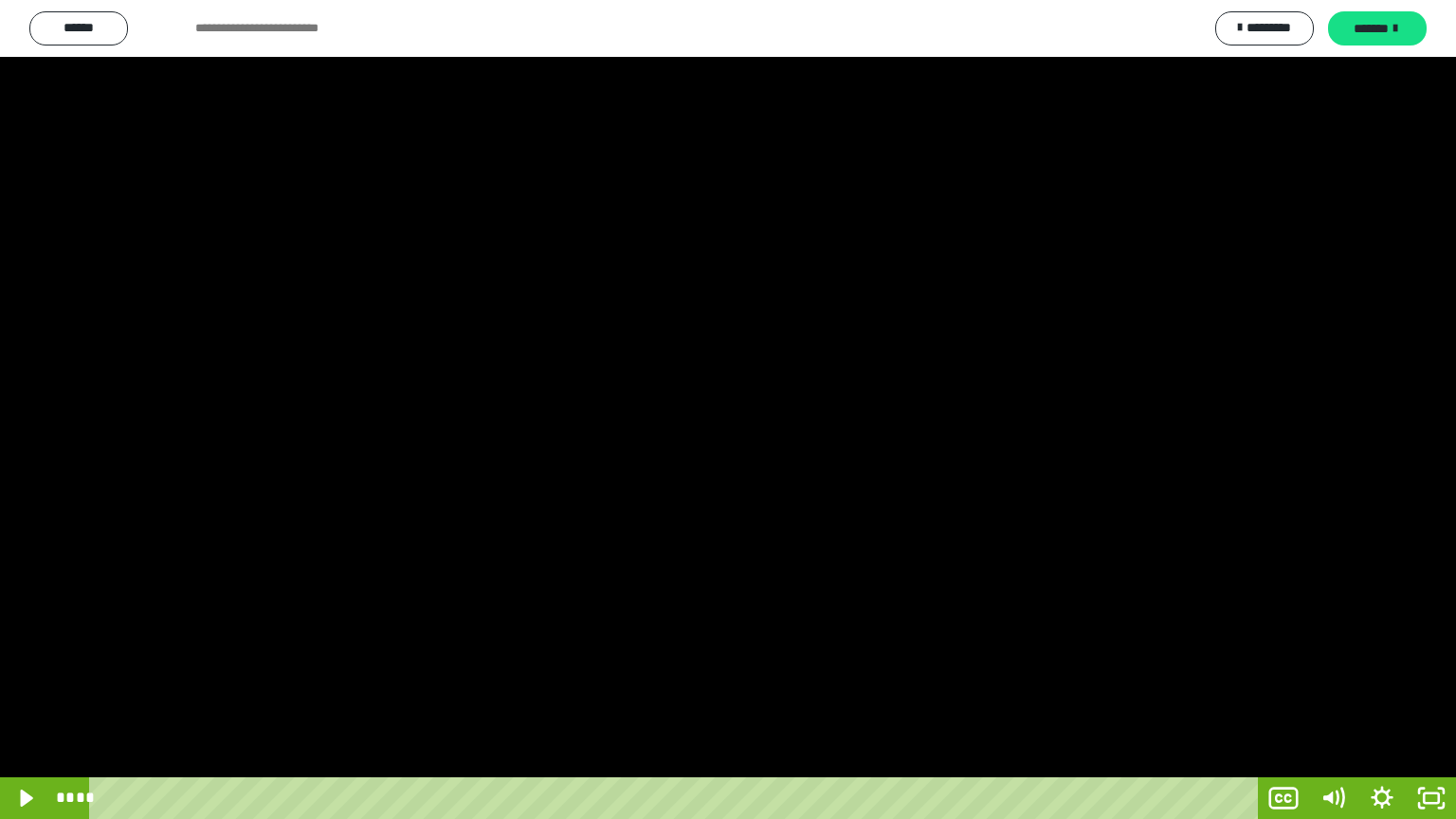 click at bounding box center (728, 410) 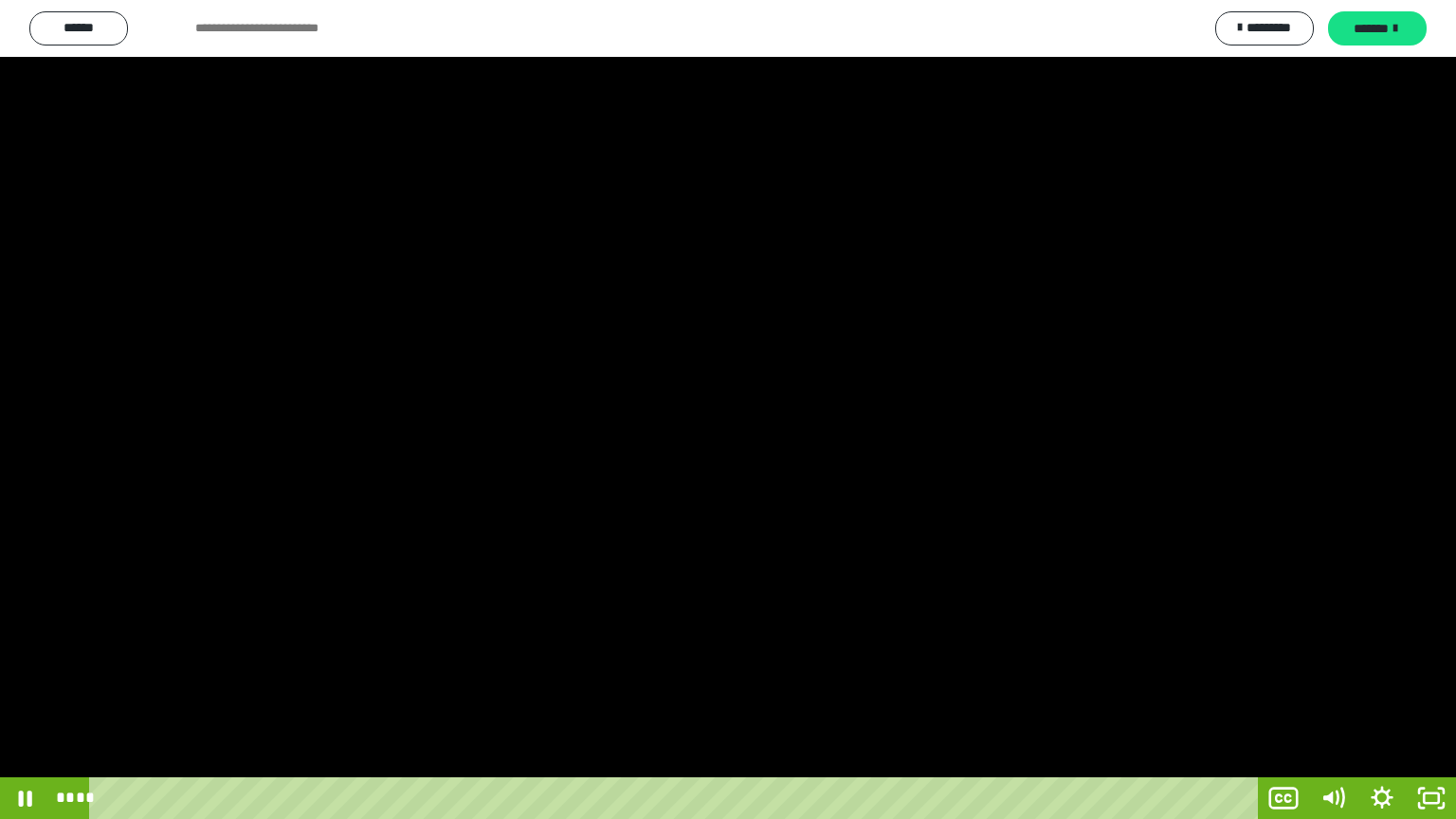 click at bounding box center [728, 410] 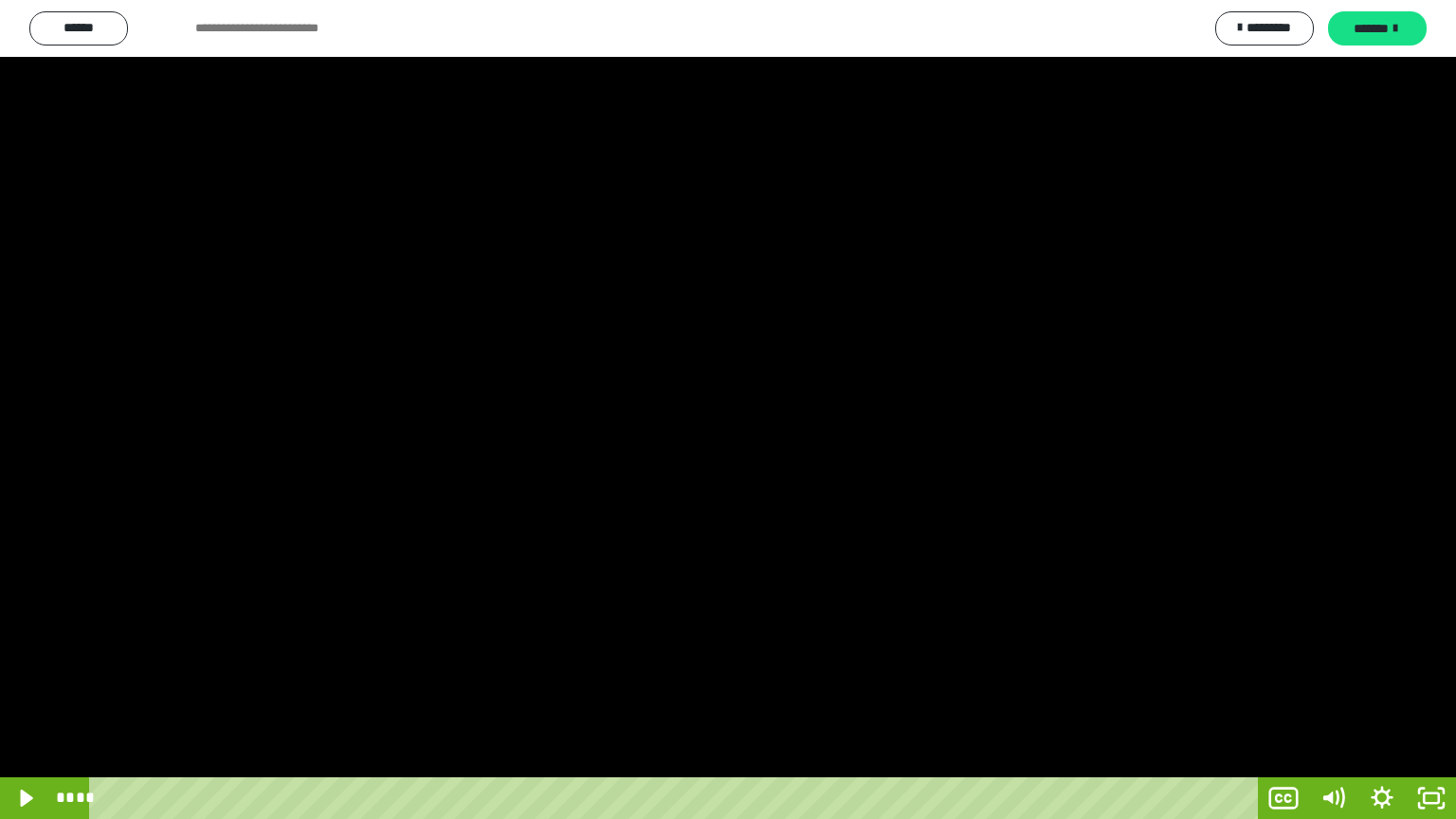 click at bounding box center [728, 410] 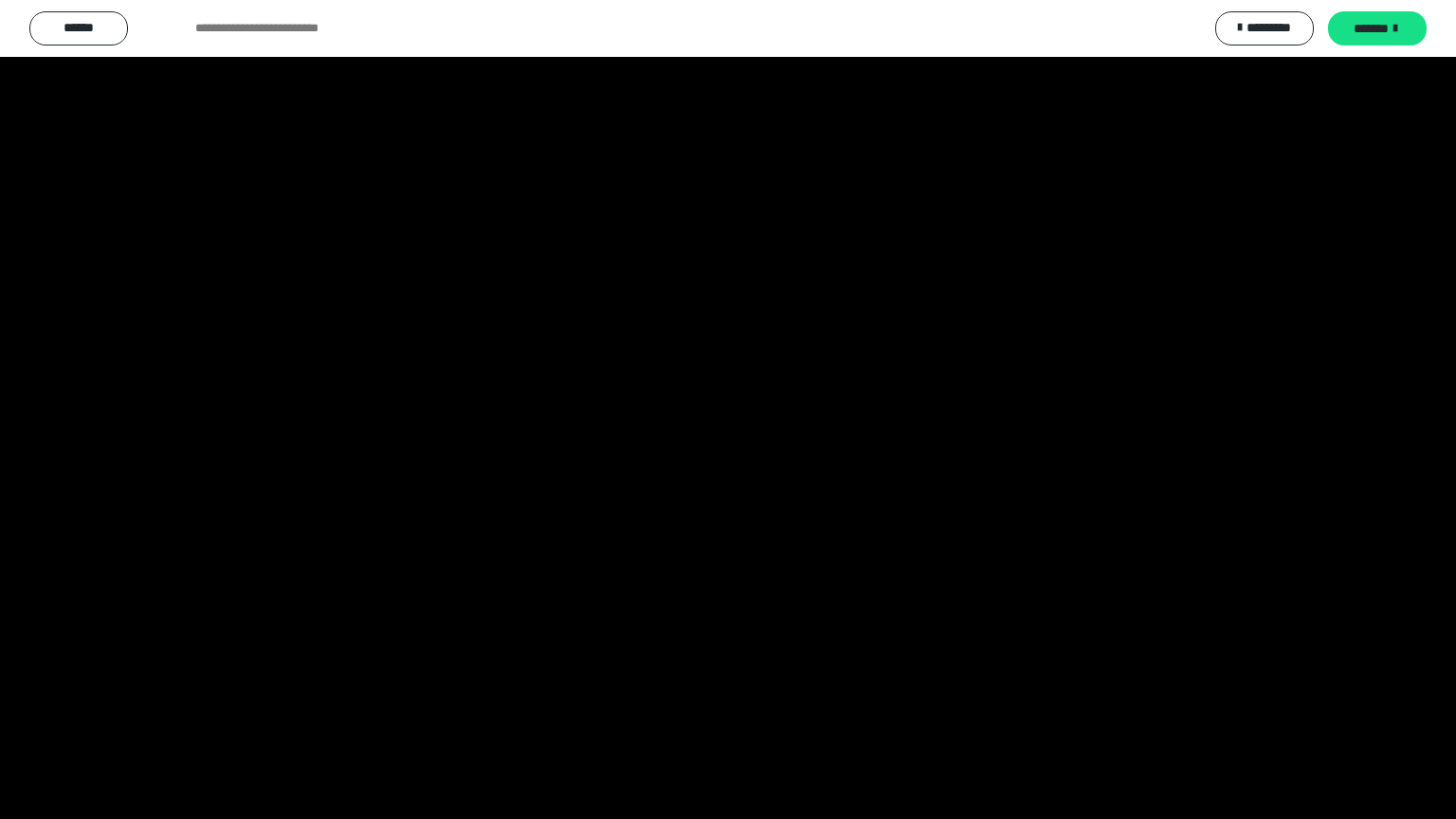 click at bounding box center [728, 410] 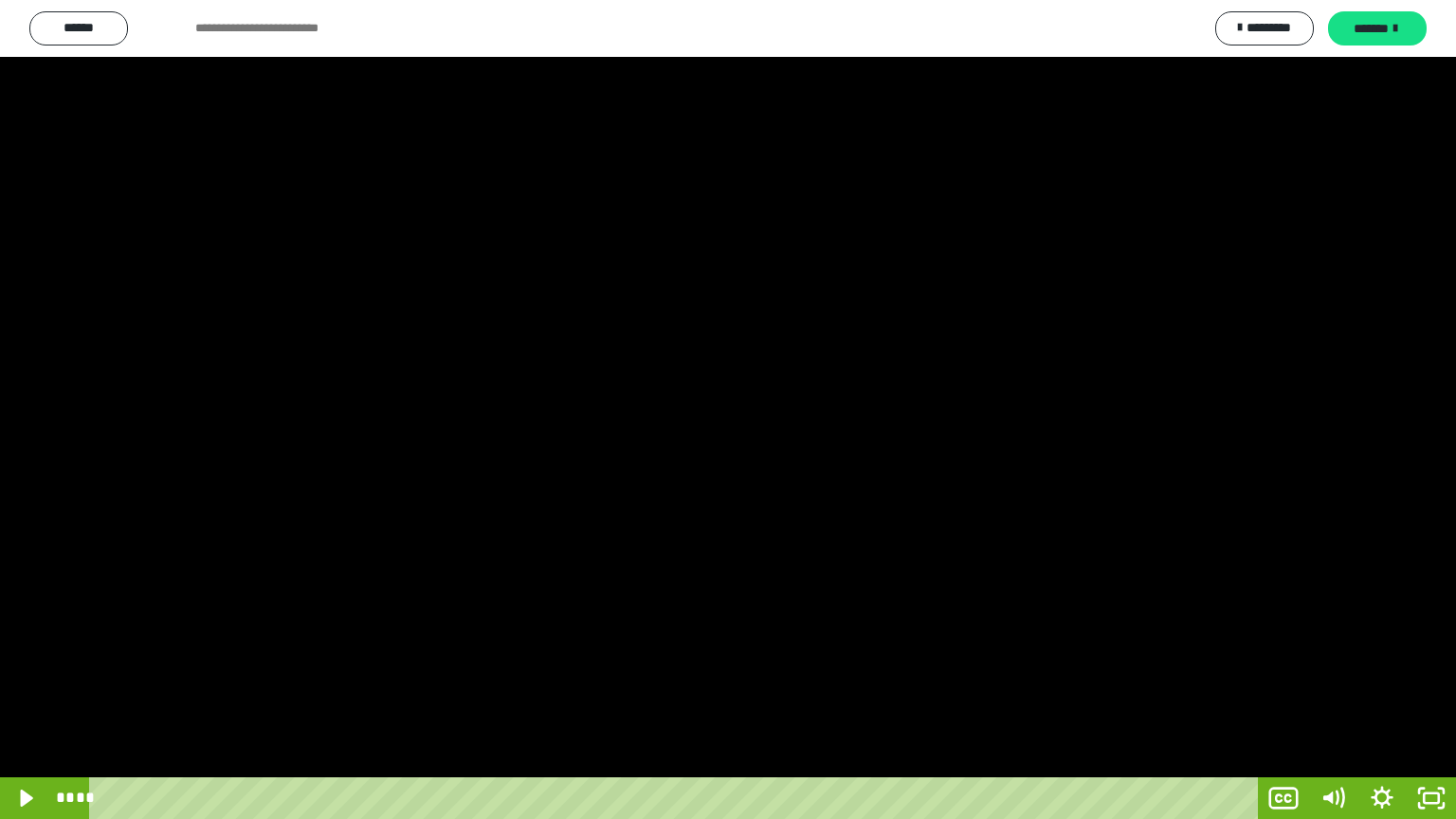 click at bounding box center [728, 410] 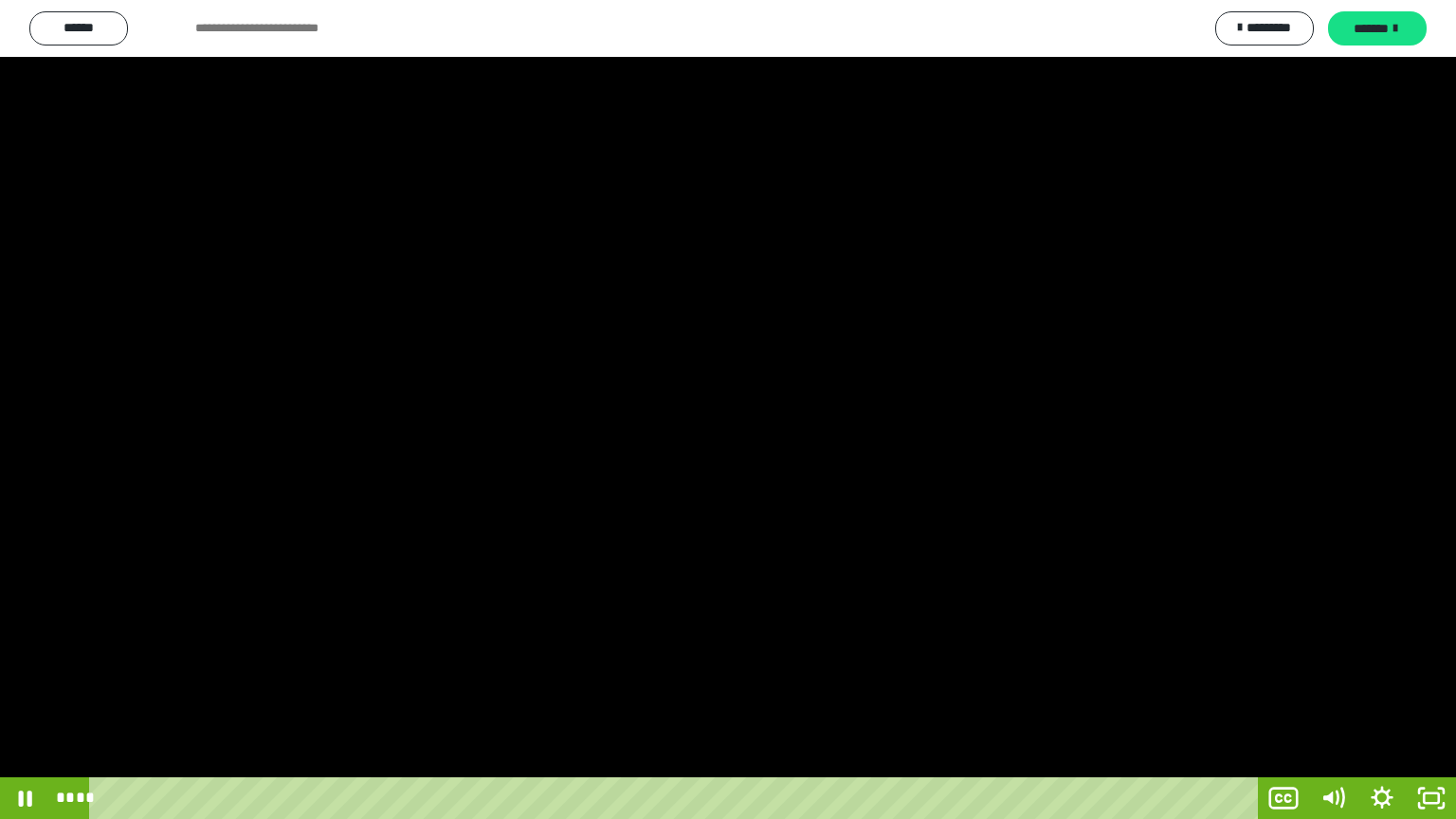 click at bounding box center [728, 410] 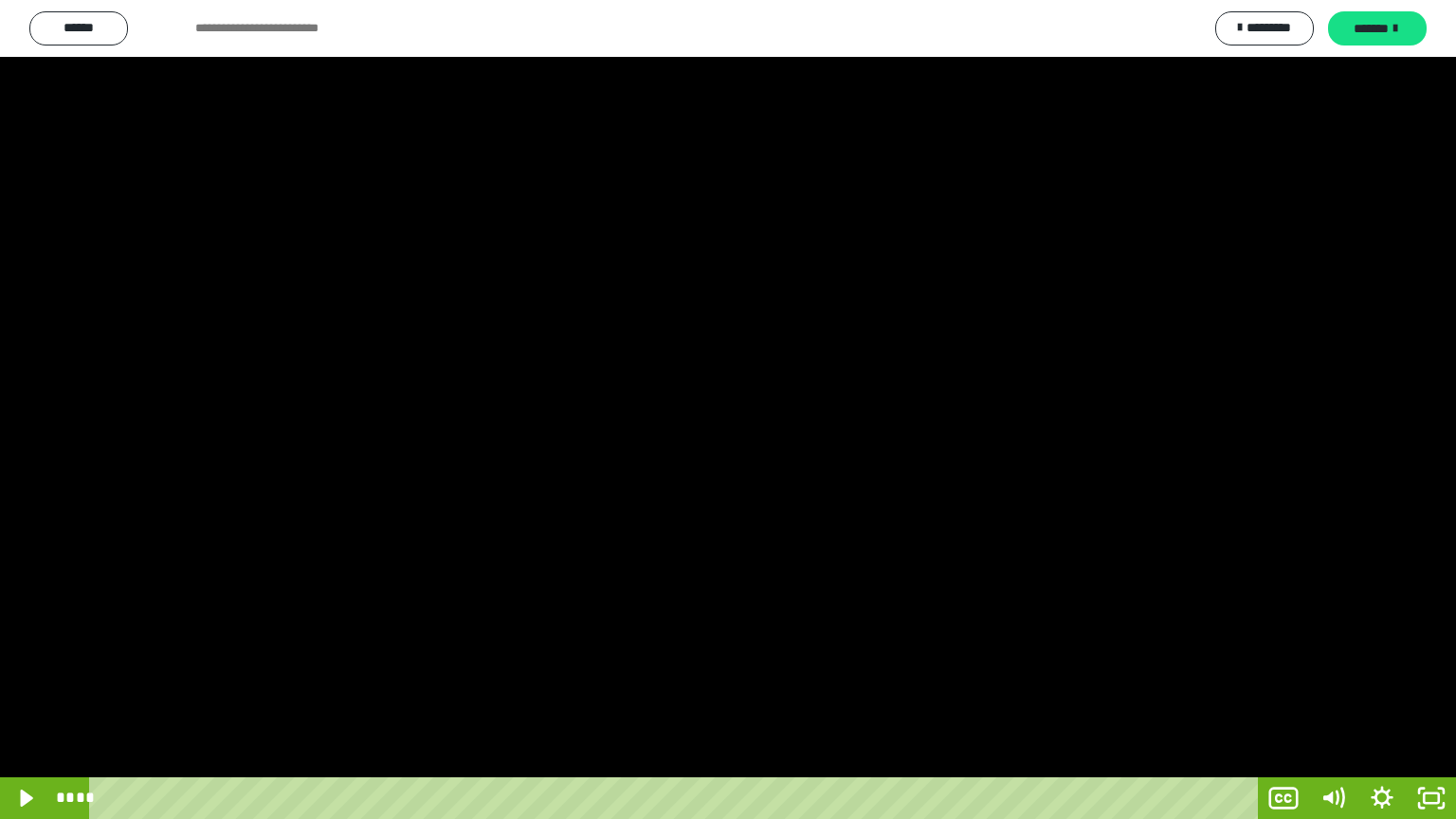 click at bounding box center (728, 410) 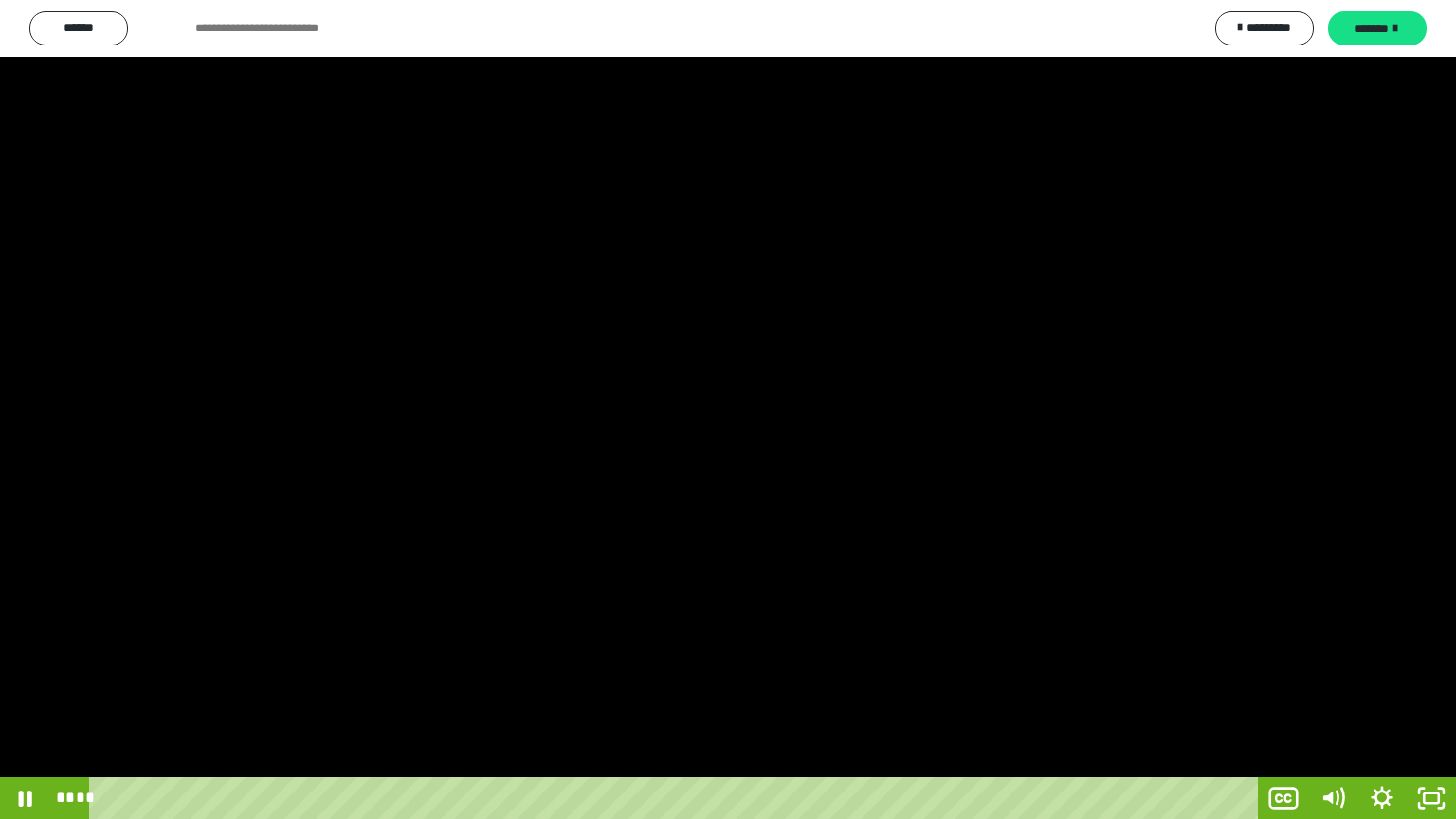 click at bounding box center (728, 410) 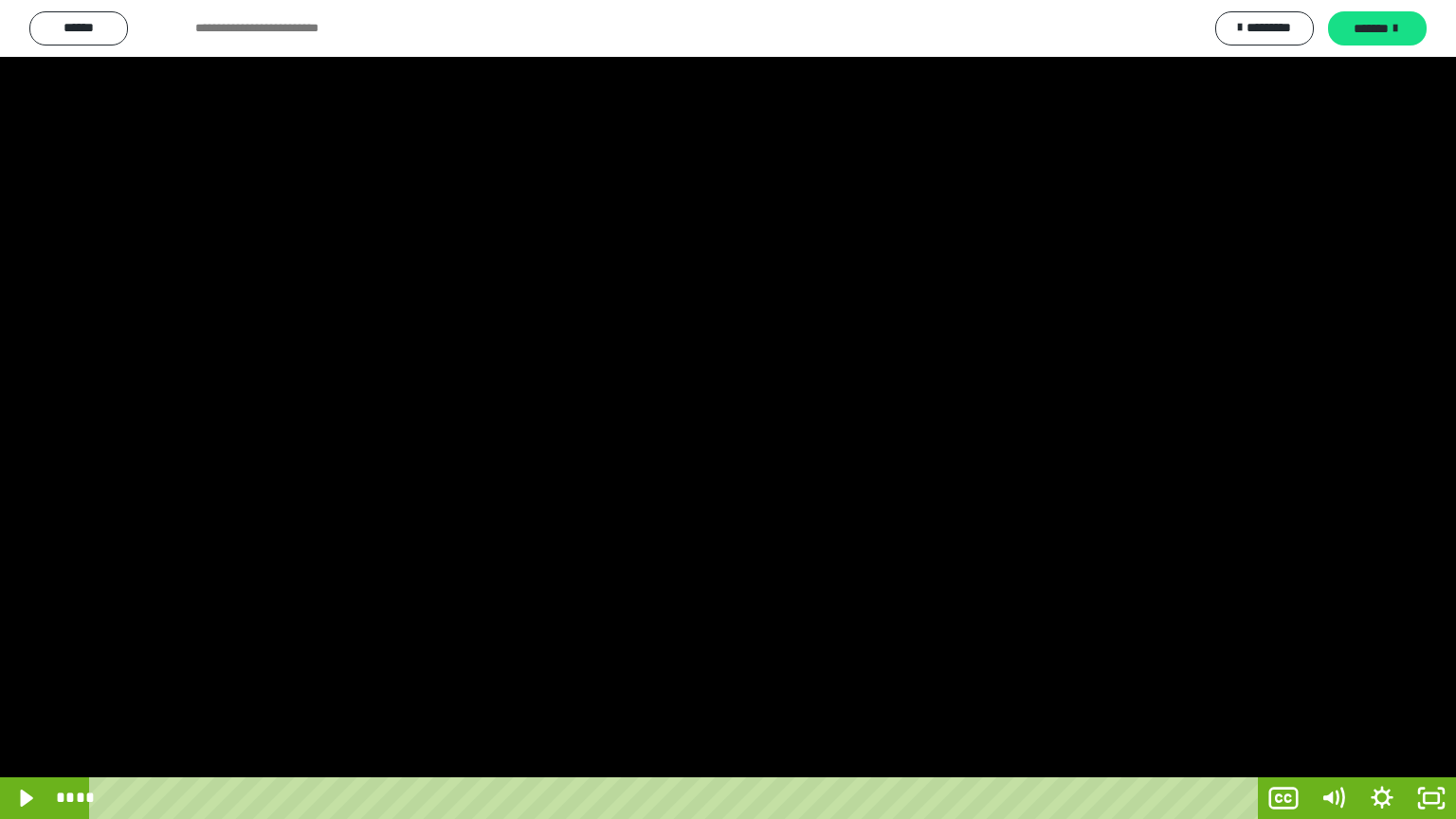click at bounding box center [728, 410] 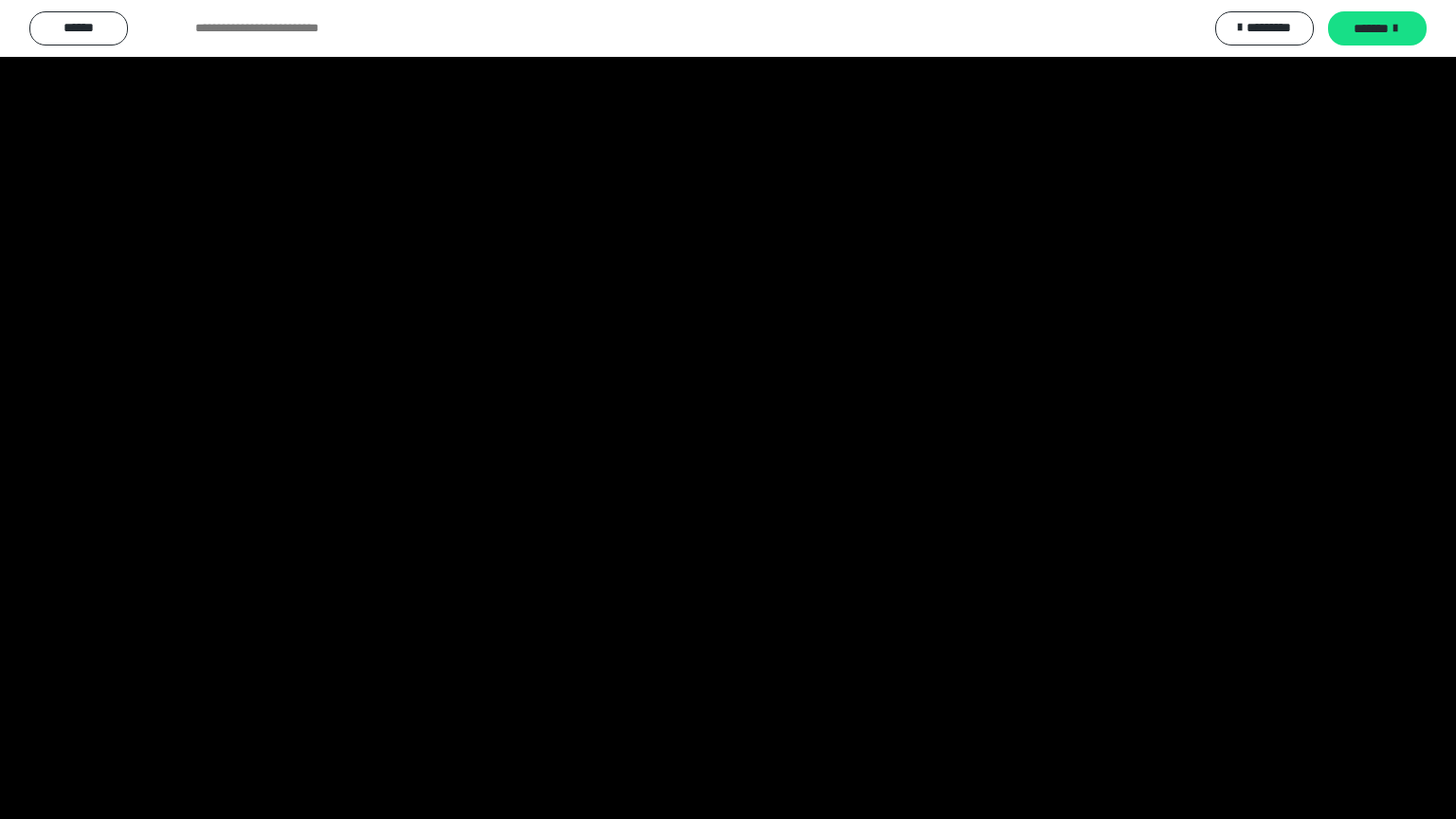 click at bounding box center (728, 410) 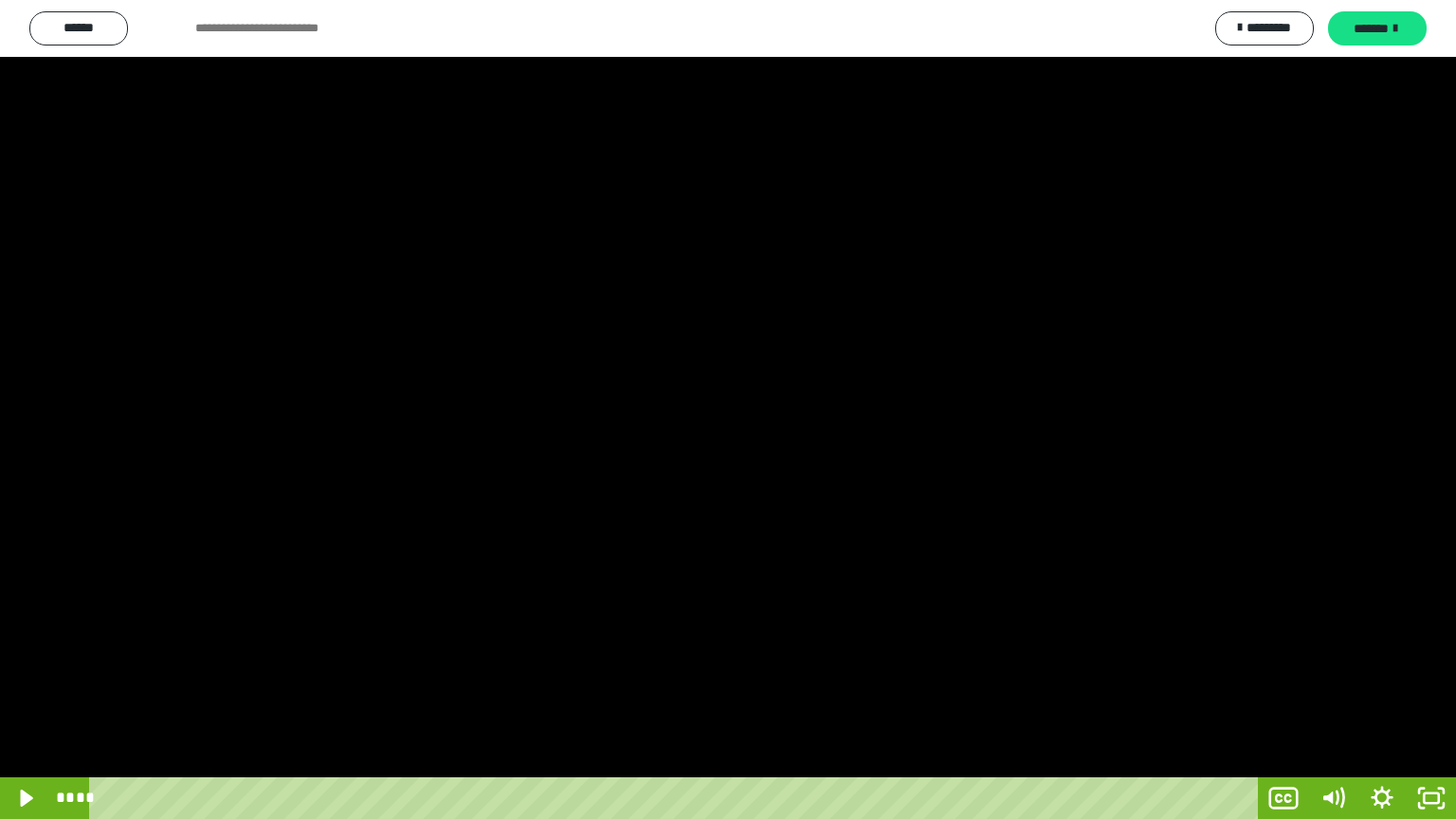click at bounding box center [728, 410] 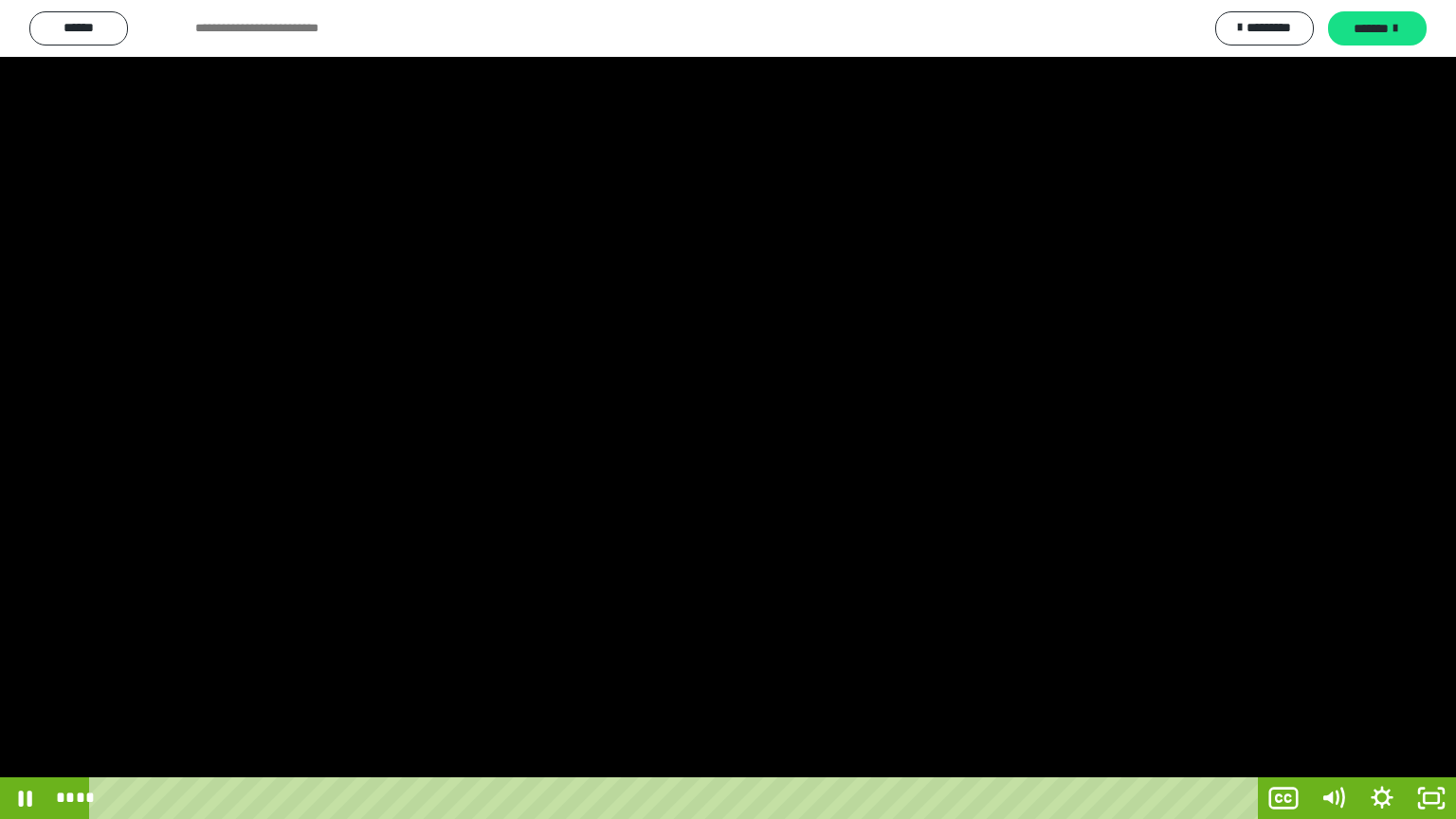 click at bounding box center [728, 410] 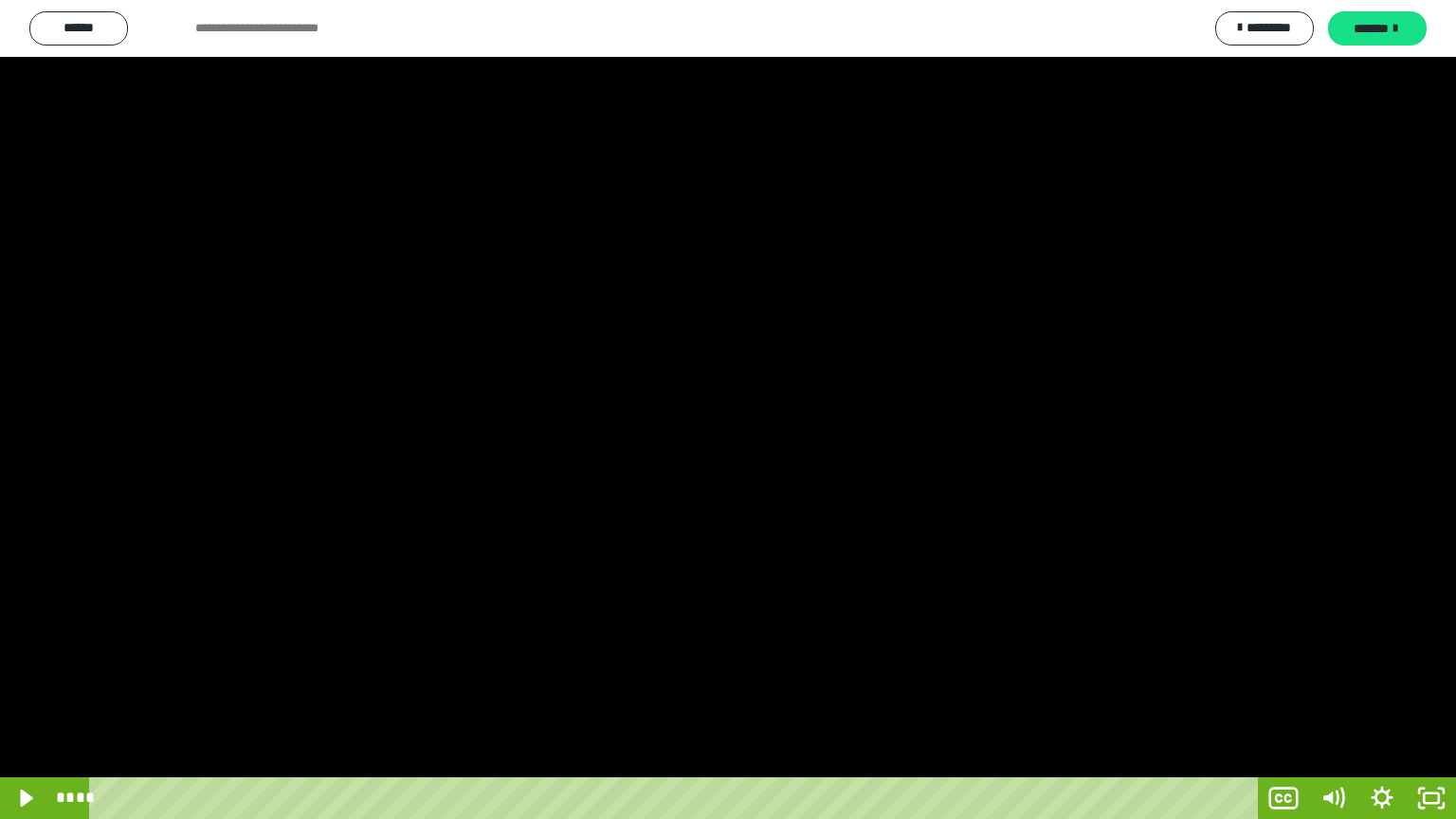 click at bounding box center (728, 410) 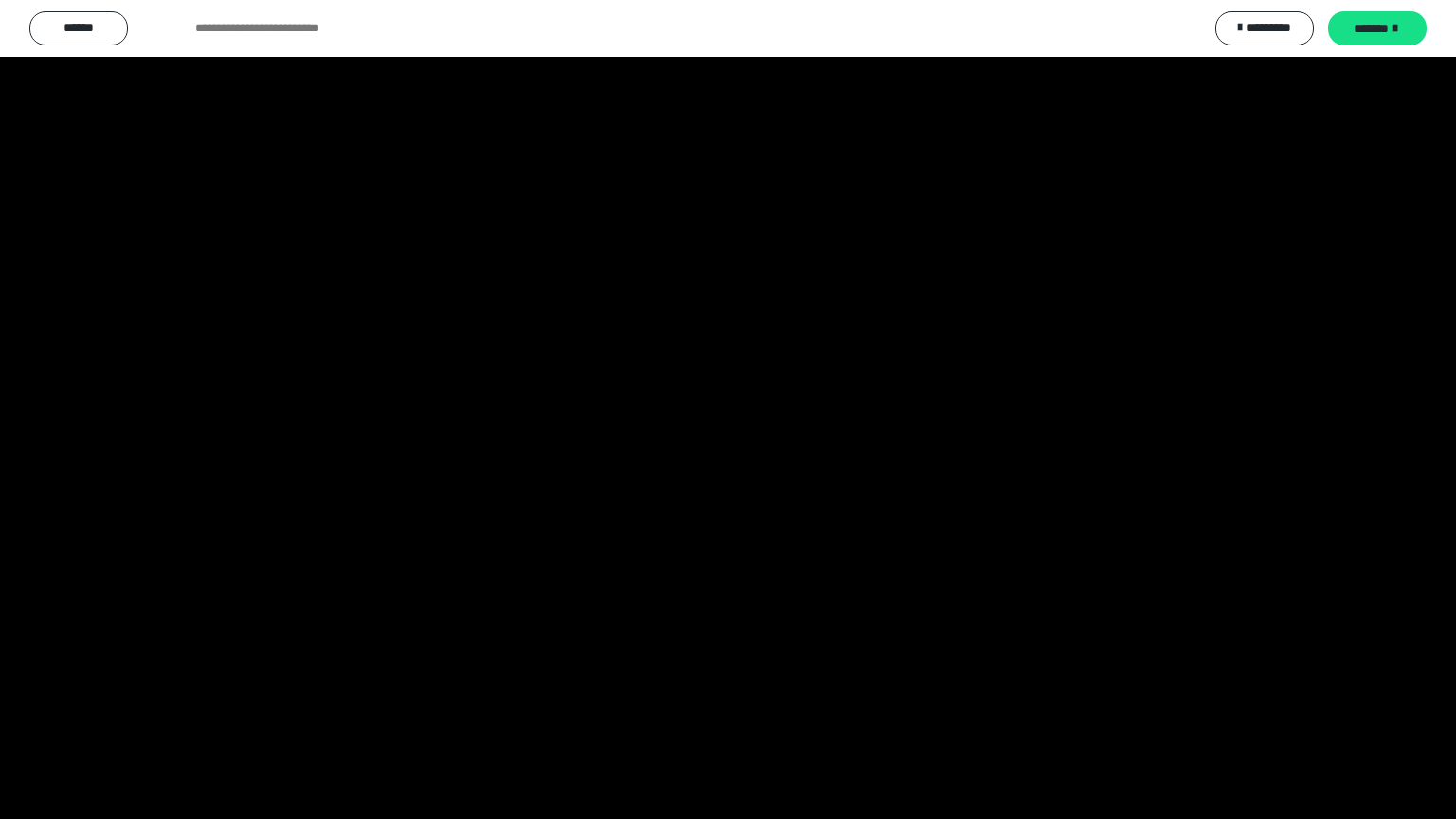 click at bounding box center [728, 410] 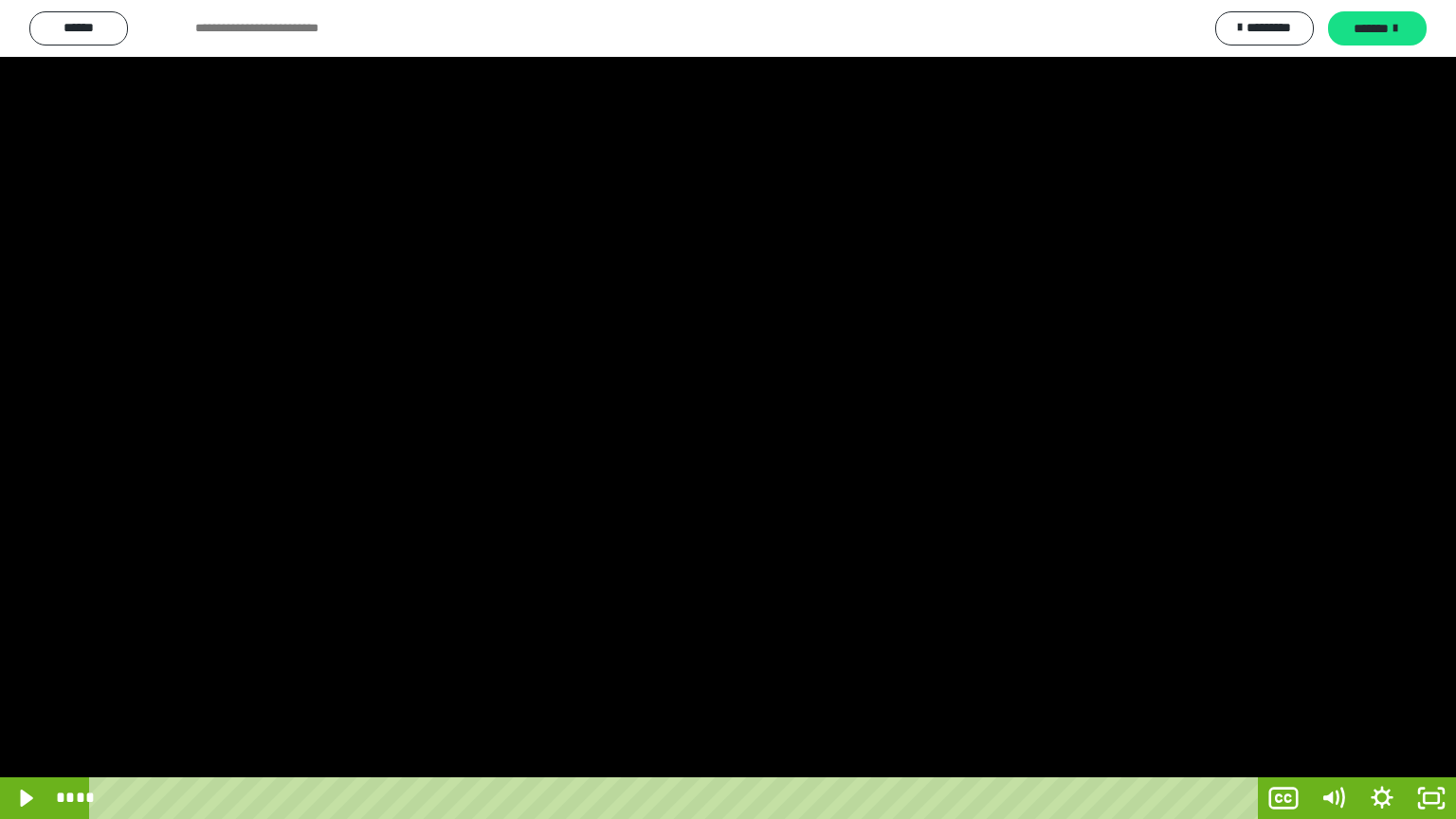 click at bounding box center (728, 410) 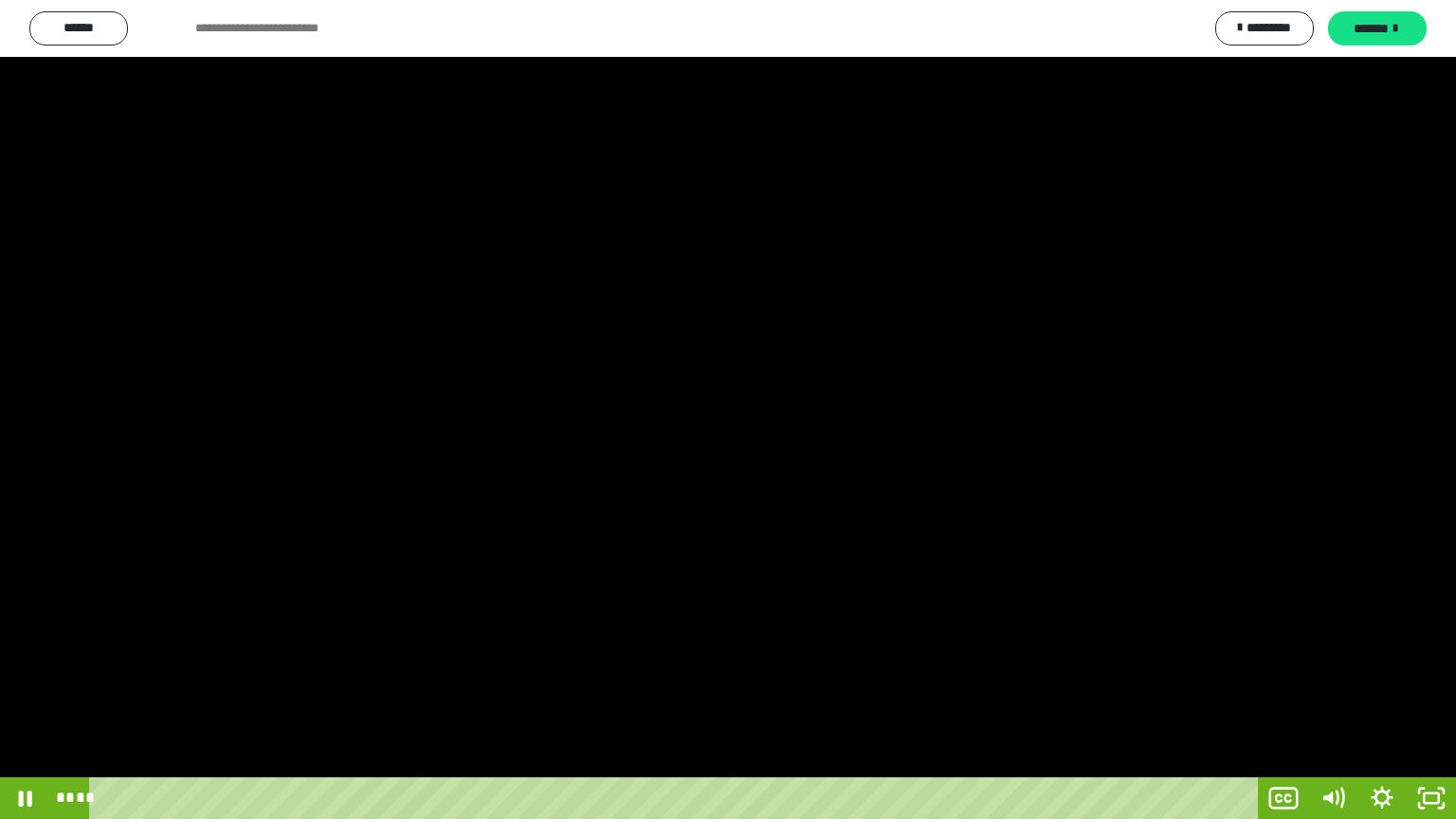 click at bounding box center (728, 410) 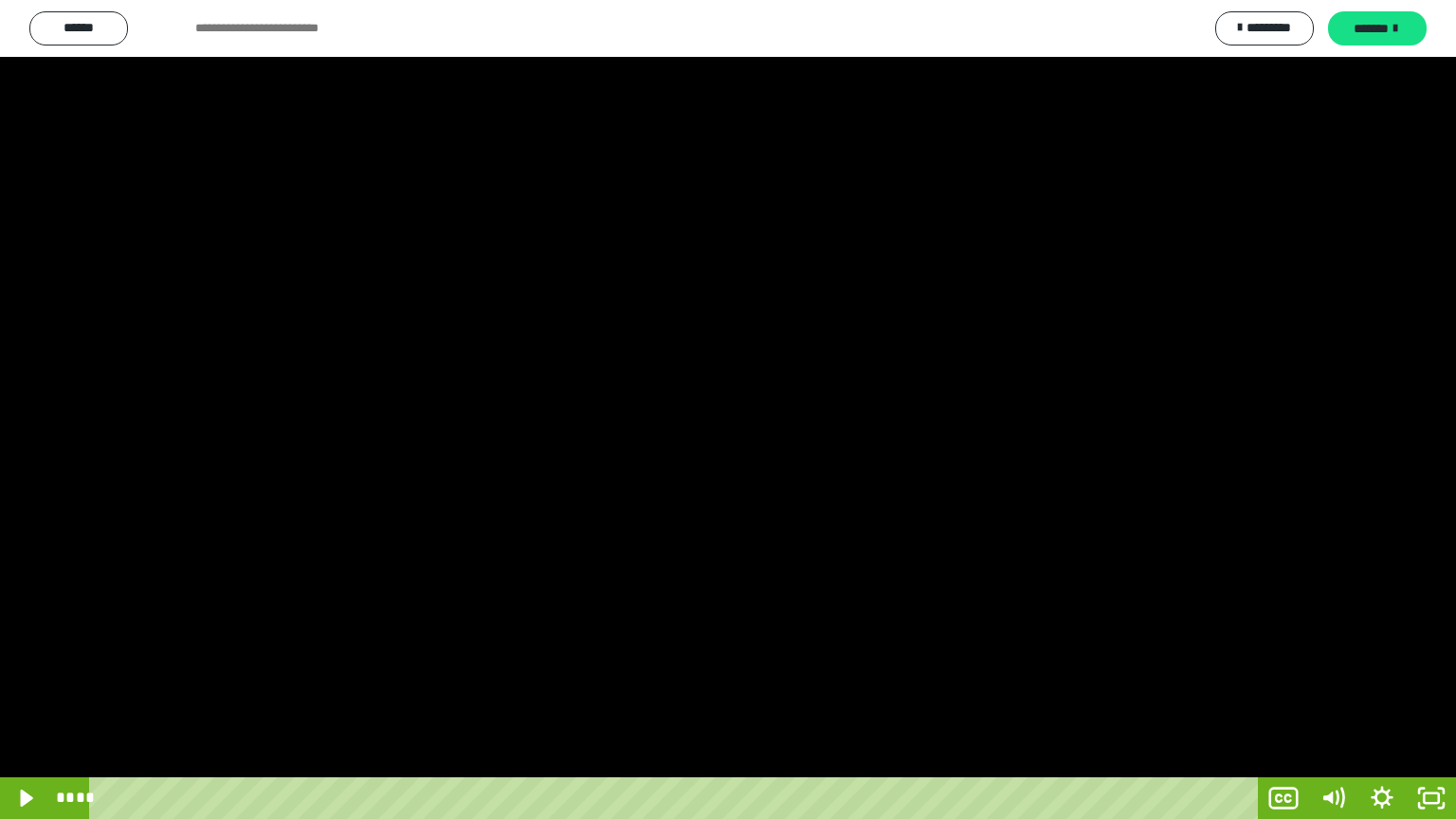 click at bounding box center [728, 410] 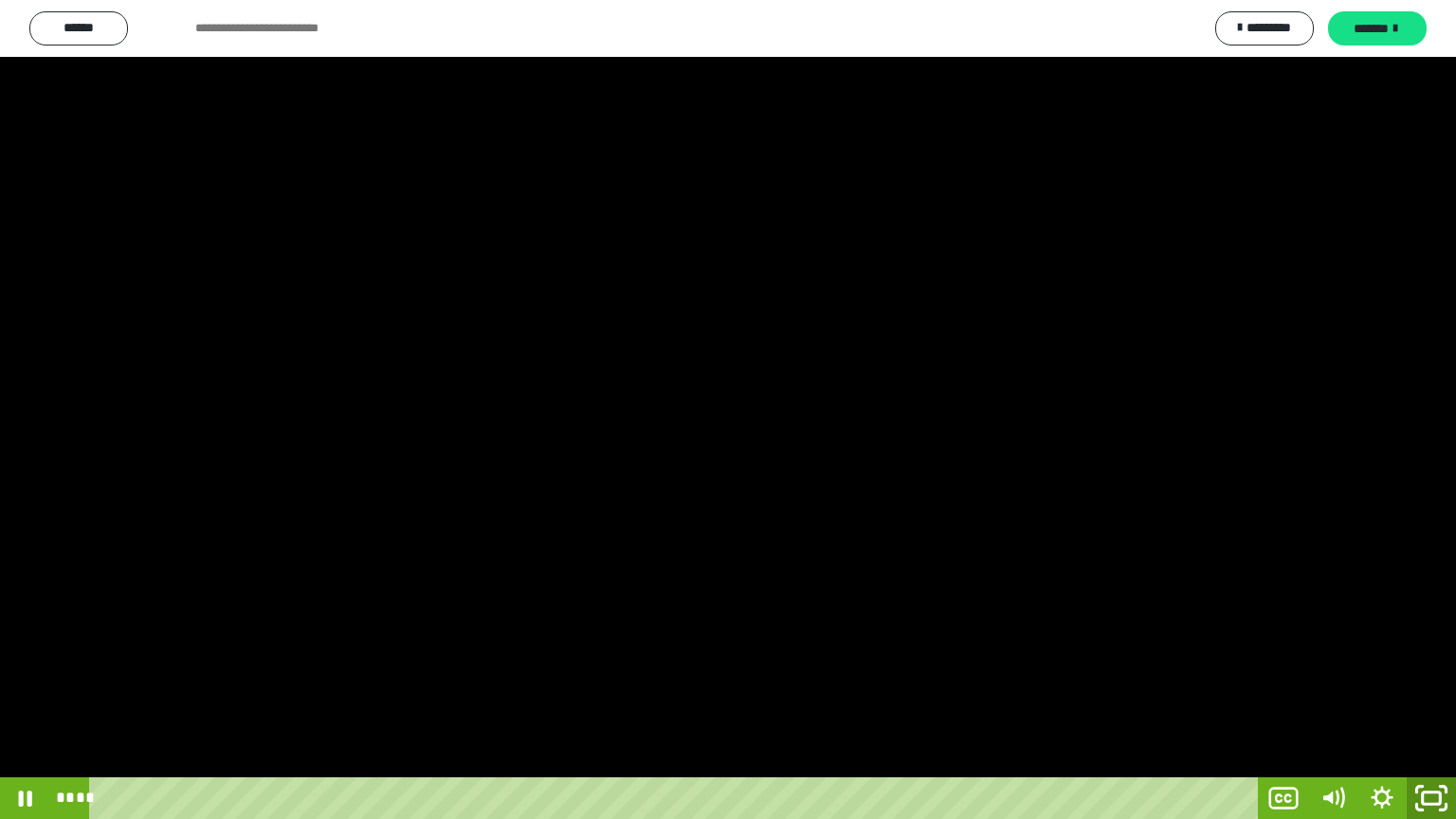 click 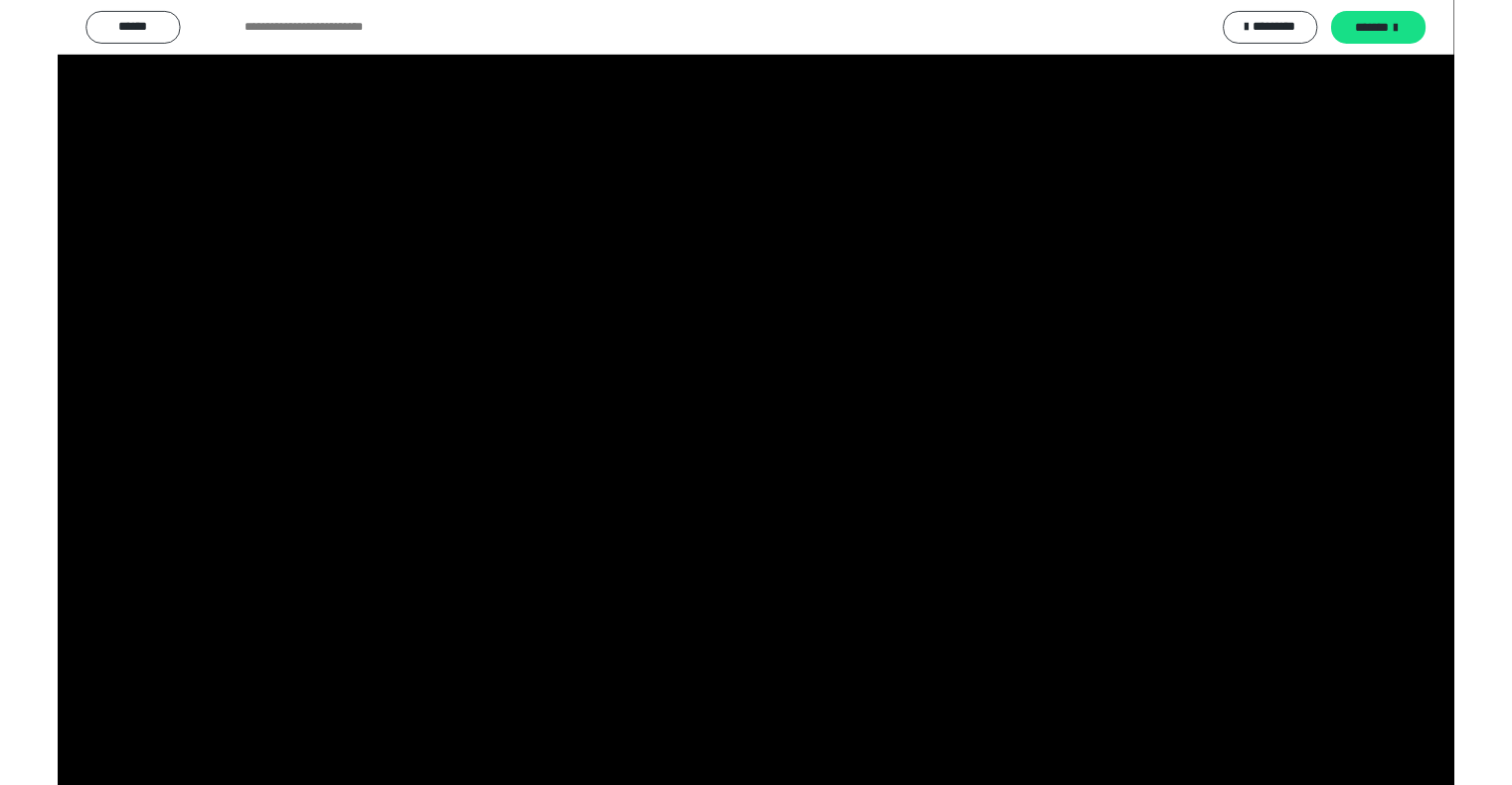 scroll, scrollTop: 3871, scrollLeft: 0, axis: vertical 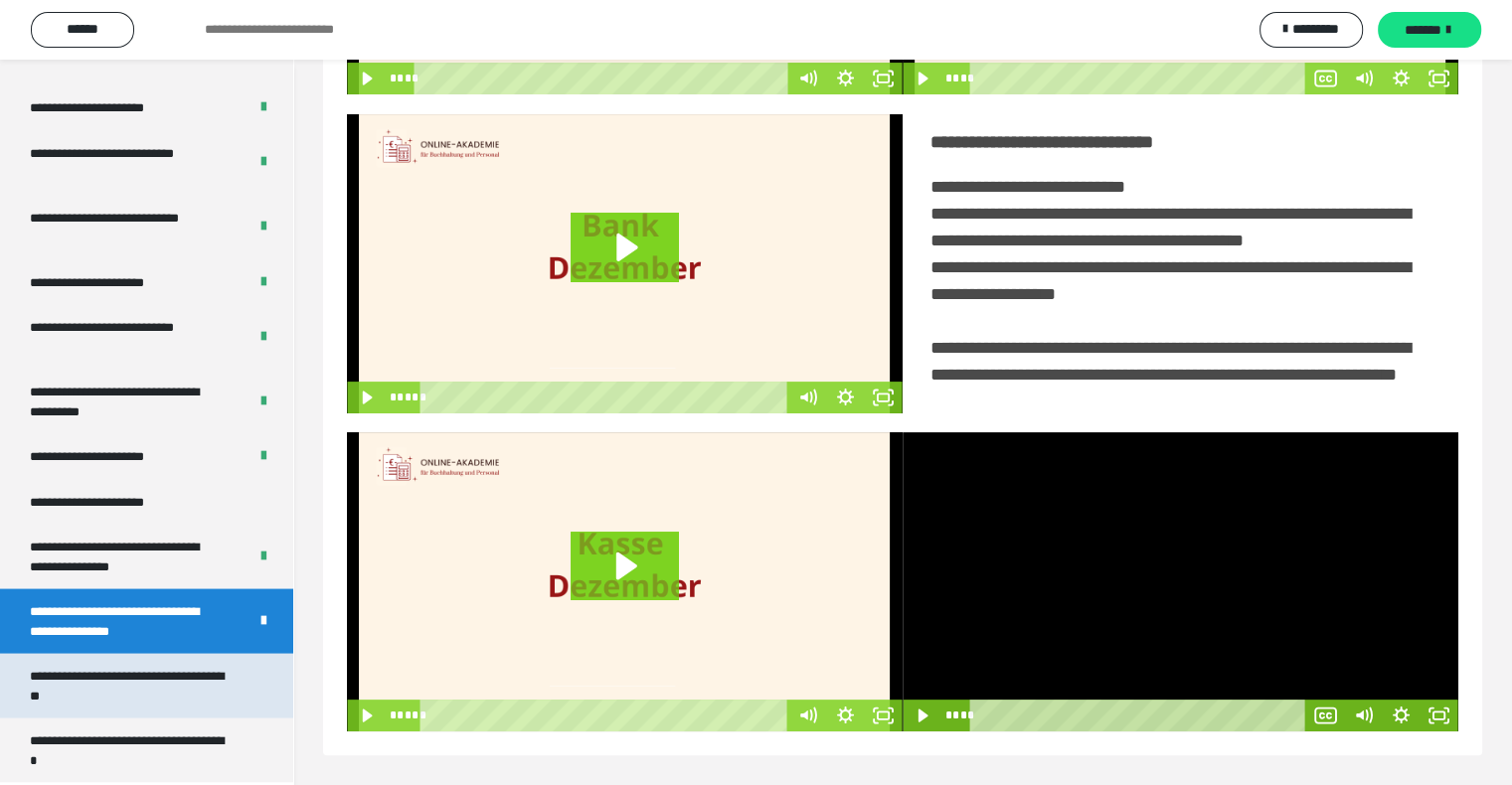 click on "**********" at bounding box center [131, 686] 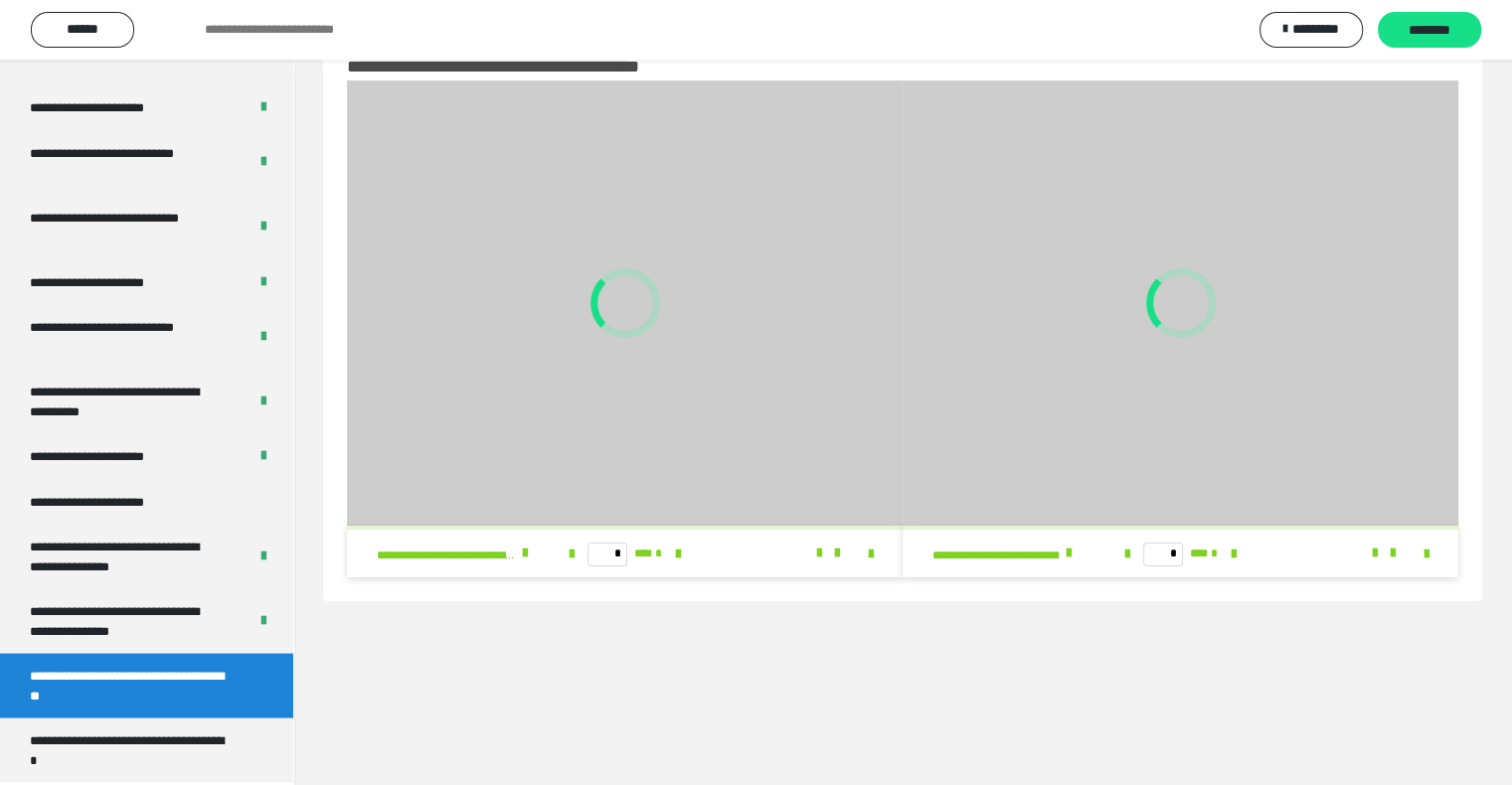 scroll, scrollTop: 60, scrollLeft: 0, axis: vertical 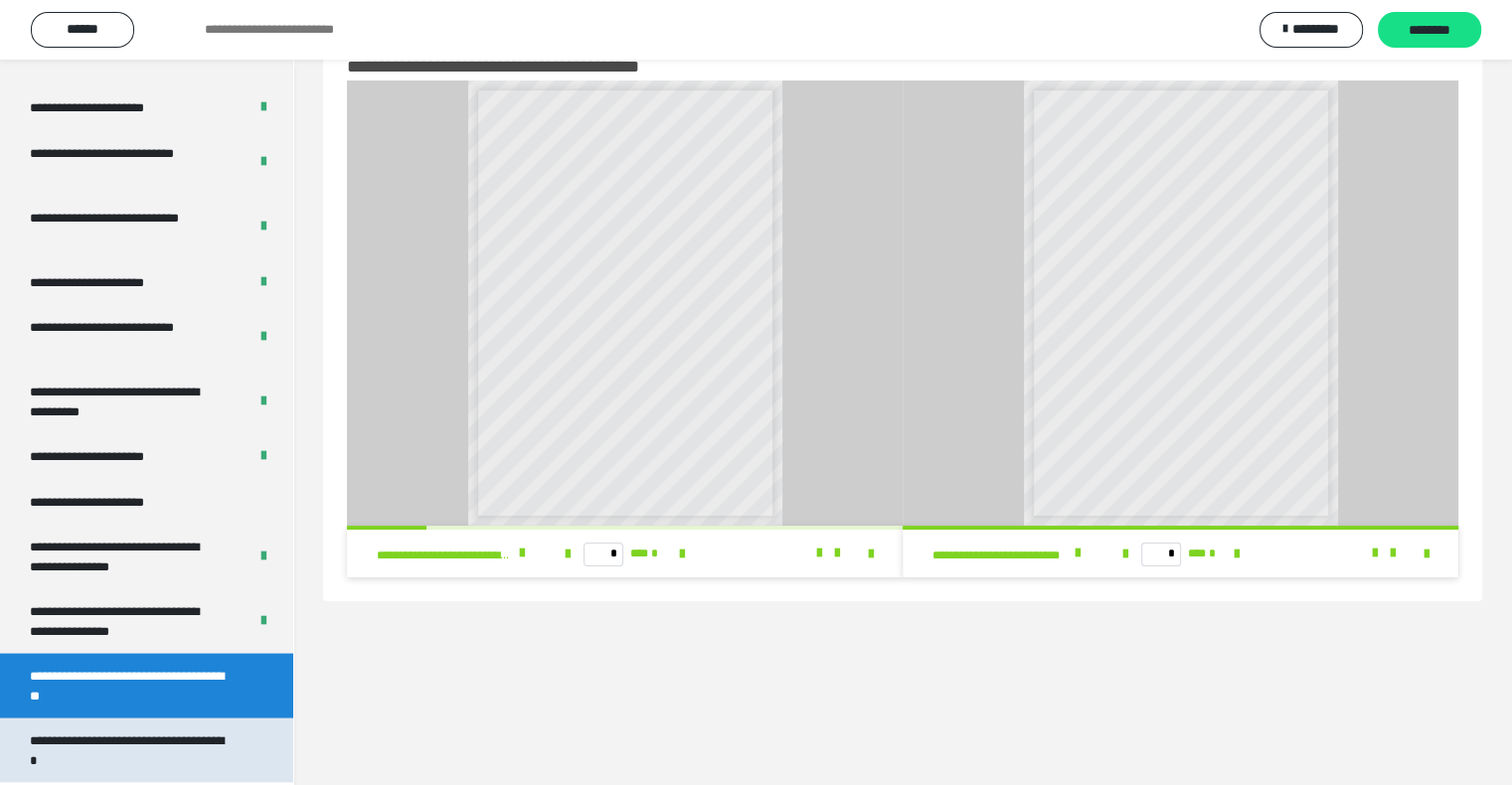 click on "**********" at bounding box center [131, 750] 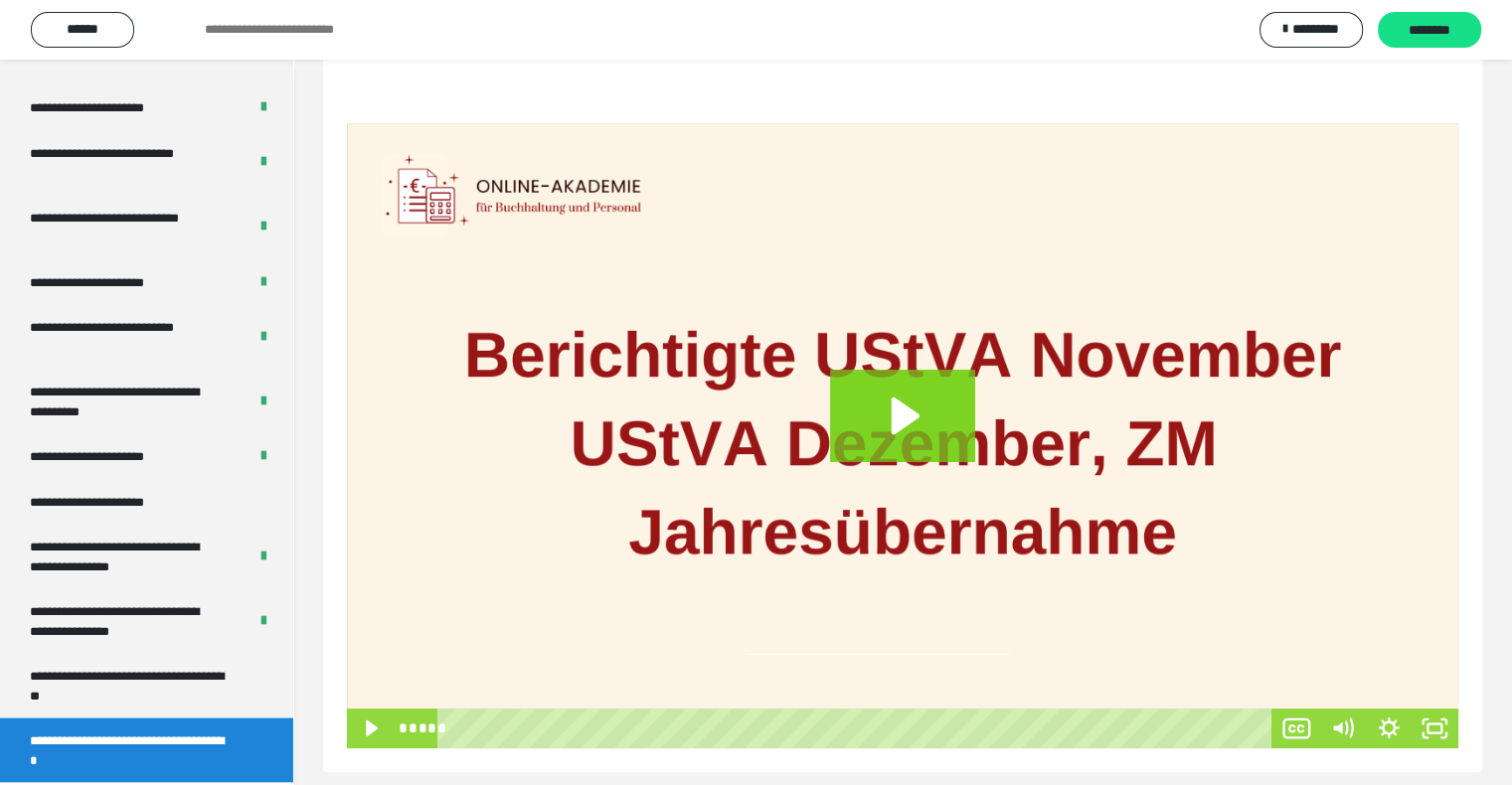 scroll, scrollTop: 249, scrollLeft: 0, axis: vertical 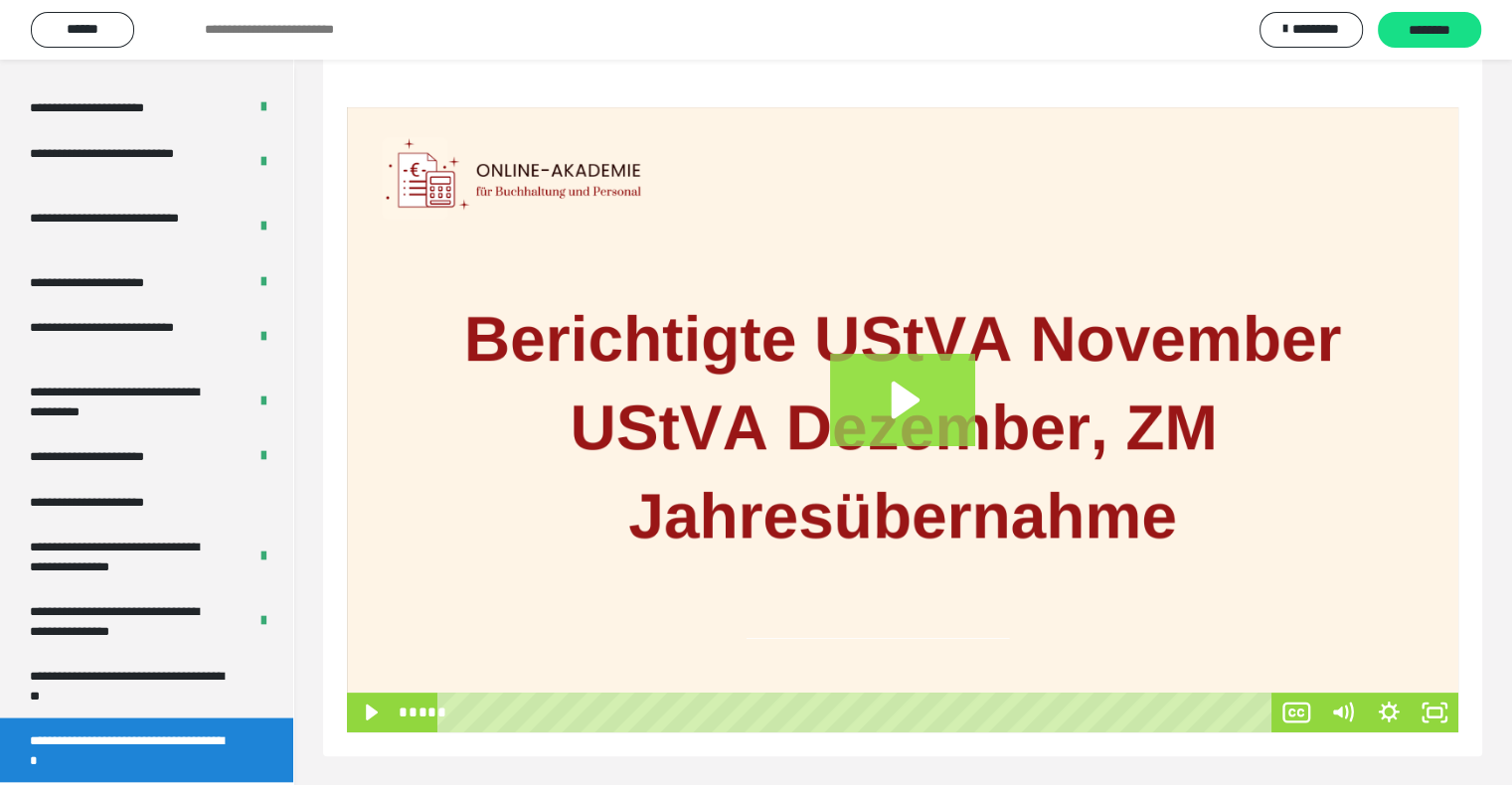 click 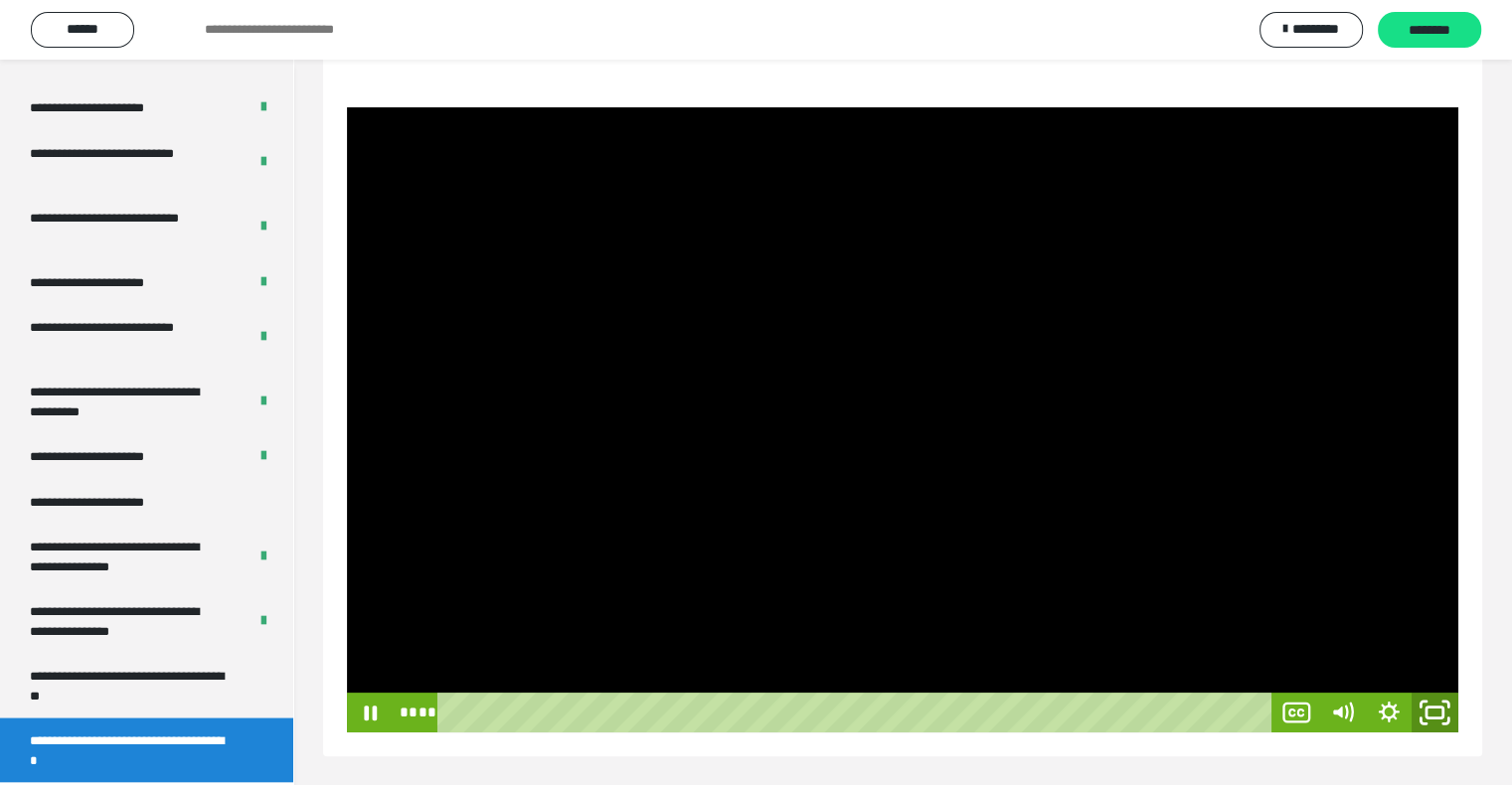 click 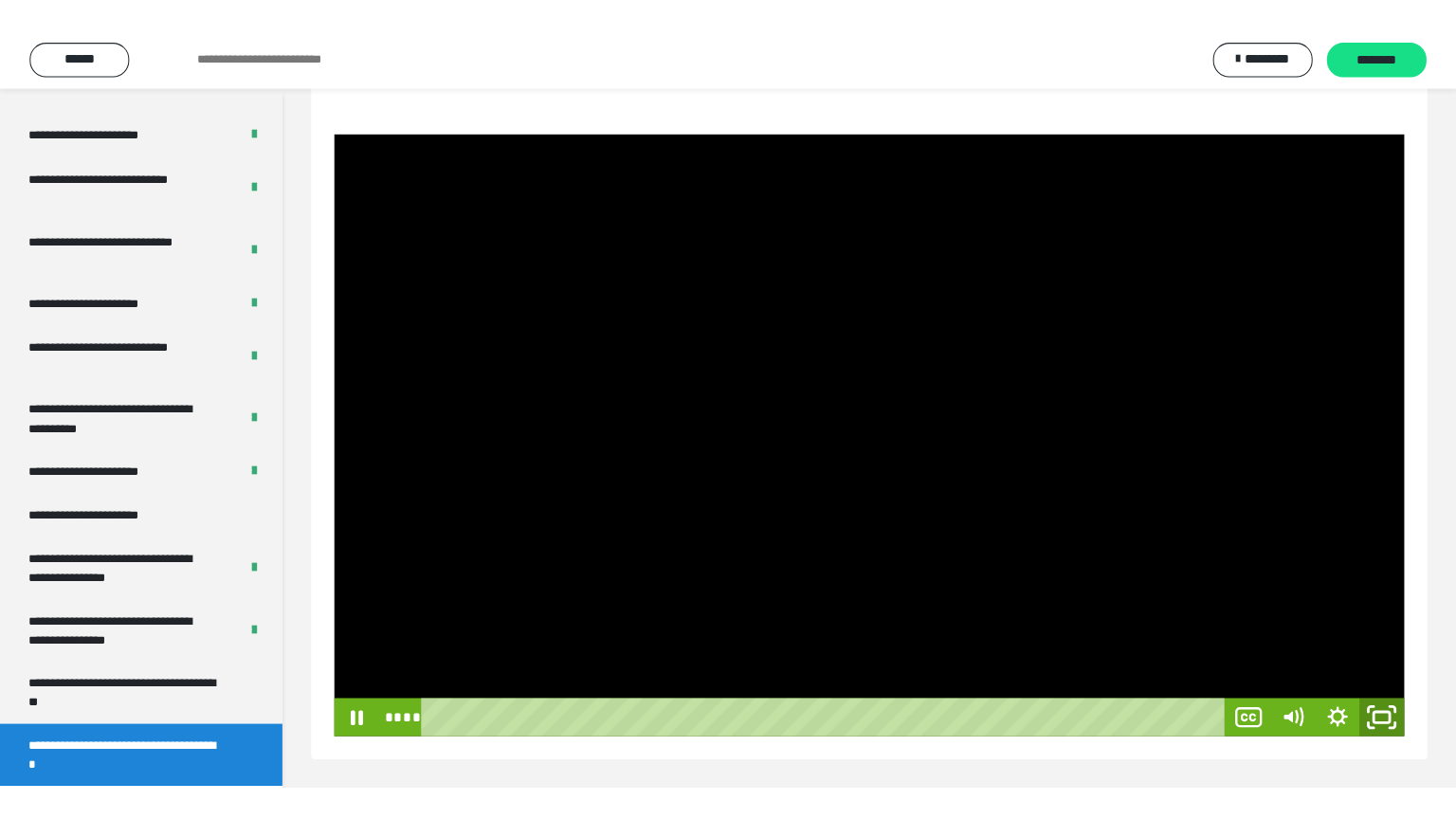 scroll, scrollTop: 178, scrollLeft: 0, axis: vertical 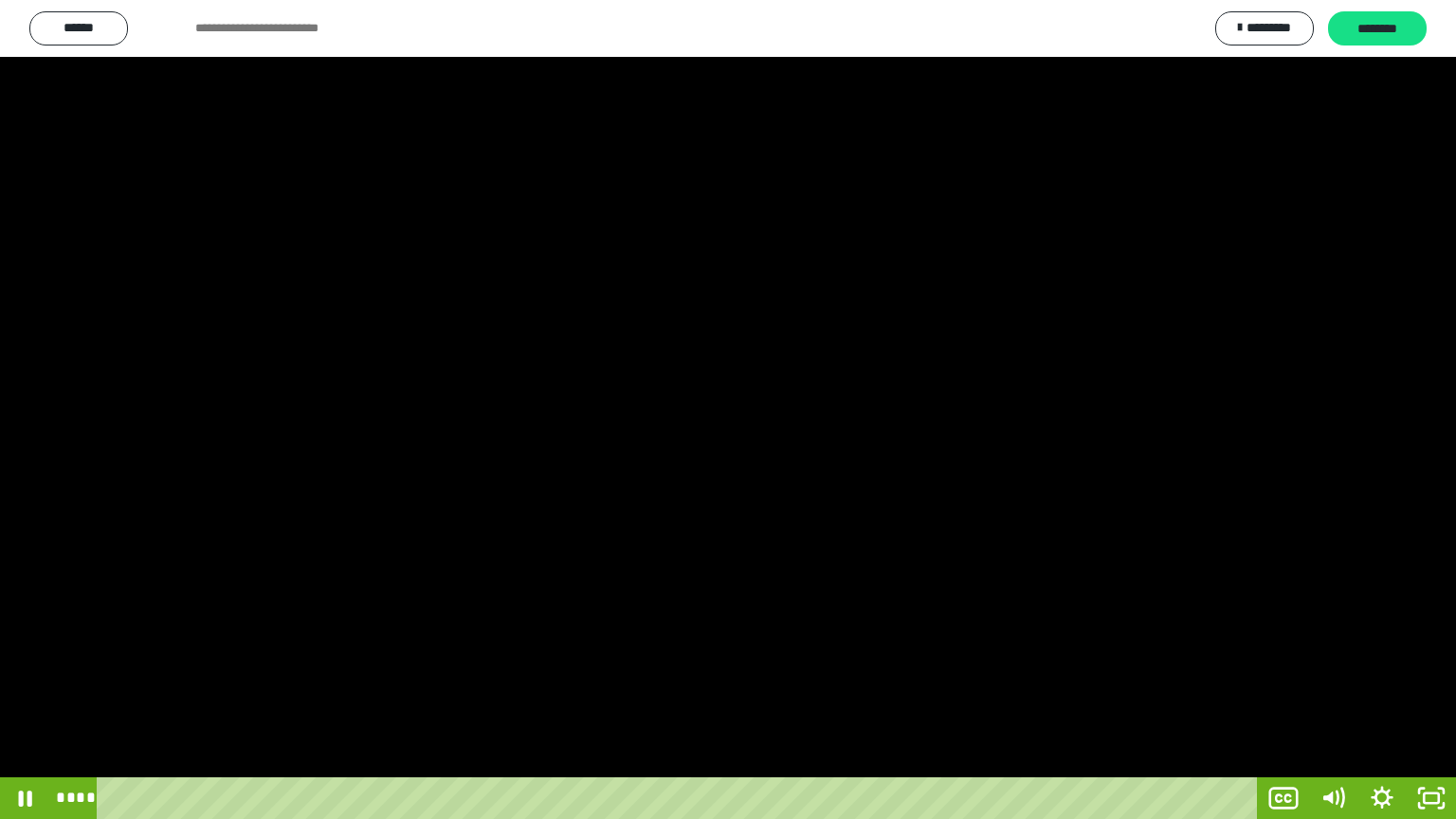 click at bounding box center (728, 410) 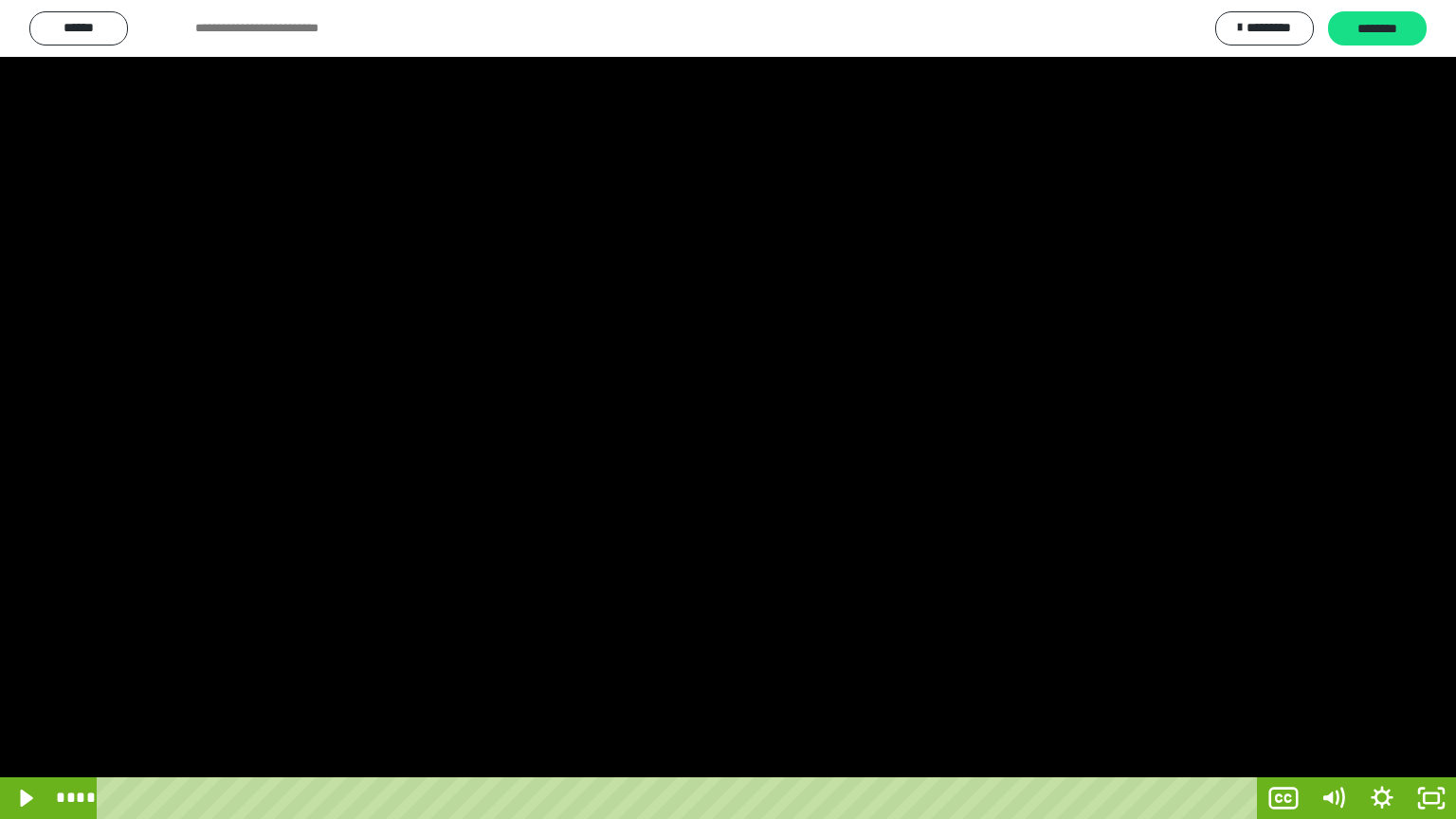 click at bounding box center [728, 410] 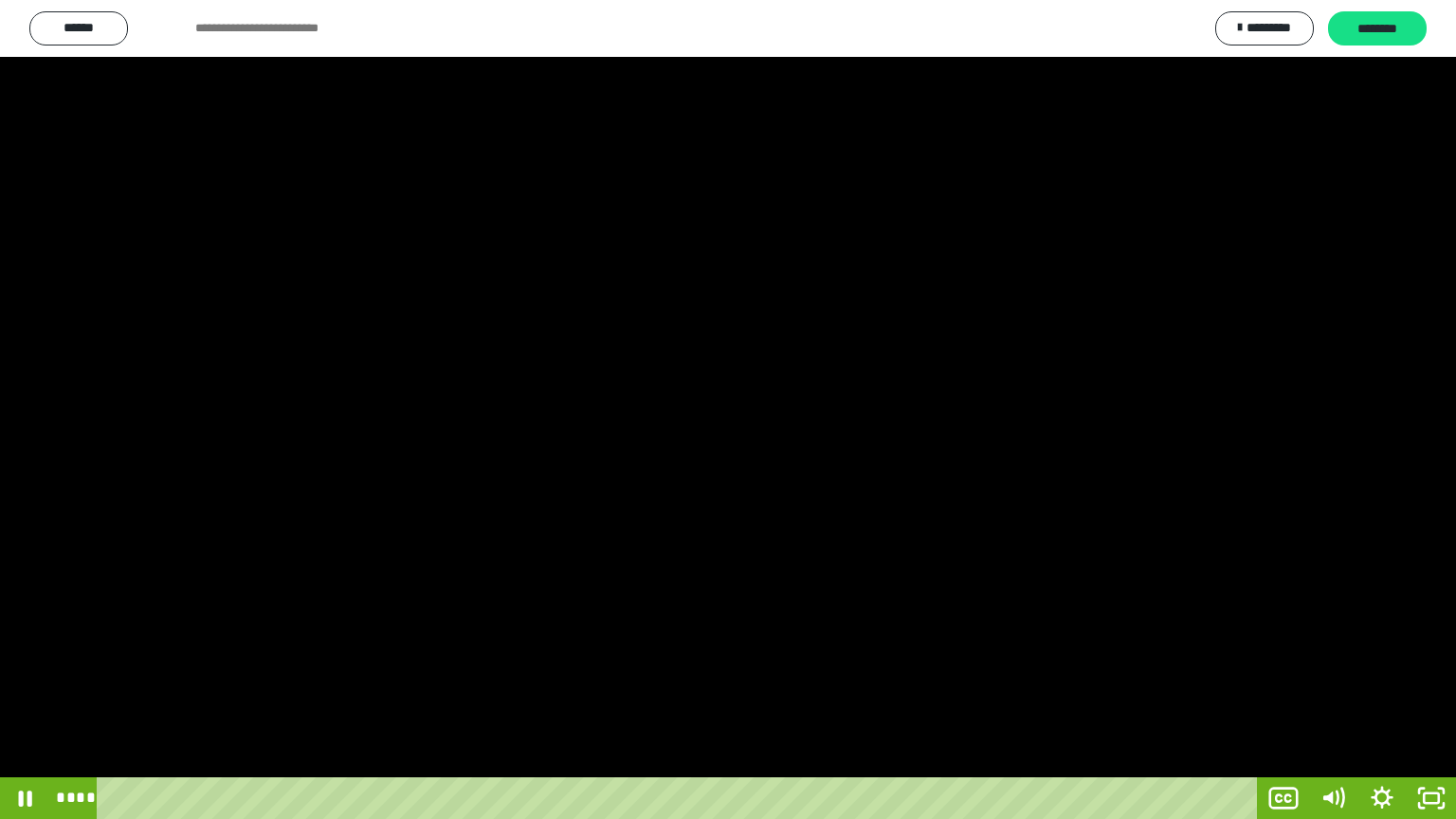 click at bounding box center [728, 410] 